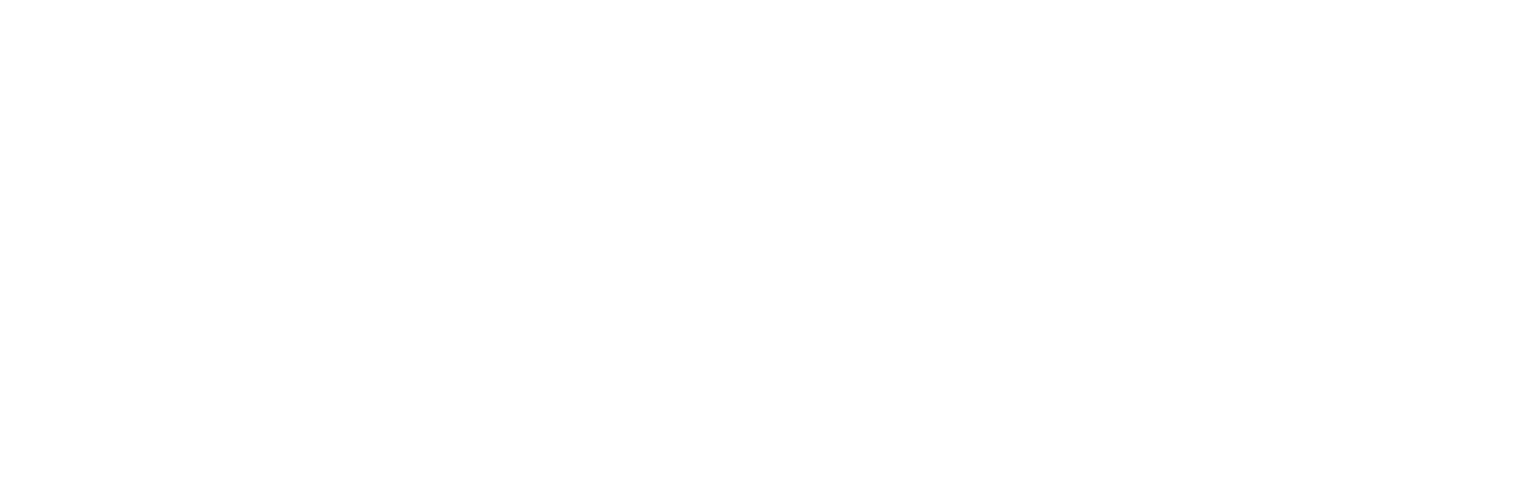 scroll, scrollTop: 0, scrollLeft: 0, axis: both 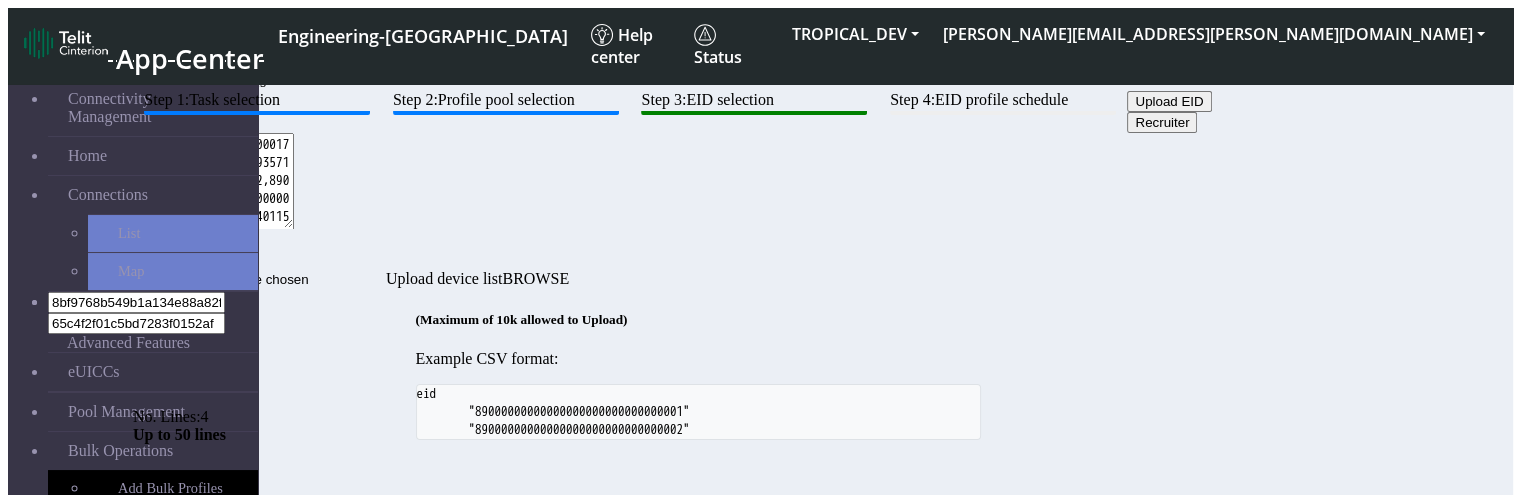 click on "89100008935711001000017118000671,89100008935711001000017118000672,89033024103401150100000000000005,89033024103401150100000000000006  No. Lines:  4   Up to 50 lines" 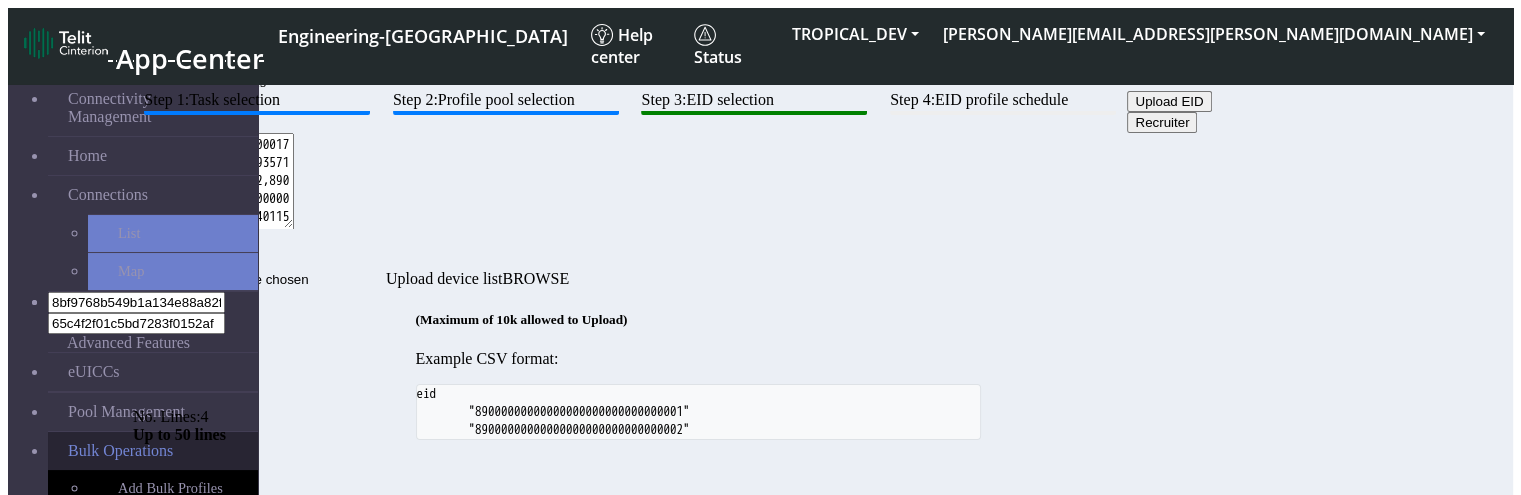 click on "Bulk Operations" at bounding box center (120, 451) 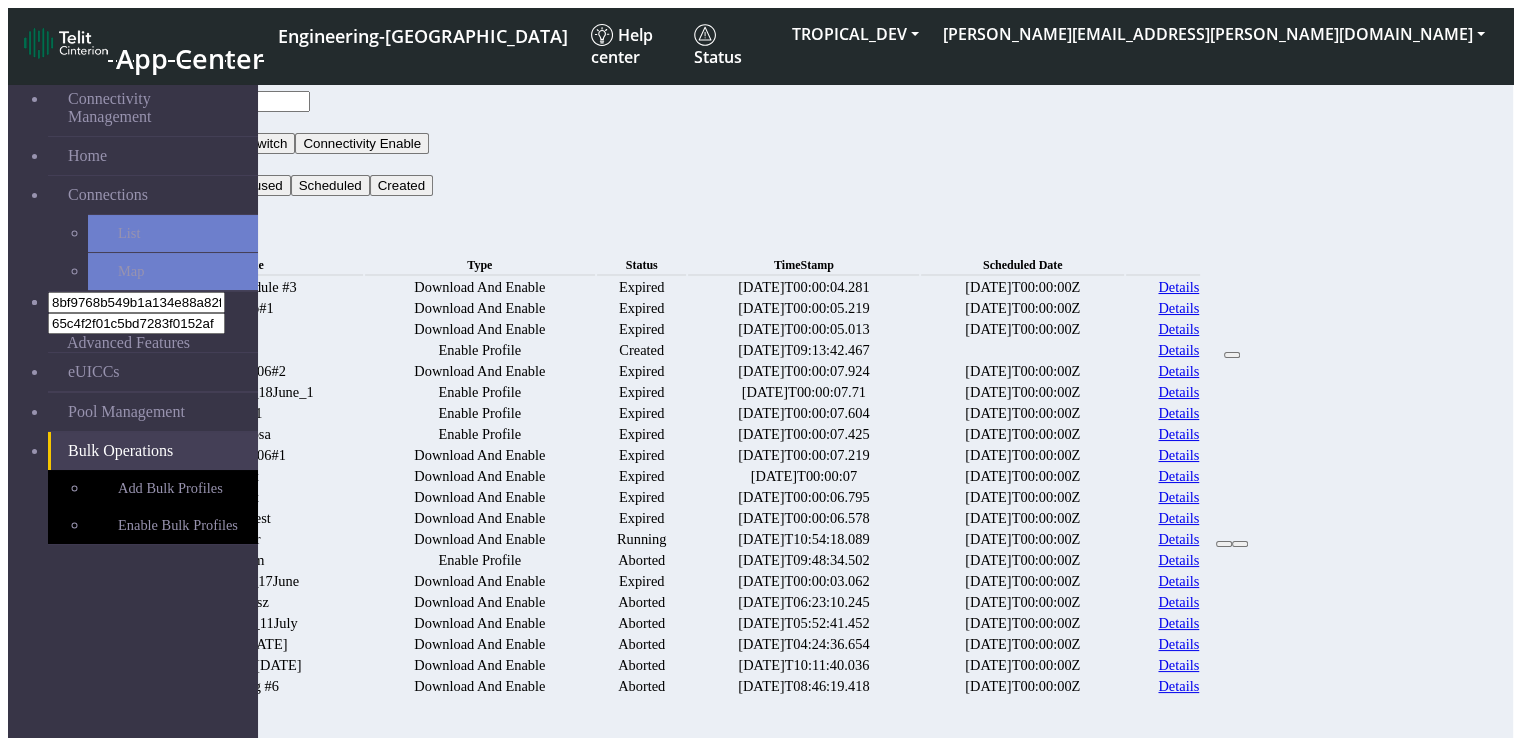 click on "Type" 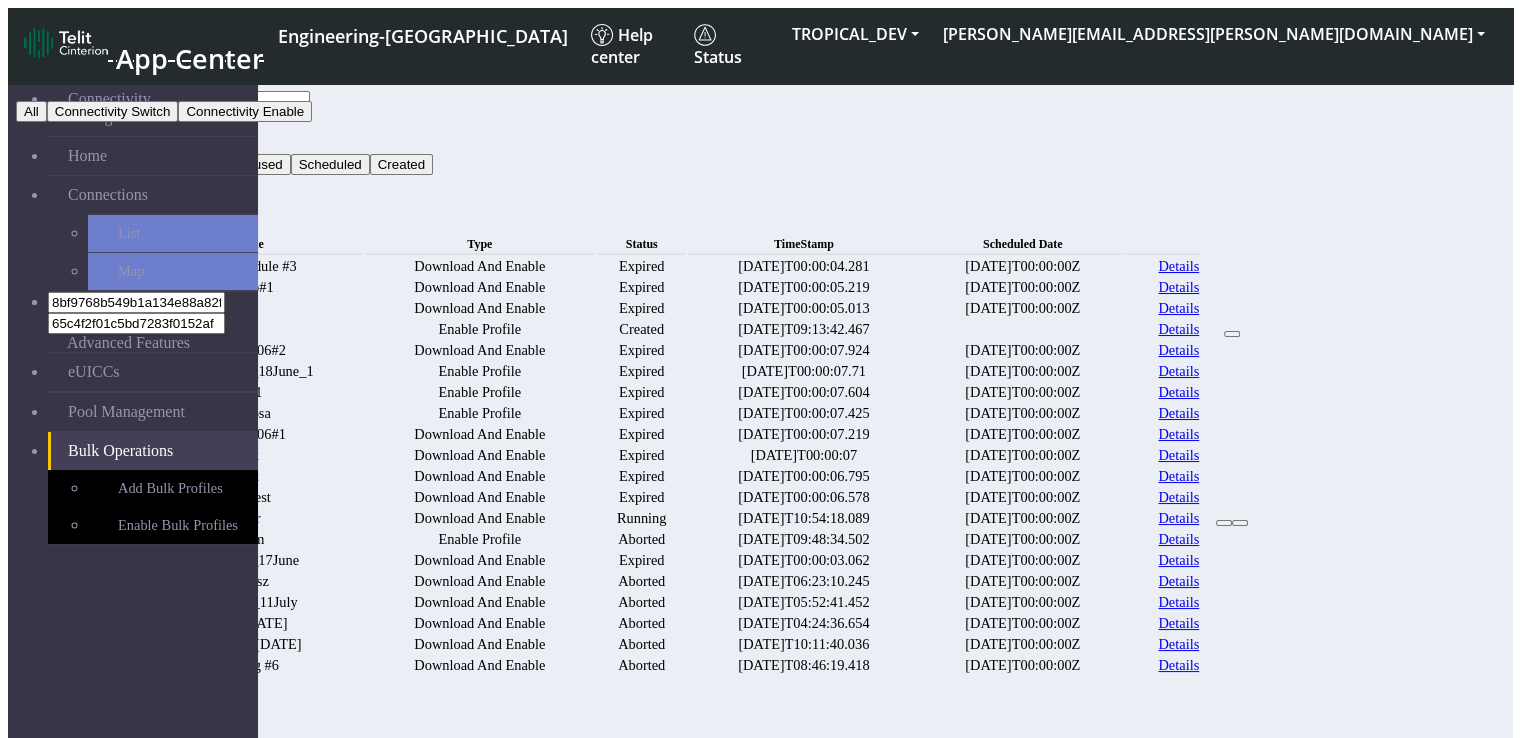 click on "Connectivity Switch" 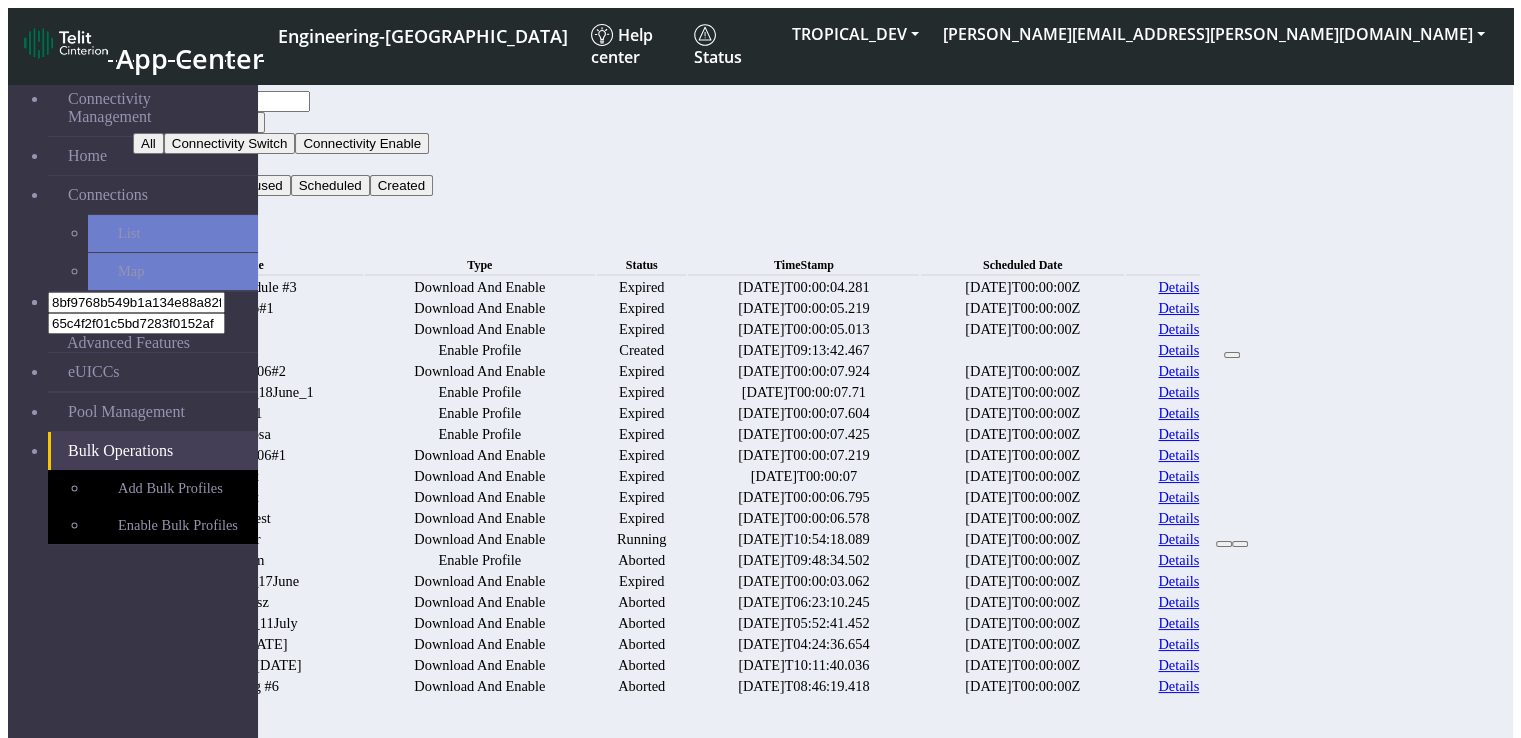 click on "Status" 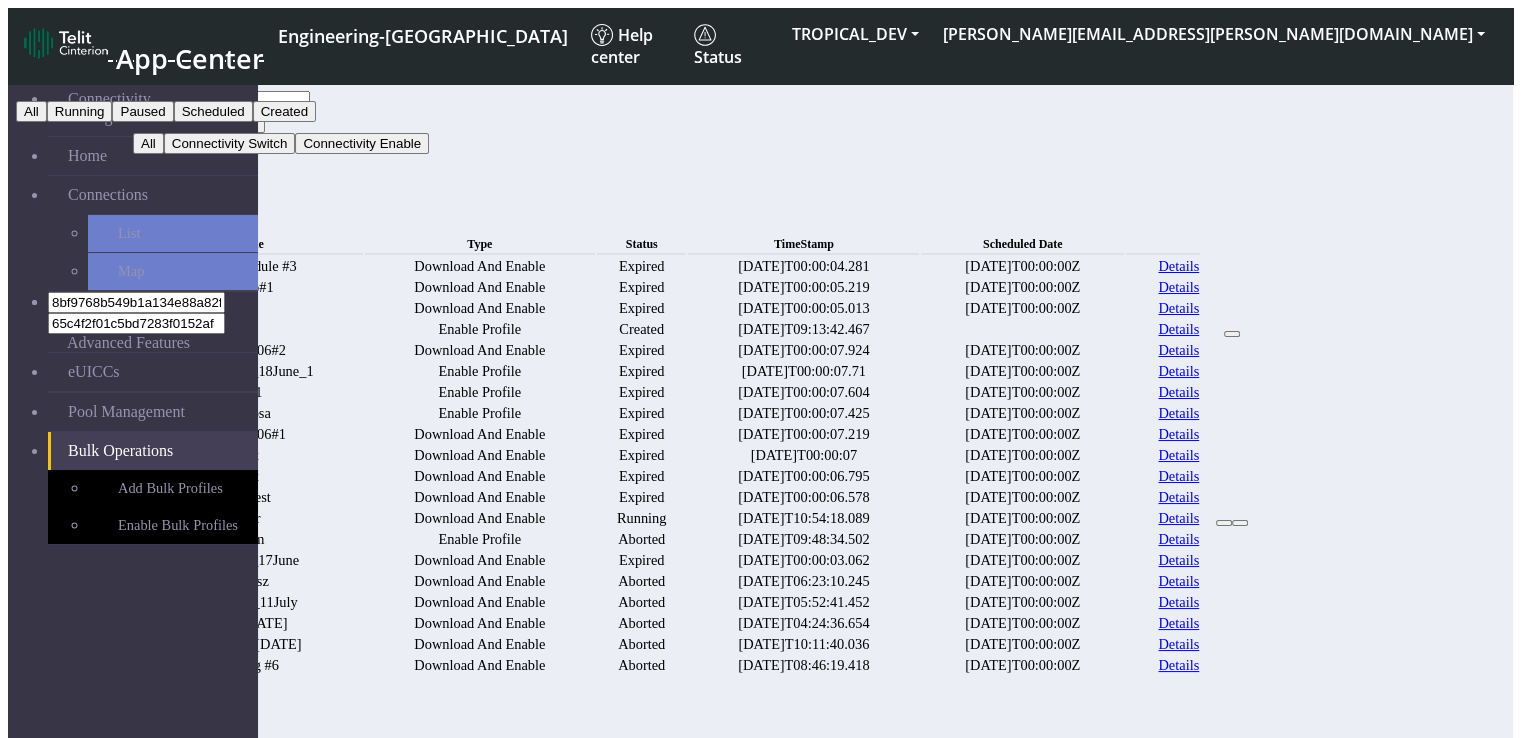 click on "Running" 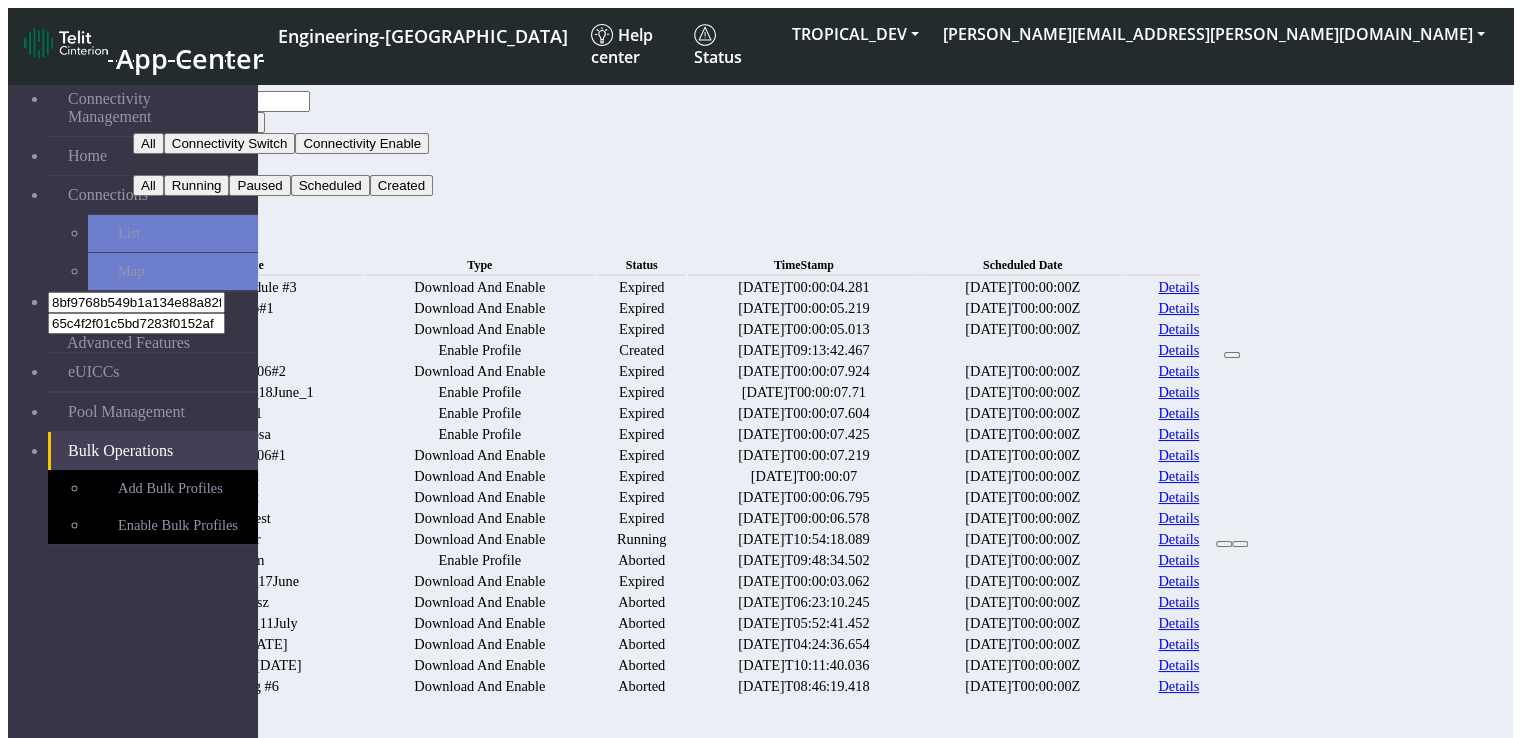 click 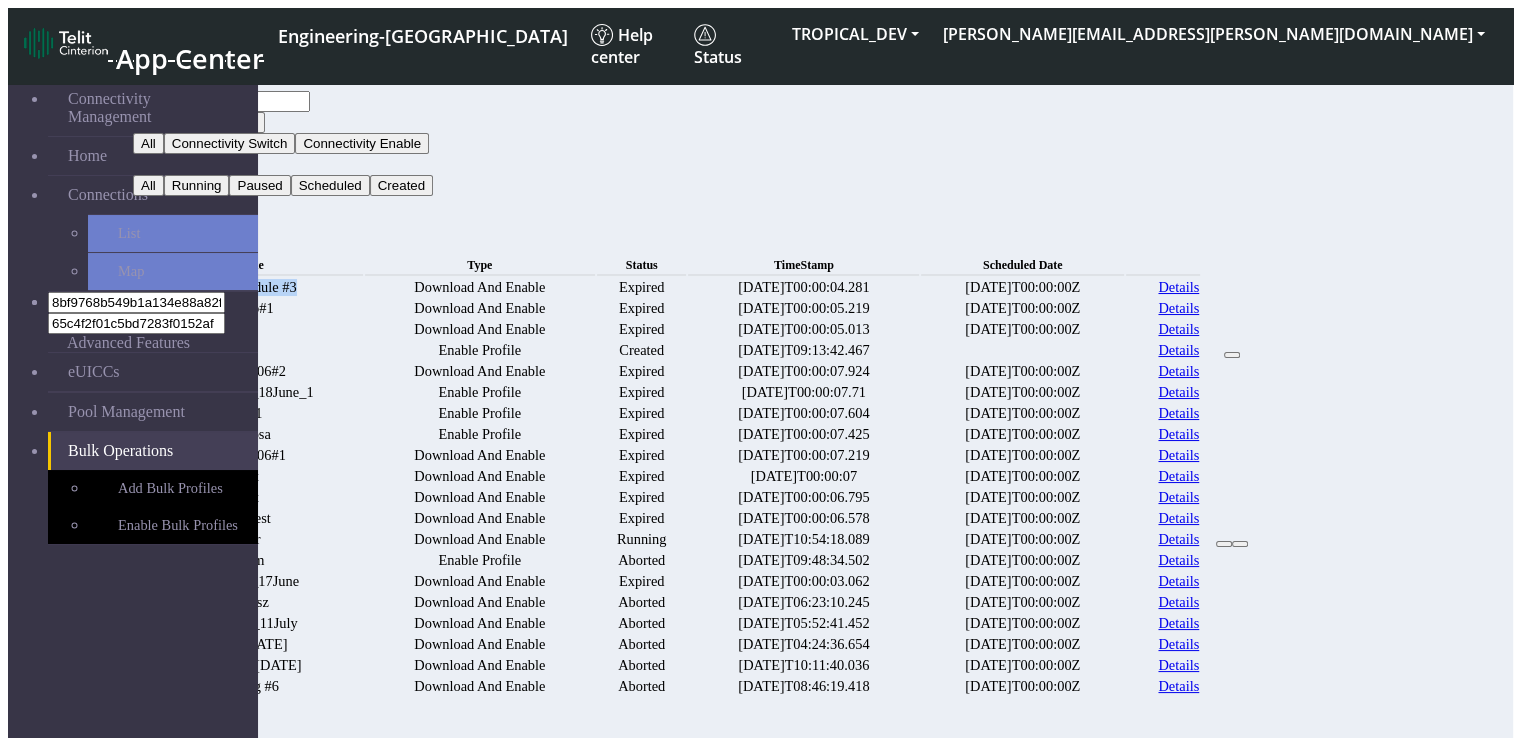 drag, startPoint x: 428, startPoint y: 256, endPoint x: 306, endPoint y: 253, distance: 122.03688 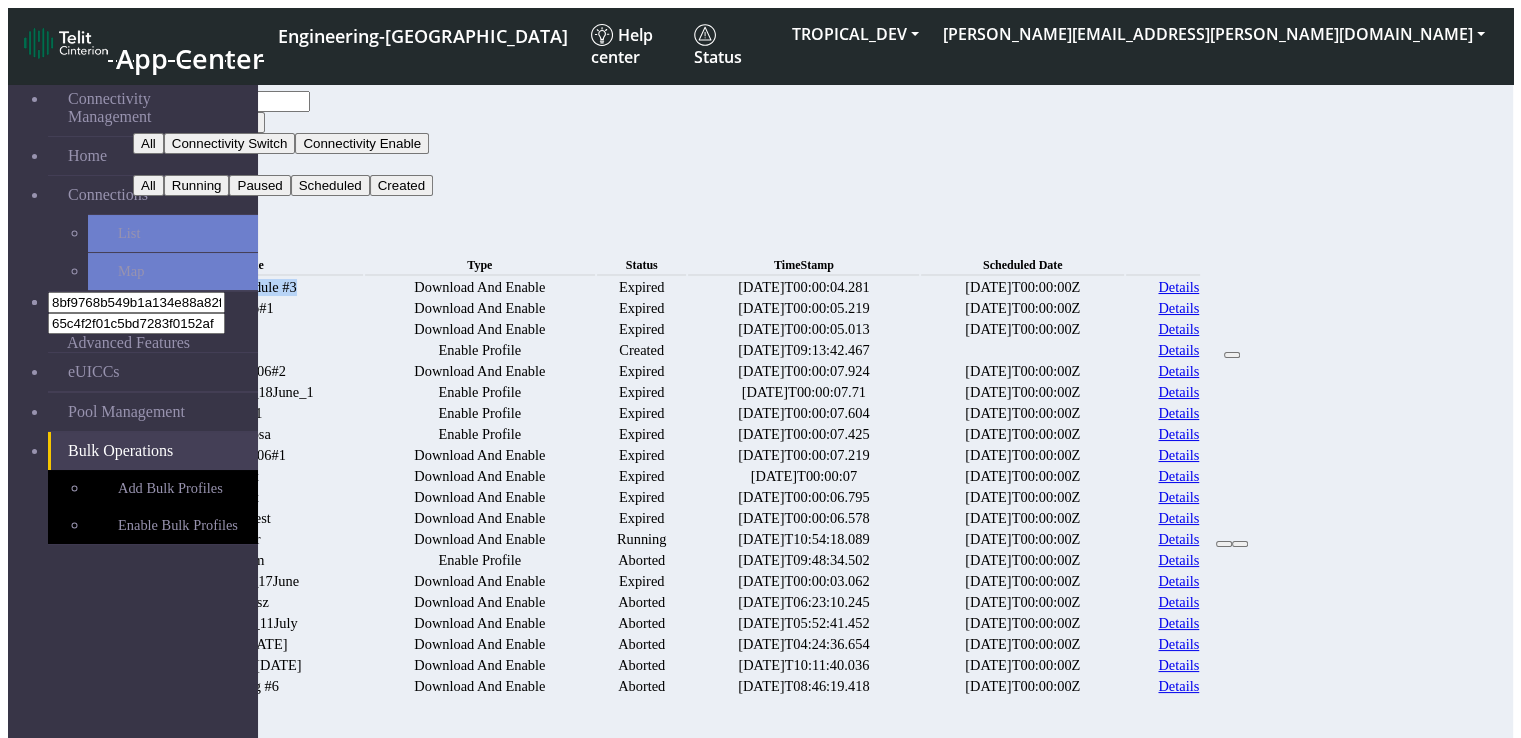click on "Test schedule #3" at bounding box center [249, 287] 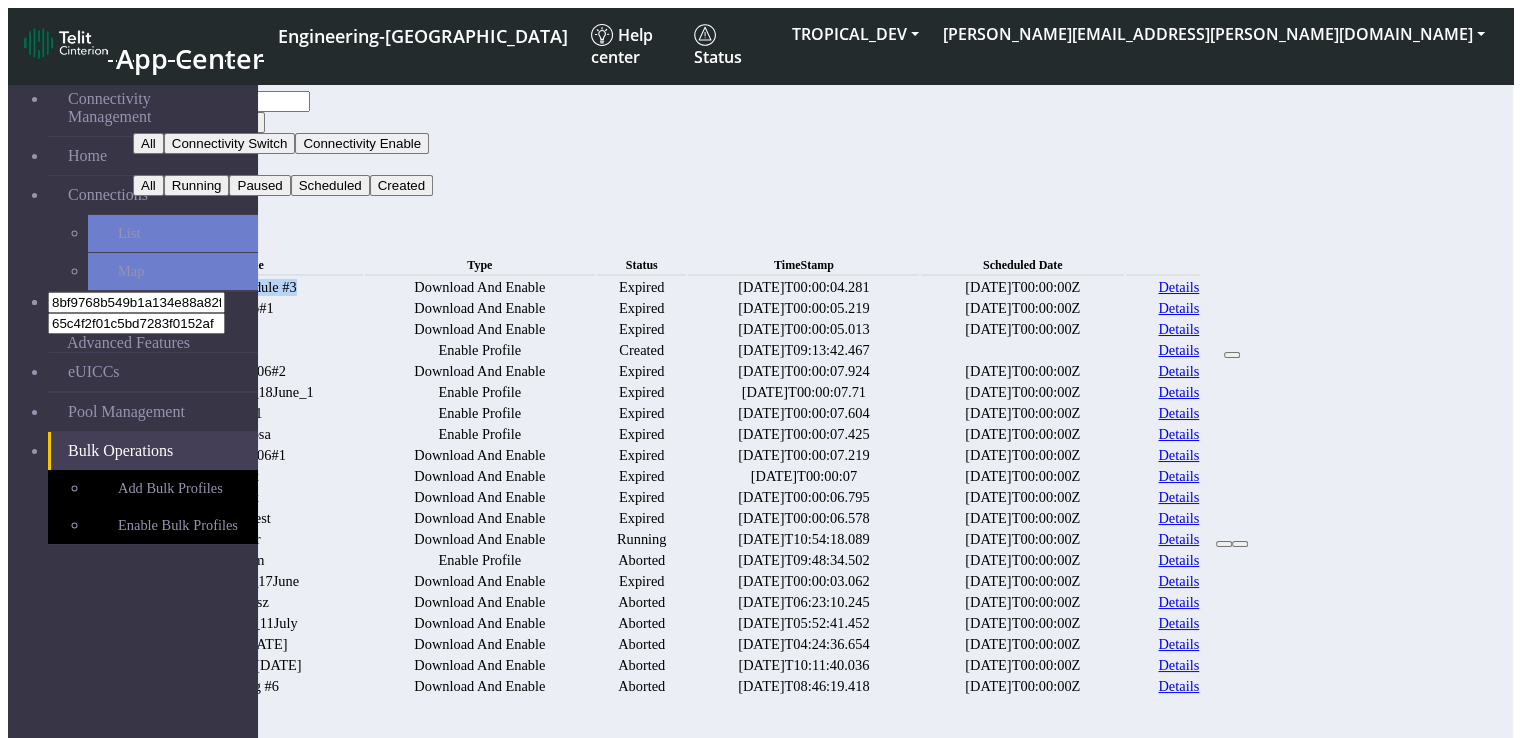 copy on "Test schedule #3" 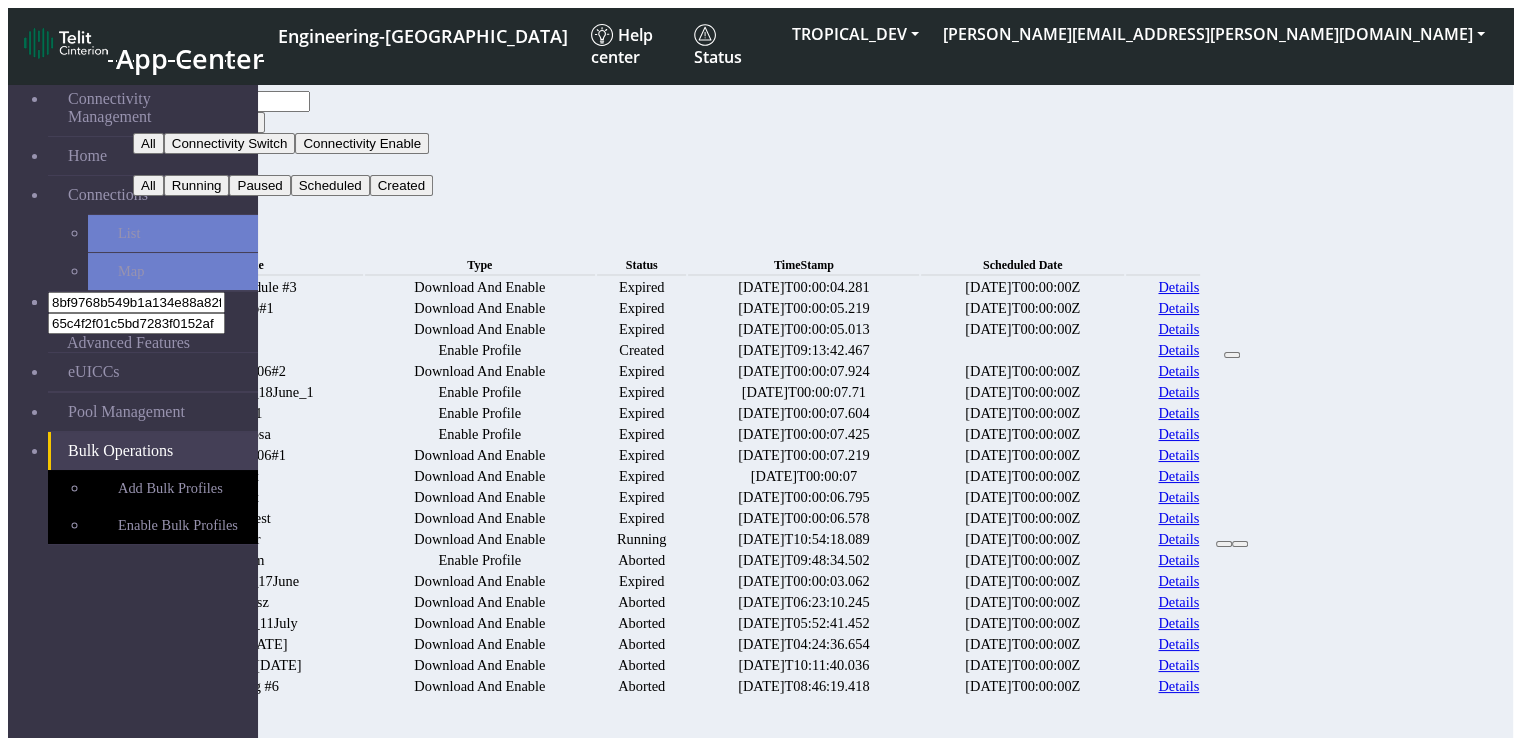 click 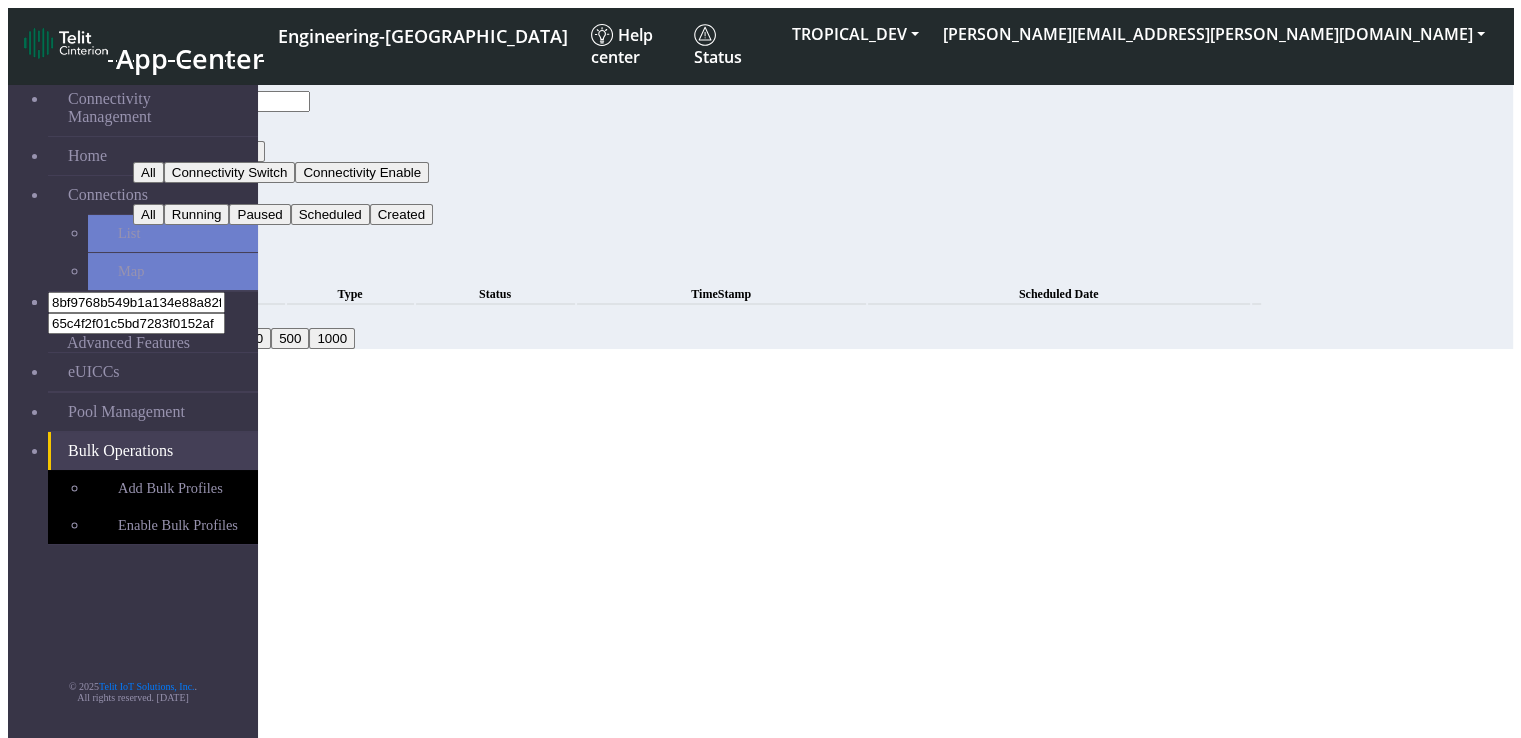 click on "Clear" at bounding box center (161, 126) 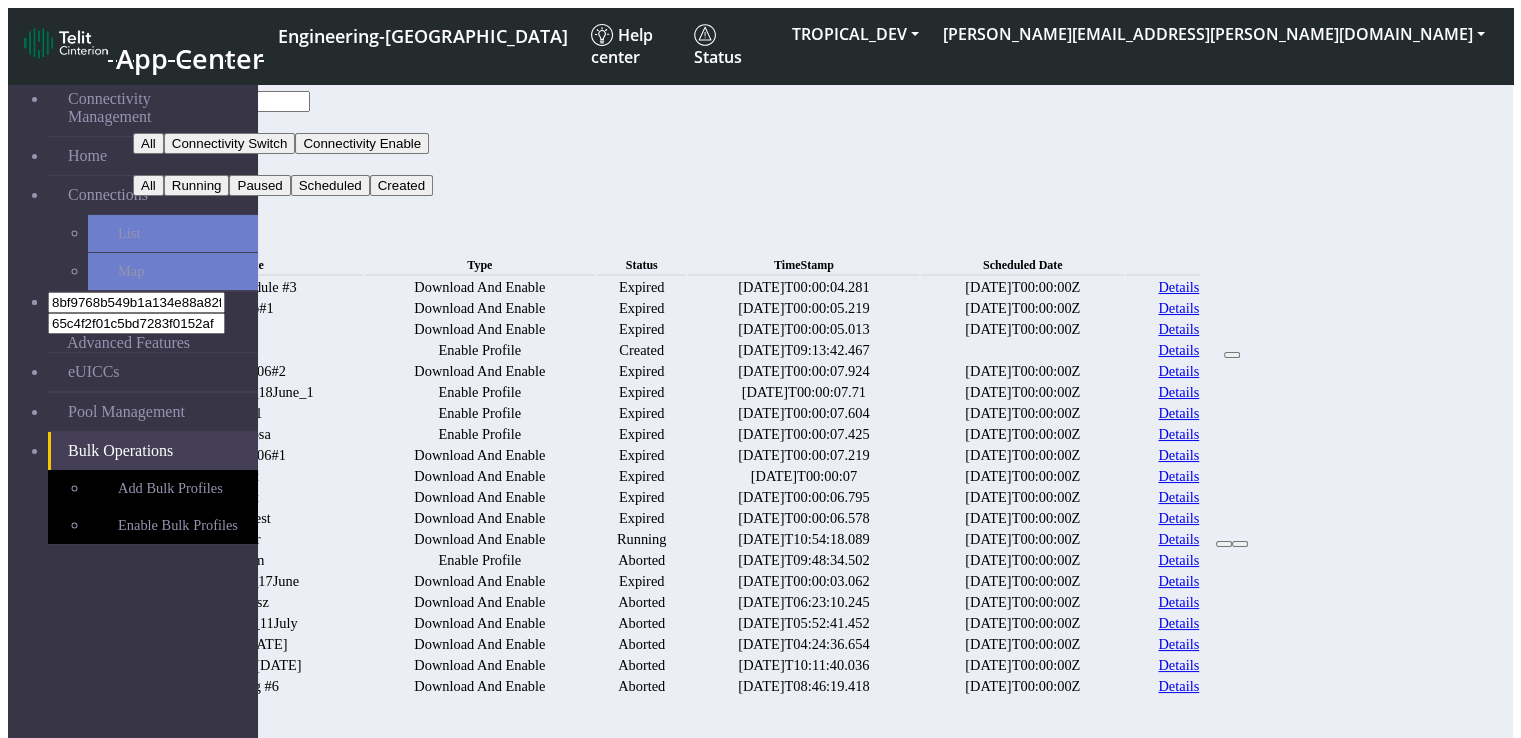 click on "Connectivity Management   Home  Connections List Map 8bf9768b549b1a134e88a82fb2b3bdda 65c4f2f01c5bd7283f0152af  Advanced Features   eUICCs   Pool Management  Bulk Operations  Add Bulk Profiles   Enable Bulk Profiles   © 2025  Telit IoT Solutions, Inc. .  All rights reserved. 01.09.00 Filter by  Query          Query   In Session   Not connected   Tags   Country   Operator   Search   Filter by   Type   All   Connectivity Switch   Connectivity Enable   Status   All   Running   Paused   Scheduled   Created   Search   Bulk Operations  New Name Type Status TimeStamp  Scheduled Date  Test schedule #3 Download And Enable Expired 2025-07-20T00:00:04.281 2025-06-20T00:00:00Z Details  Demo#1 Download And Enable Expired 2025-07-19T00:00:05.219 2025-06-19T00:00:00Z Details  fsd Download And Enable Expired 2025-07-19T00:00:05.013 2025-06-19T00:00:00Z Details   mn Enable Profile Created 2025-07-18T09:13:42.467 Details  Test_1806#2 Download And Enable Expired 2025-07-18T00:00:07.924 2025-06-18T00:00:00Z Details  Expired 1" 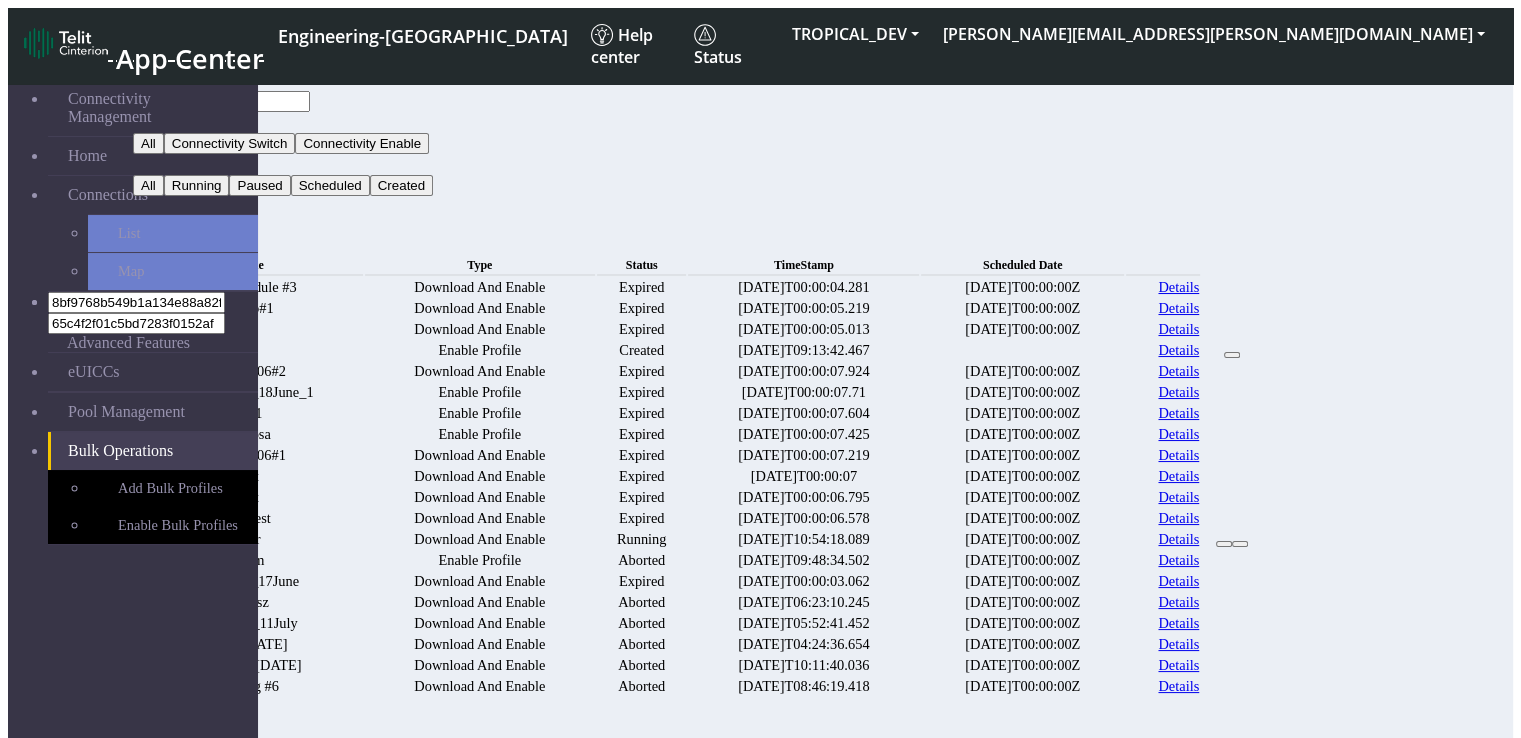 type on "Test schedule #3" 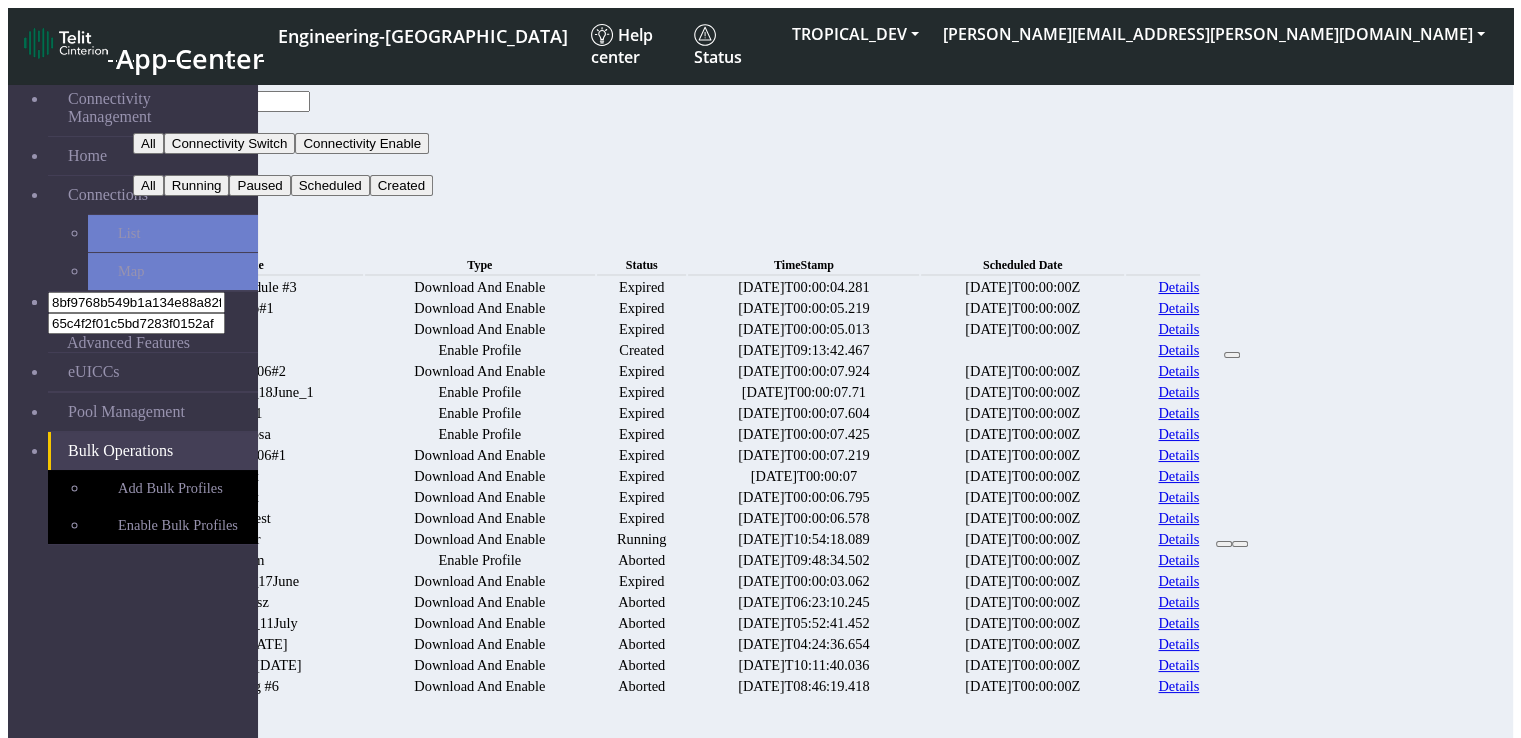 click on "Search" 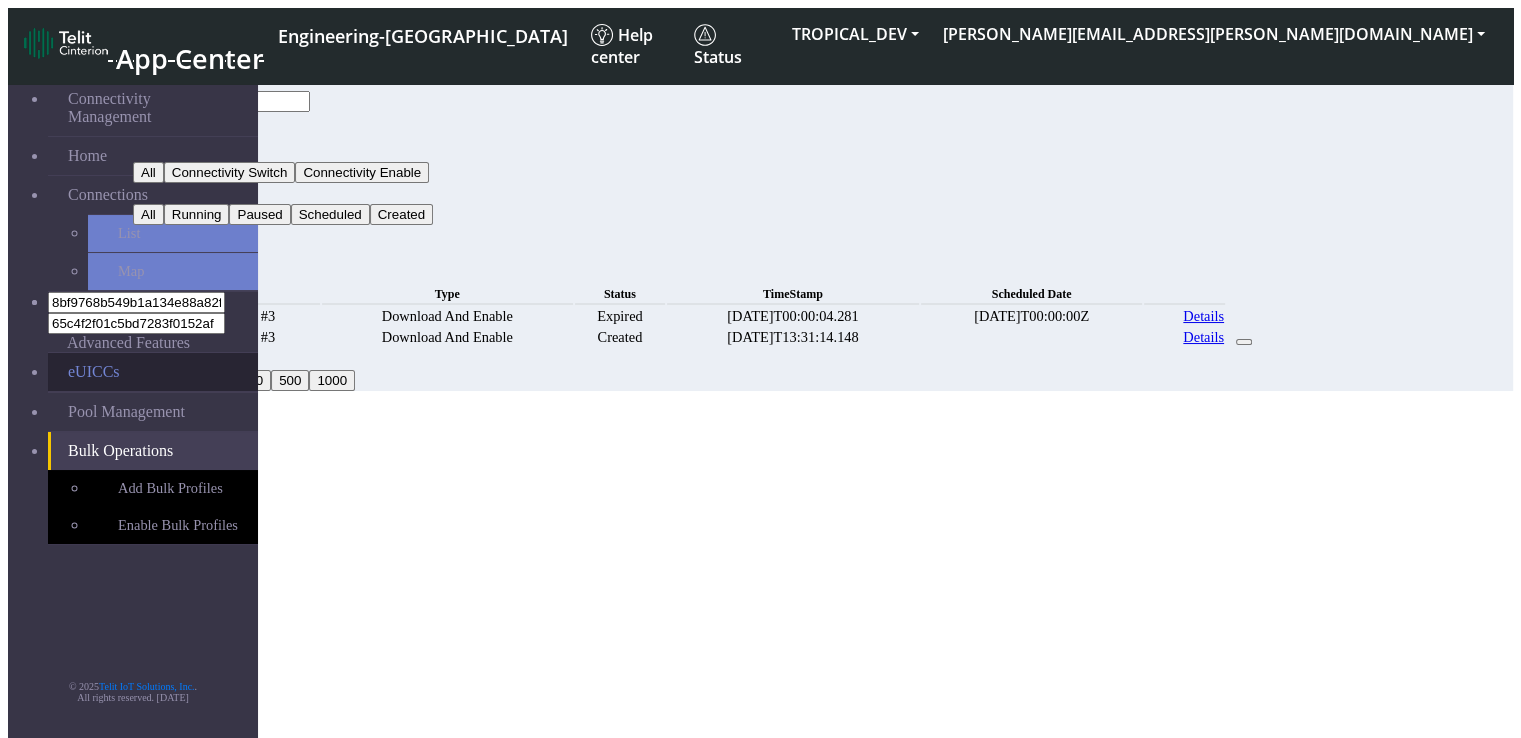 click on "eUICCs" at bounding box center [153, 372] 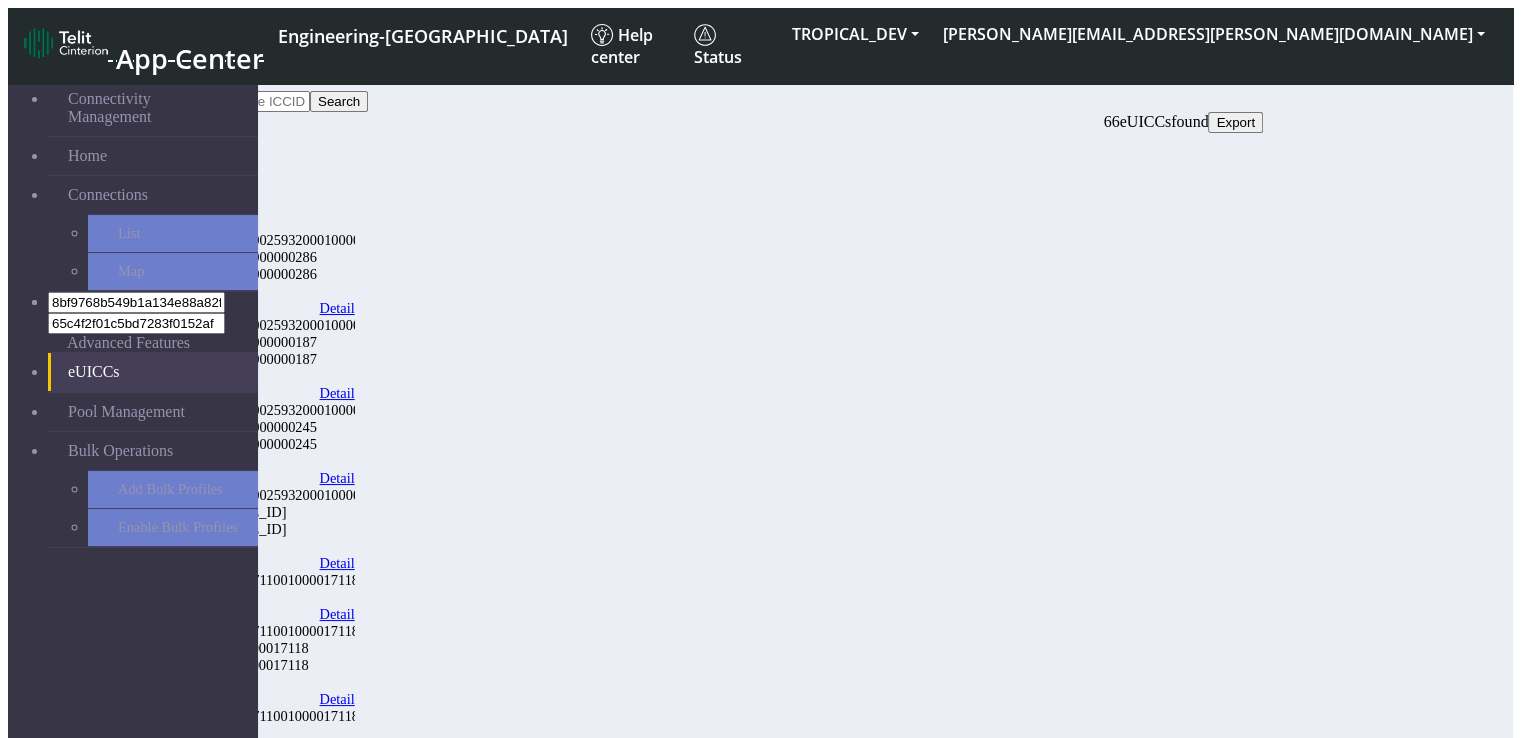 click at bounding box center (221, 101) 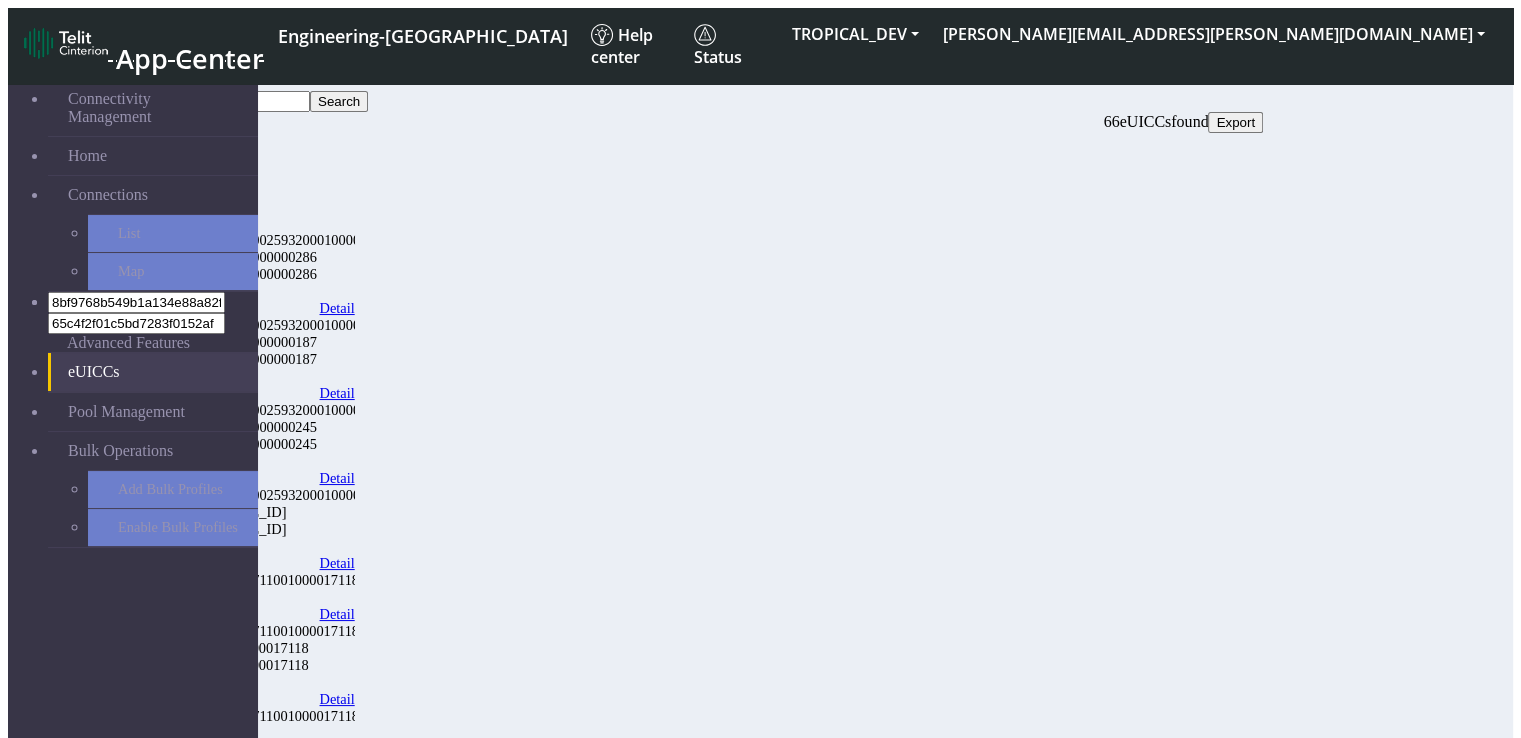 type on "Test schedule #3" 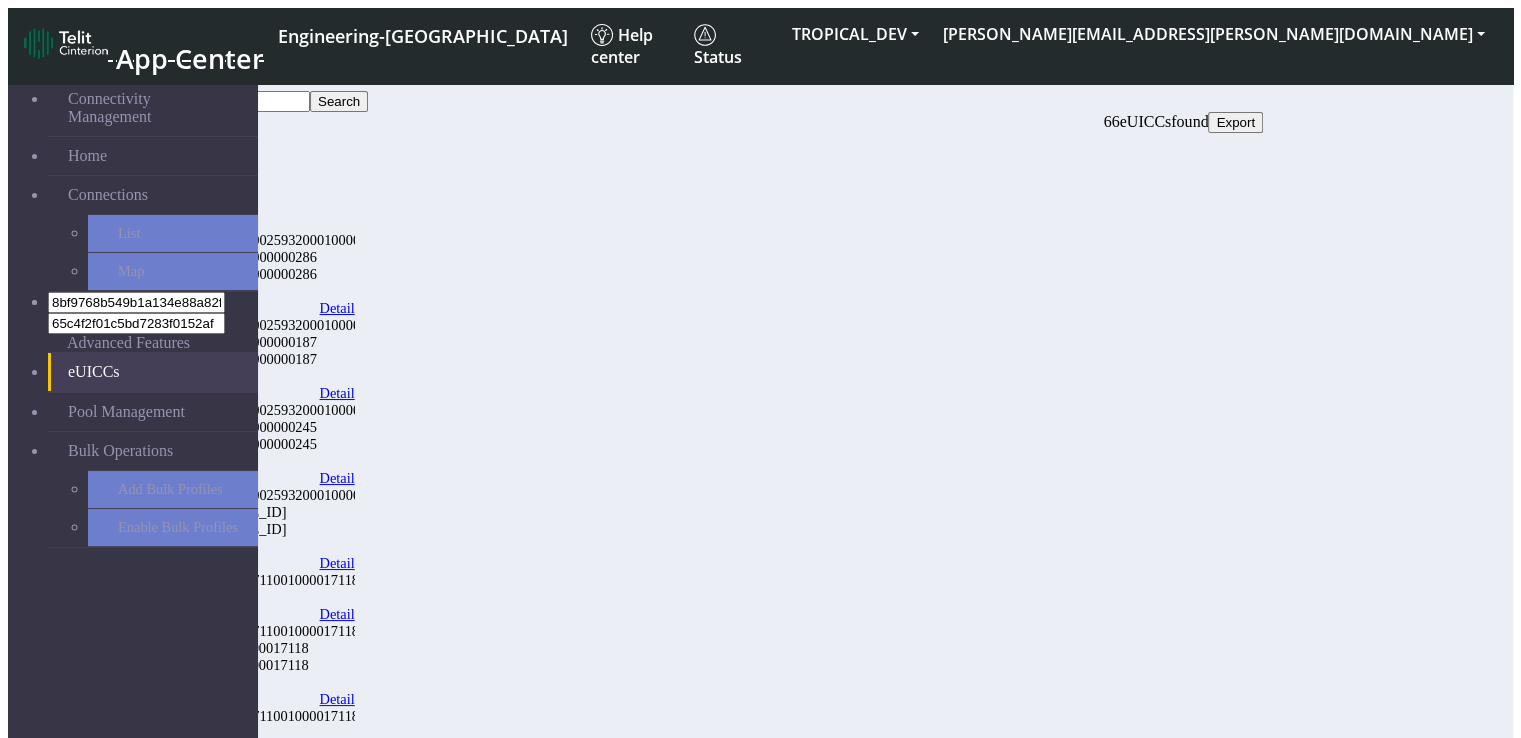 click on "Search" 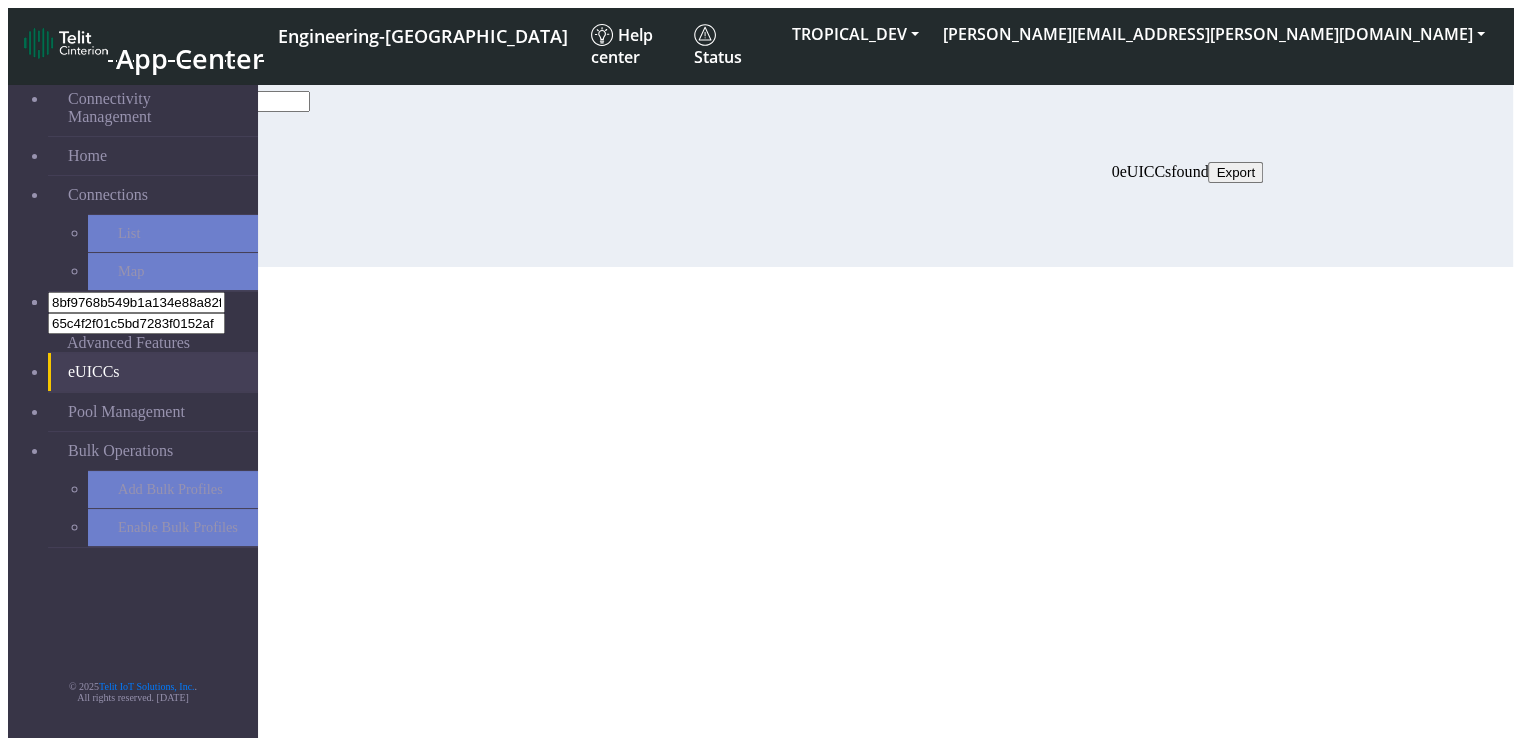 drag, startPoint x: 999, startPoint y: 425, endPoint x: 778, endPoint y: 413, distance: 221.32555 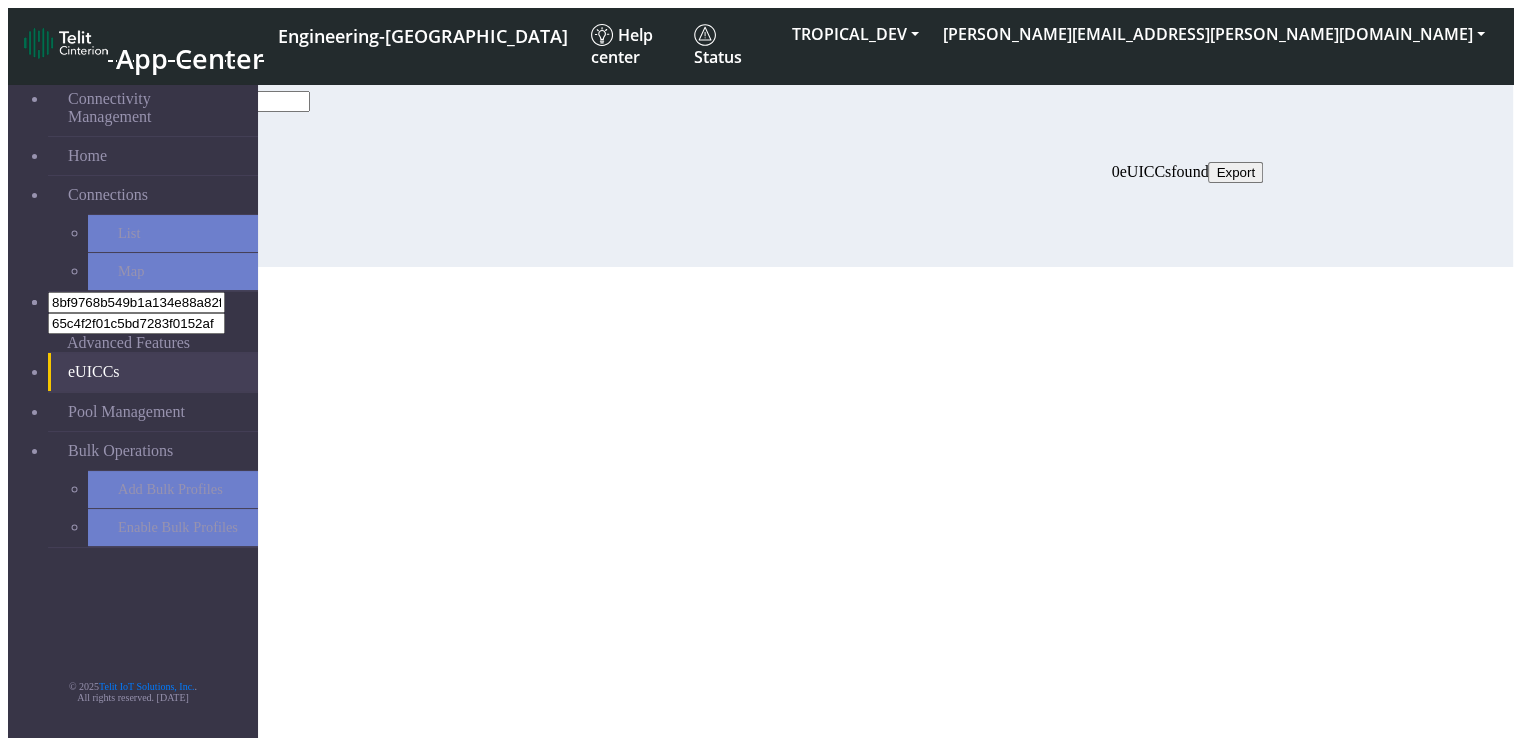 click on "No data found" 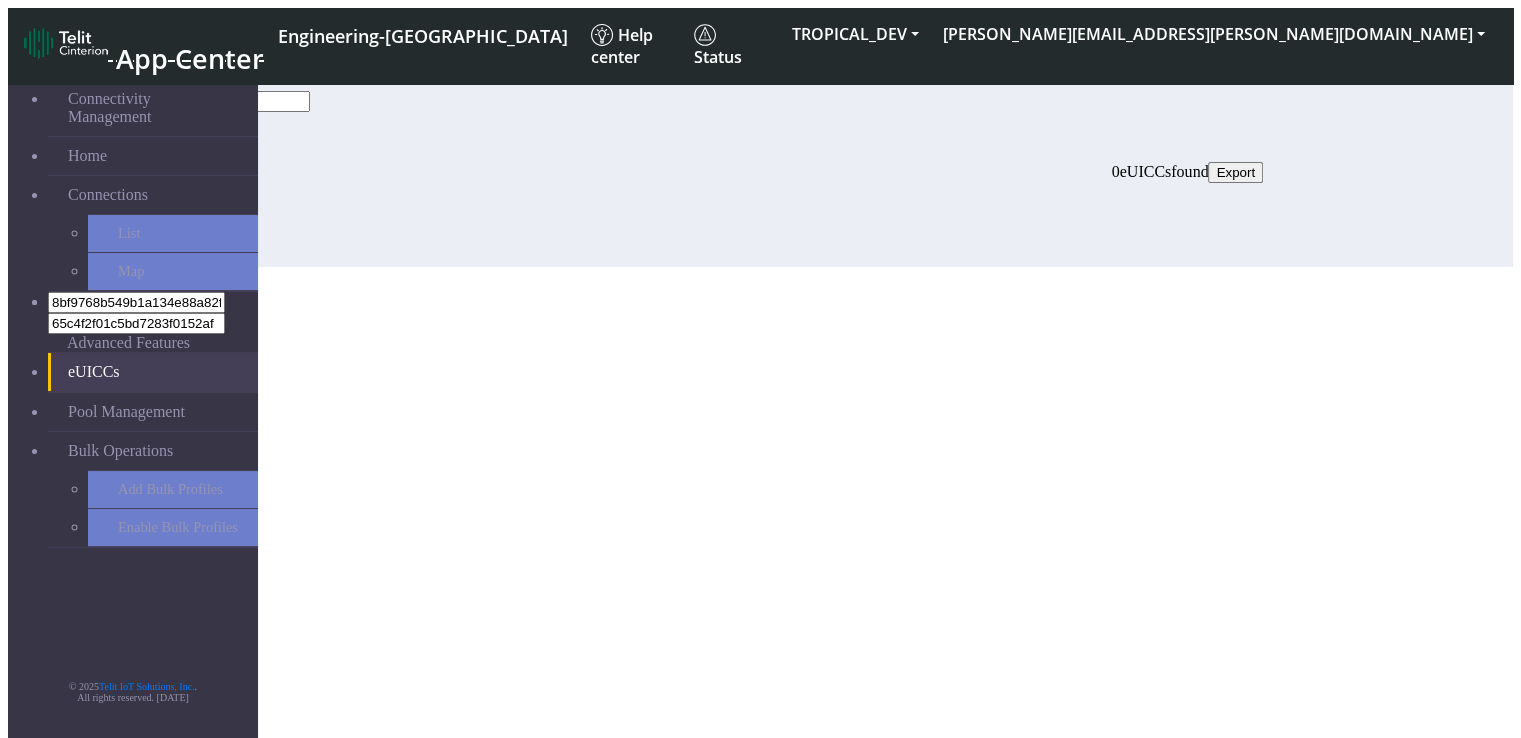 click on "Connectivity Management   Home  Connections List Map 8bf9768b549b1a134e88a82fb2b3bdda 65c4f2f01c5bd7283f0152af  Advanced Features   eUICCs   Pool Management  Bulk Operations  Add Bulk Profiles   Enable Bulk Profiles   © 2025  Telit IoT Solutions, Inc. .  All rights reserved. 01.09.00 Filter by  Query          Query   In Session   Not connected   Tags   Country   Operator   Search   eUICCs  Test schedule #3  Clear   Search   0   eUICCs   found  Export  No data found" 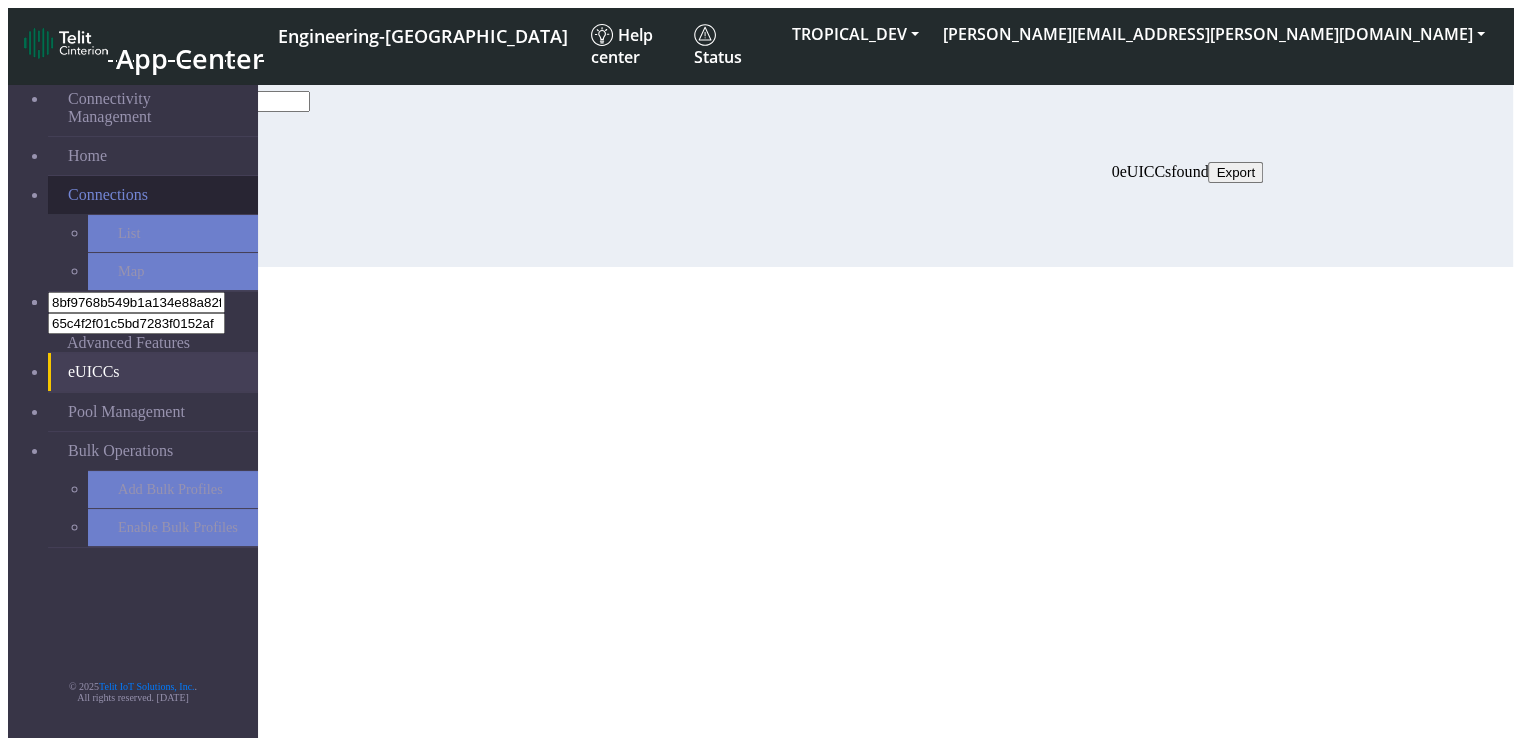 click on "Connections" at bounding box center (153, 195) 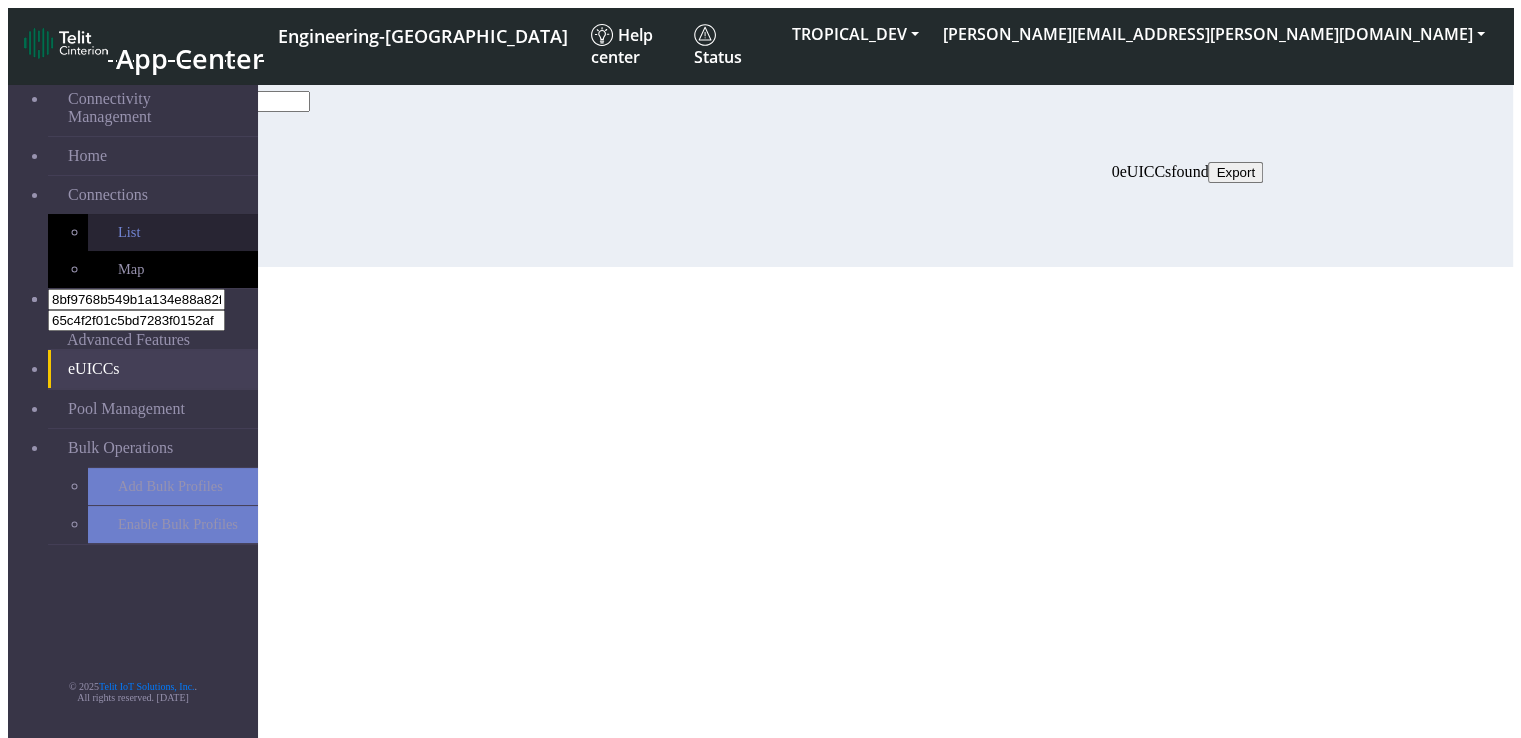 click on "List" at bounding box center [173, 232] 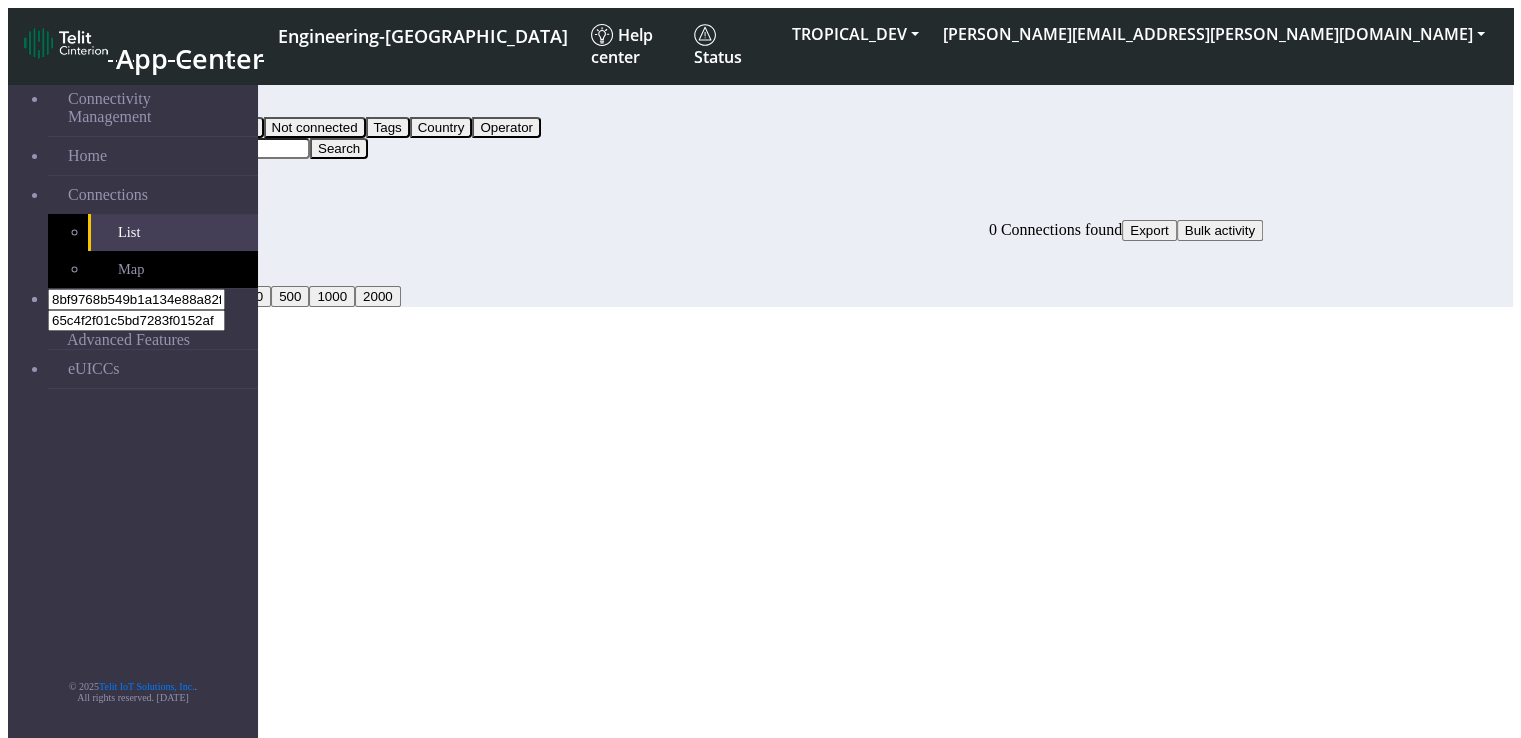 click on "Filter by  Query          Query   In Session   Not connected   Tags   Country   Operator   Search" 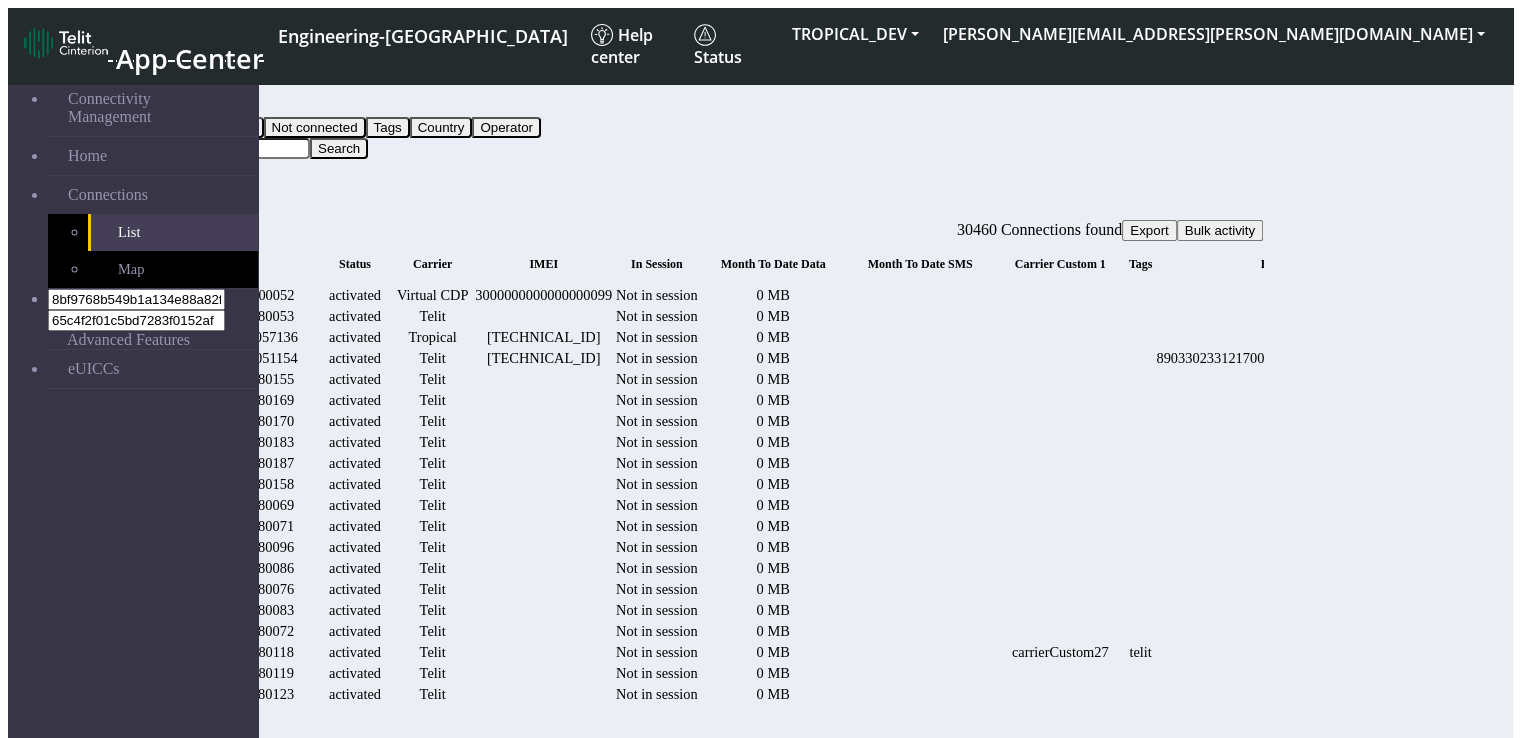 click at bounding box center (221, 148) 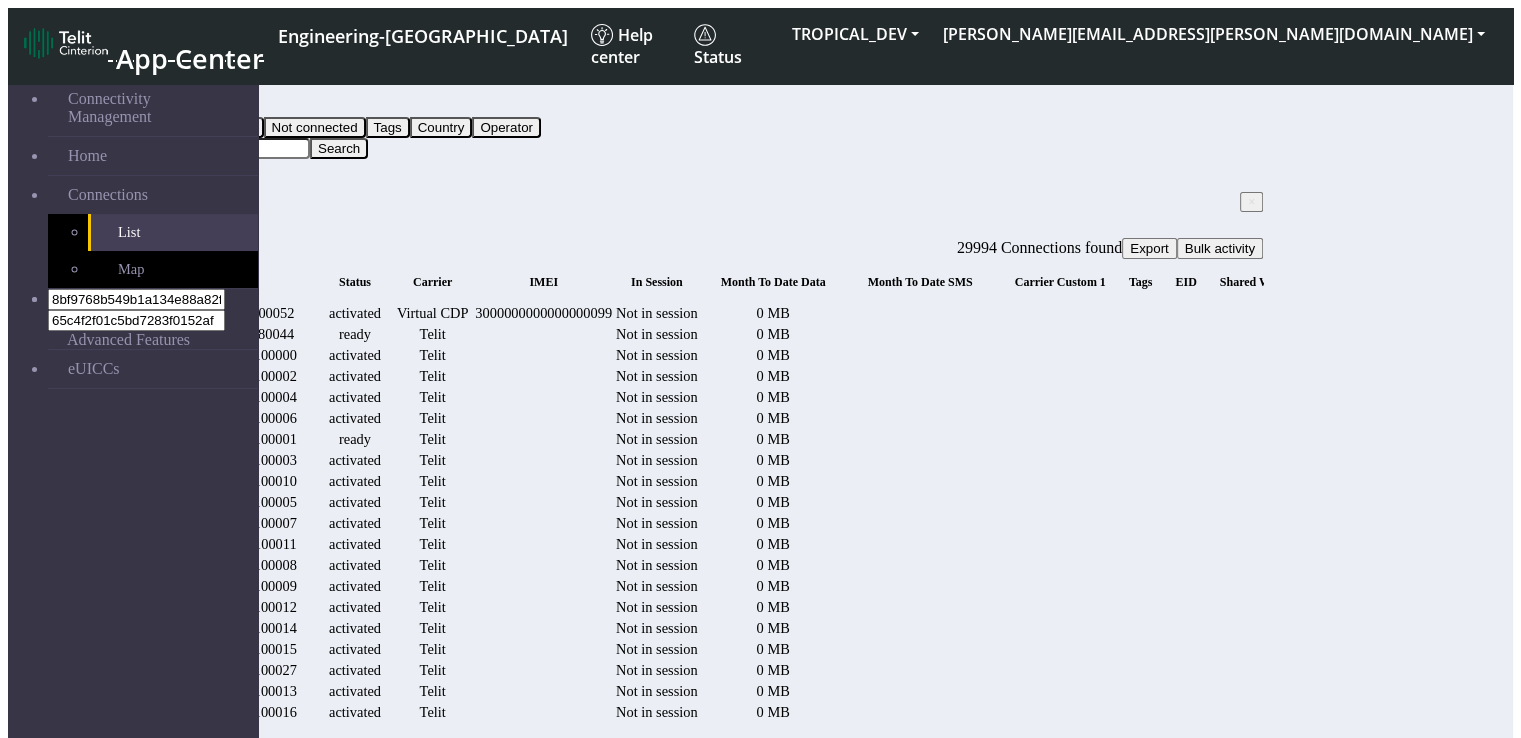 click on "Test schedule #3" at bounding box center (221, 148) 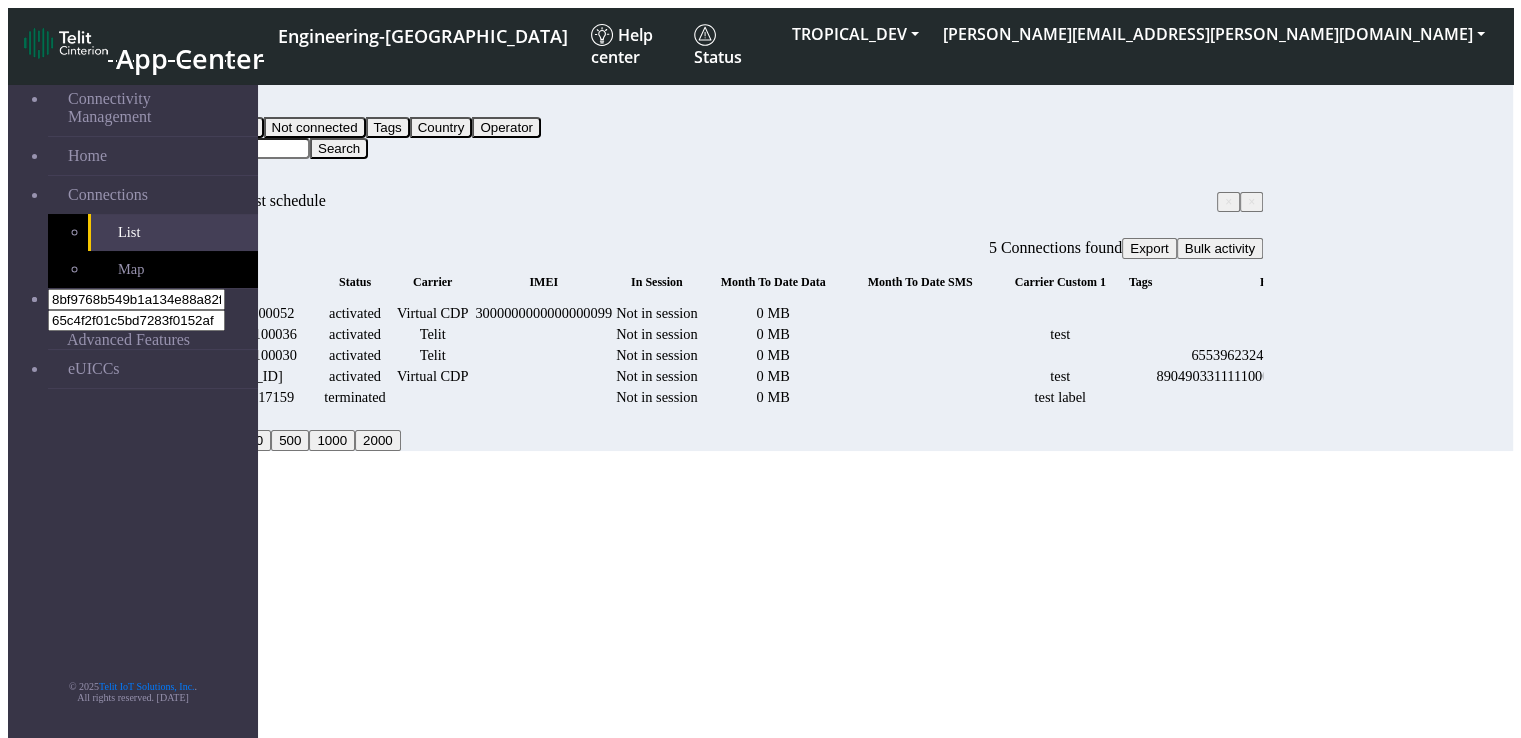 click on "Test schedule" at bounding box center (221, 148) 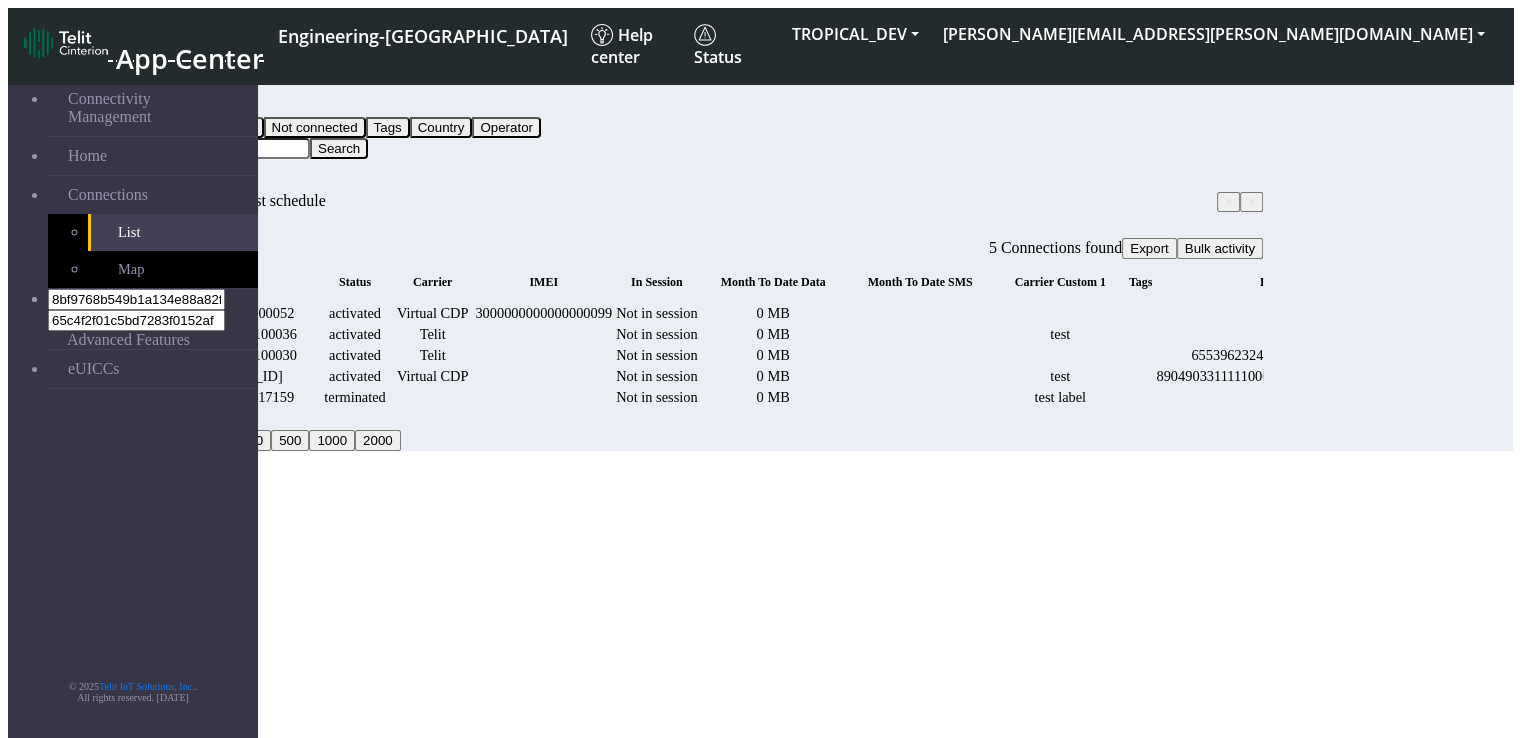 type on "Test schedjhjule" 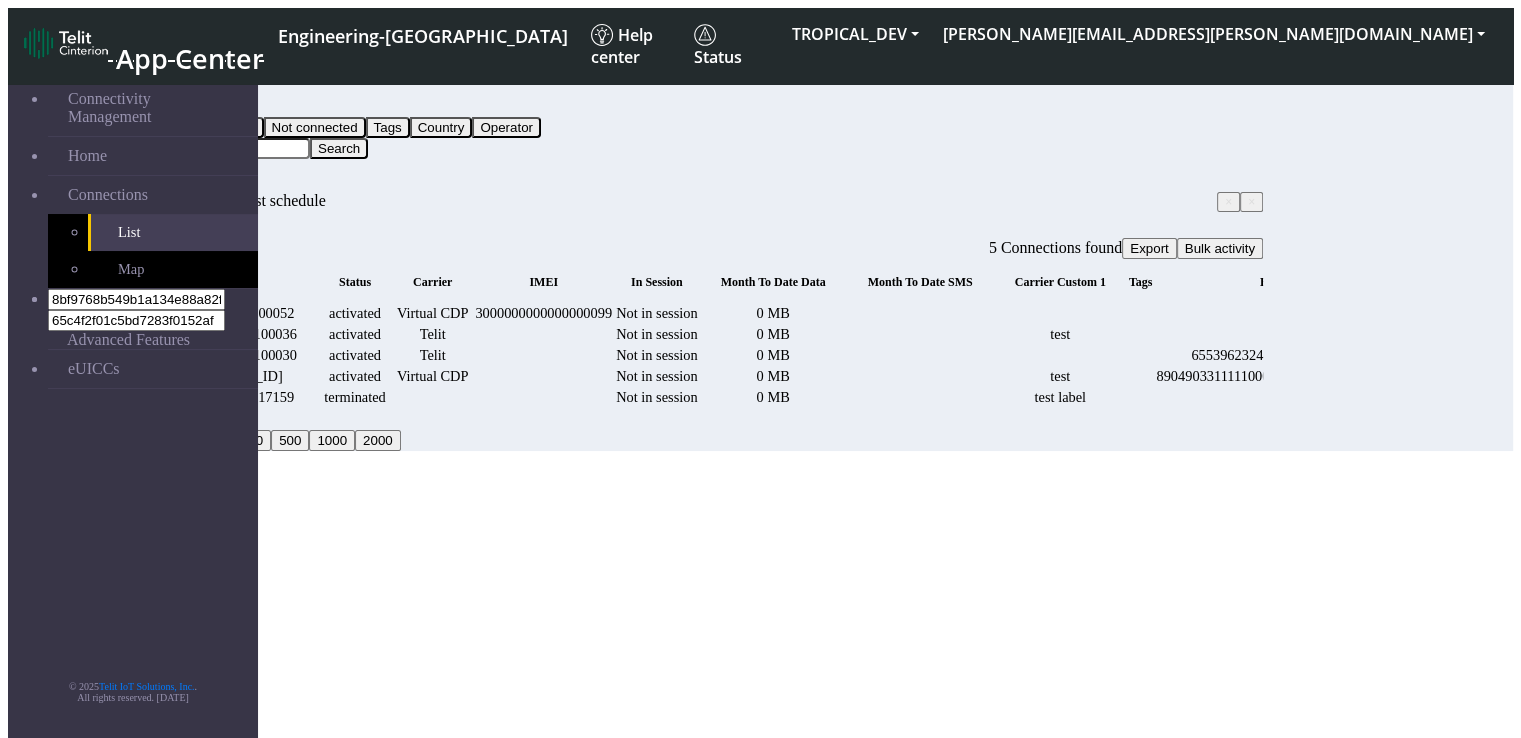 click on "Filter by  Query          Query   In Session   Not connected   Tags   Country   Operator  Test schedjhjule  Search" 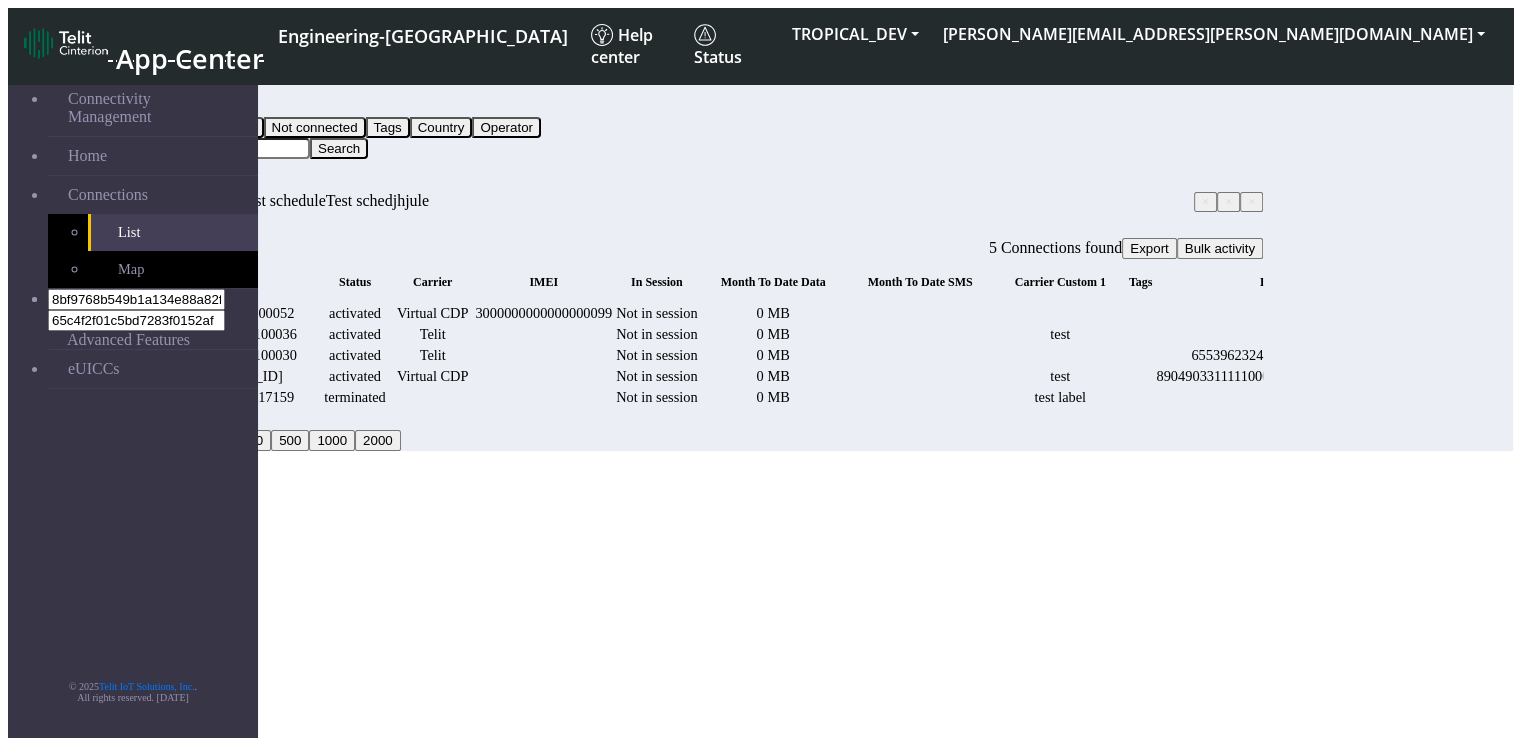 click on "×" 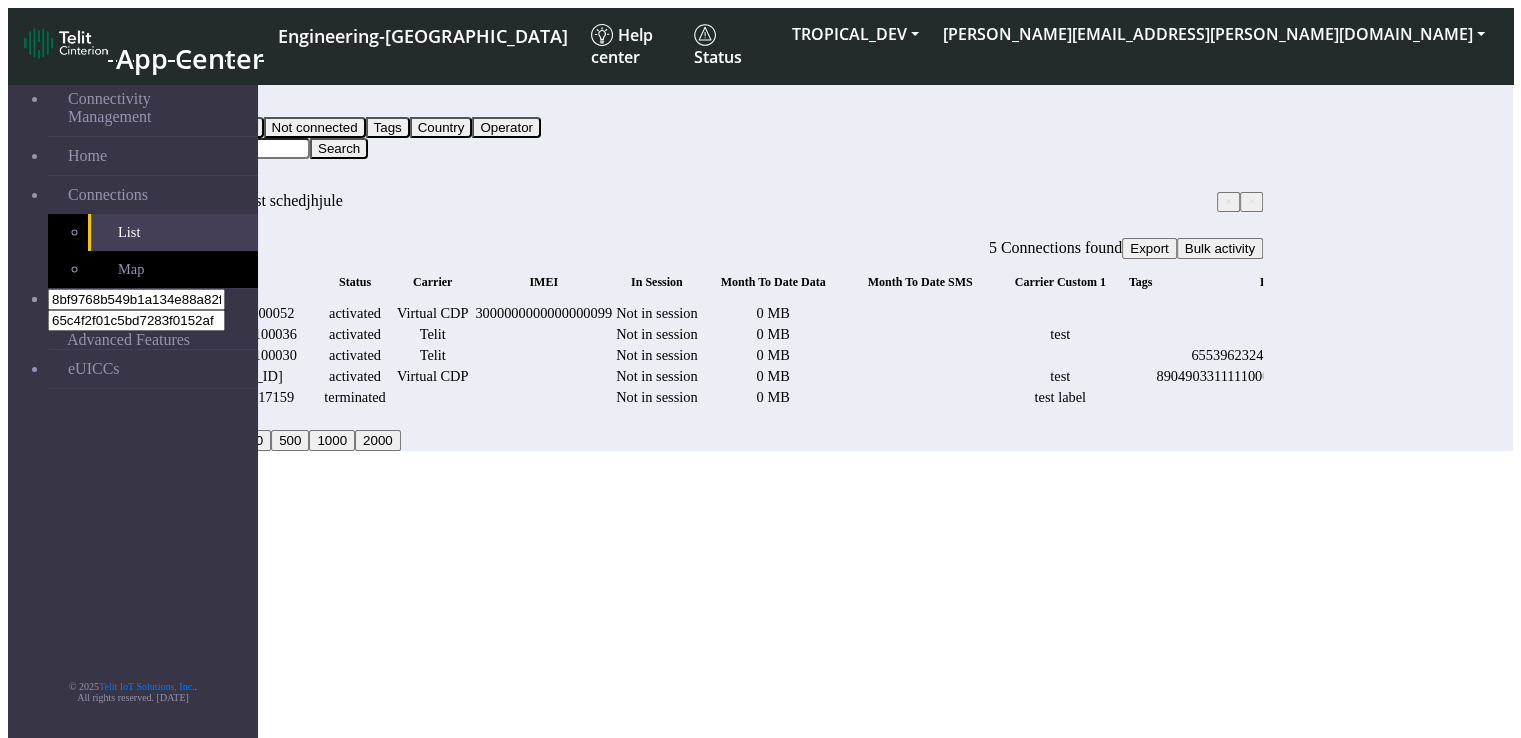 click on "× Test schedjhjule" 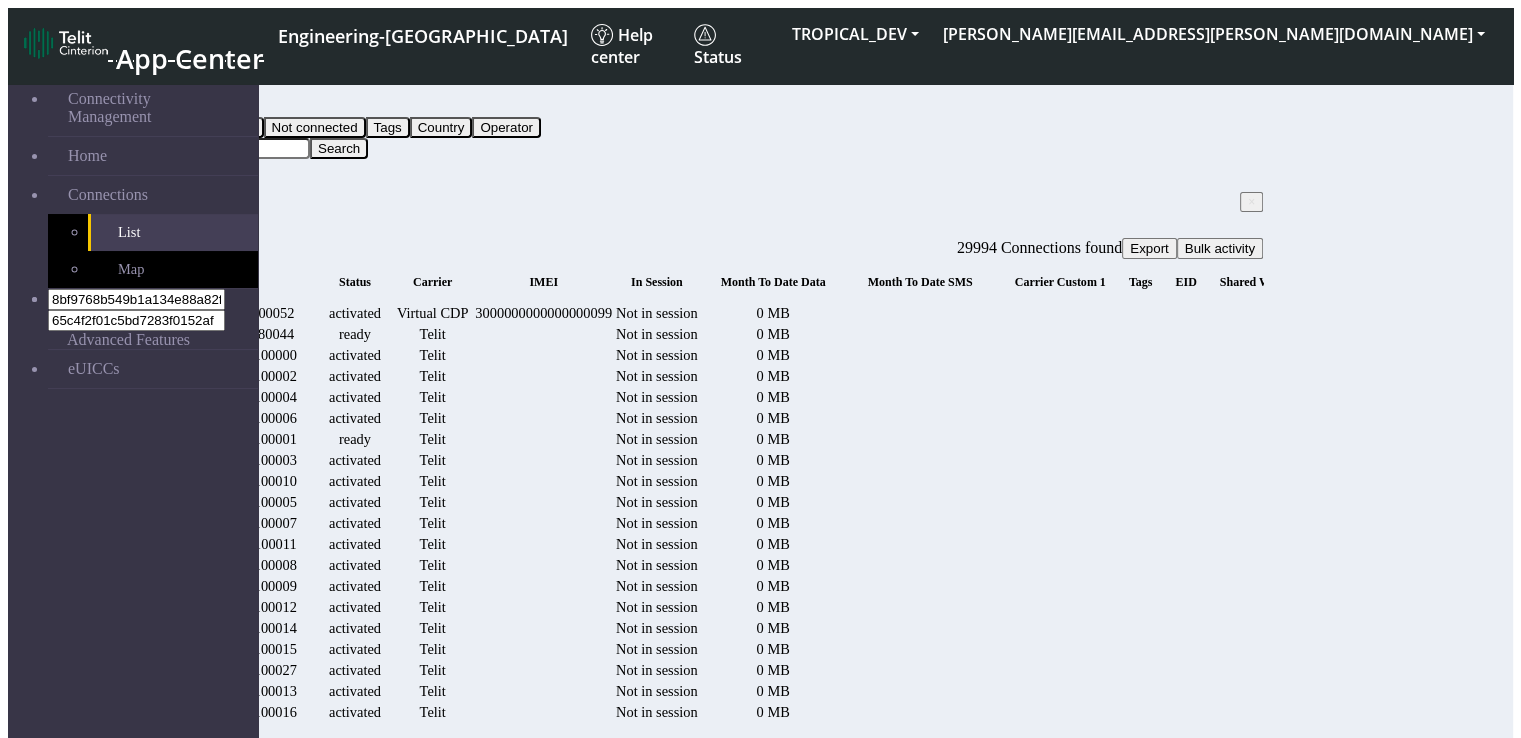 click on "×" 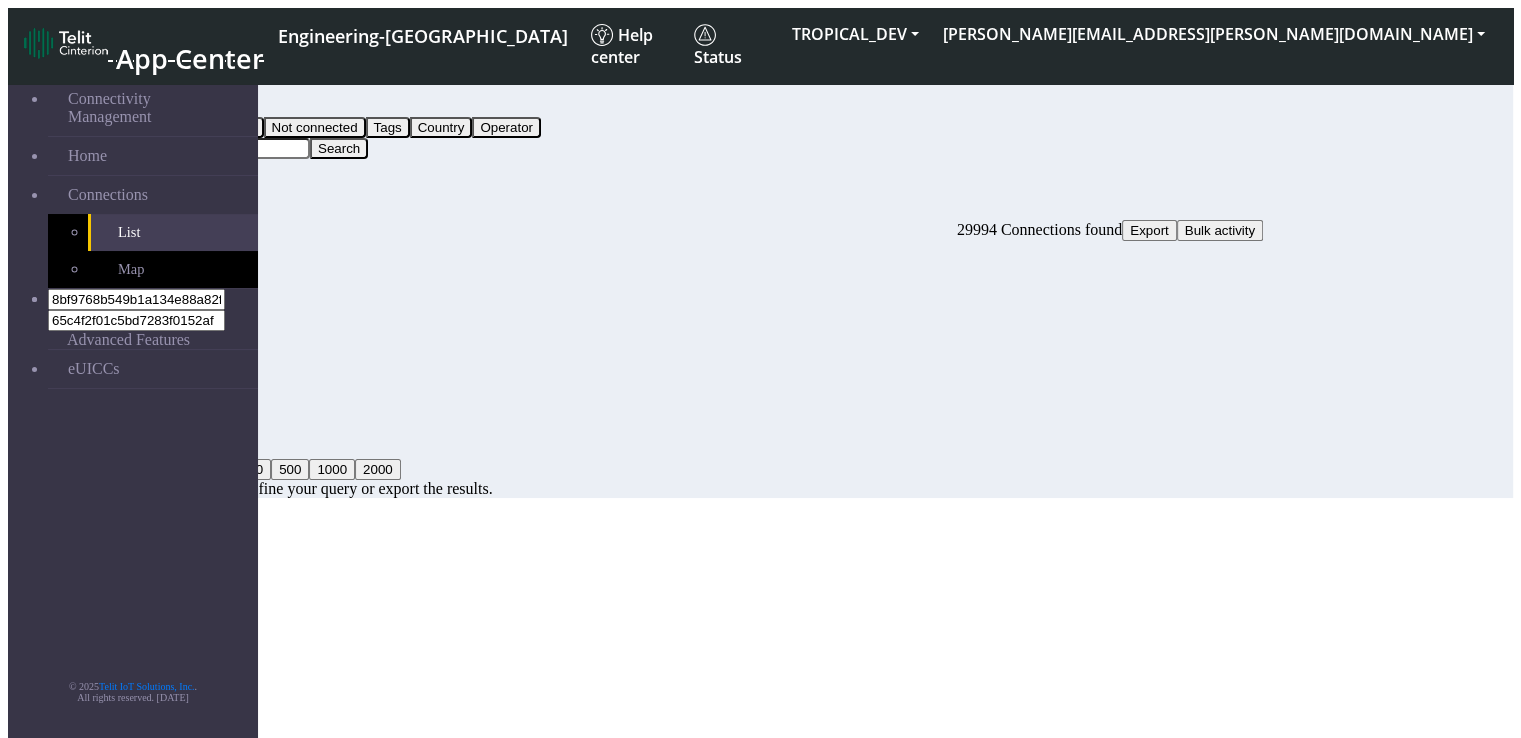 click on "Query" at bounding box center (159, 106) 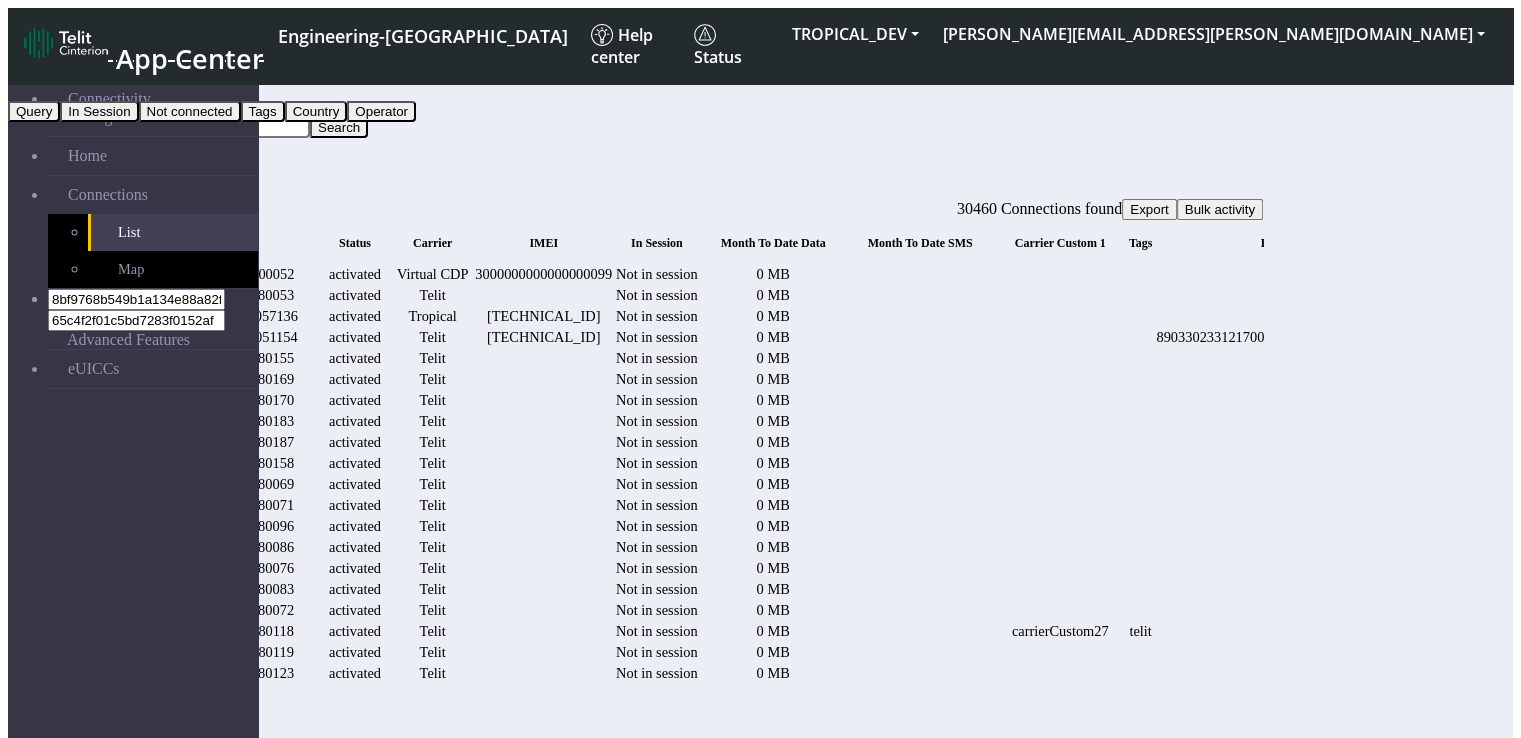click on "In Session" 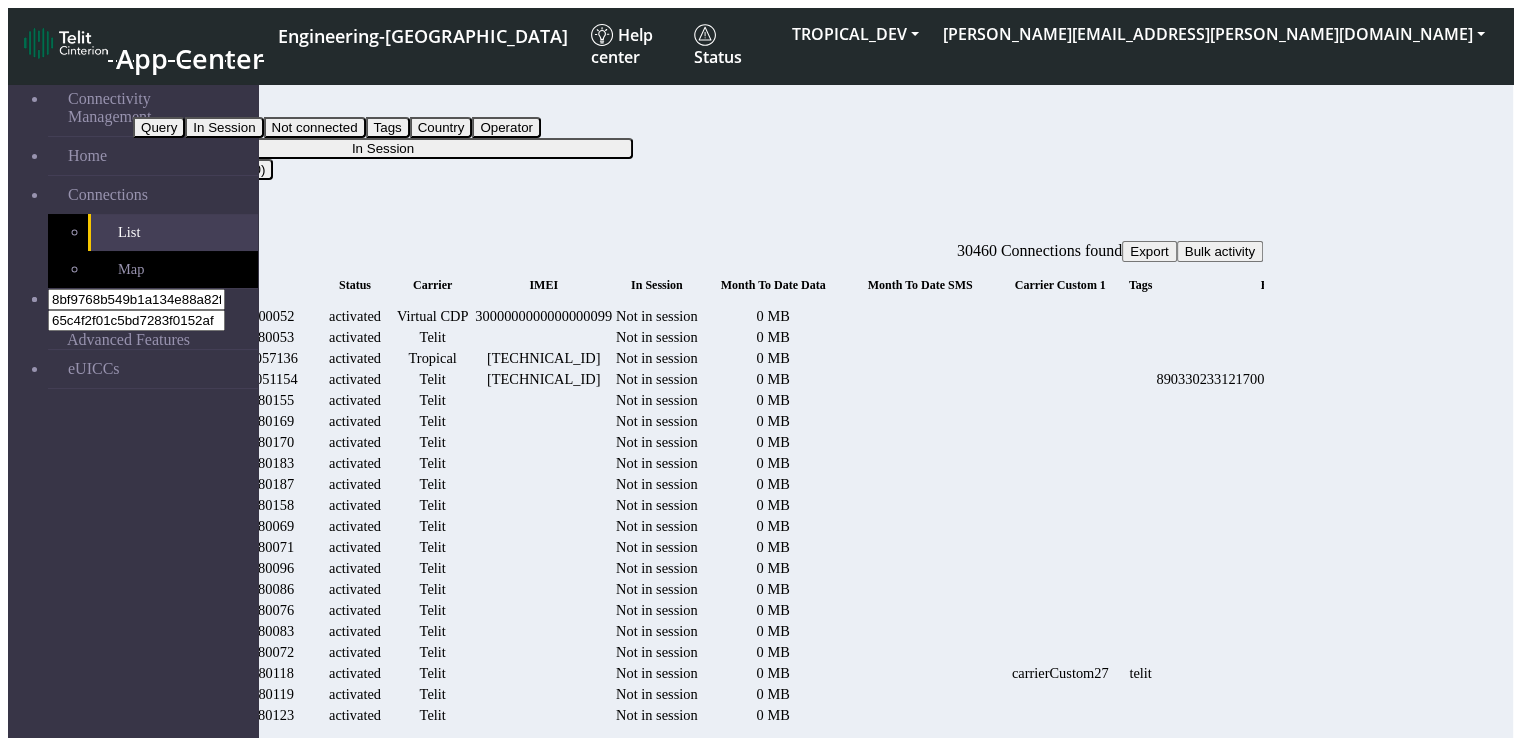 click on "In Session" 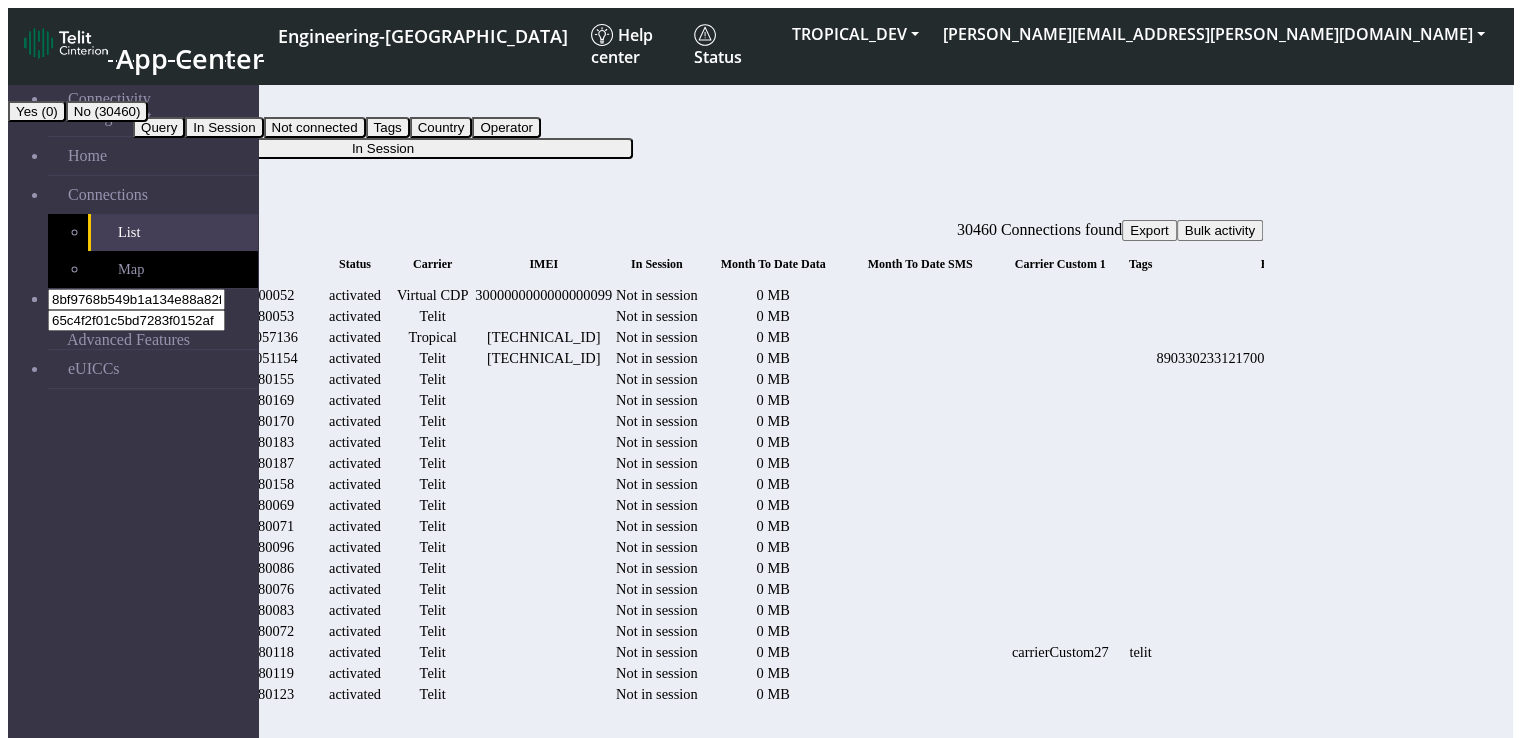 click on "Yes (0)" 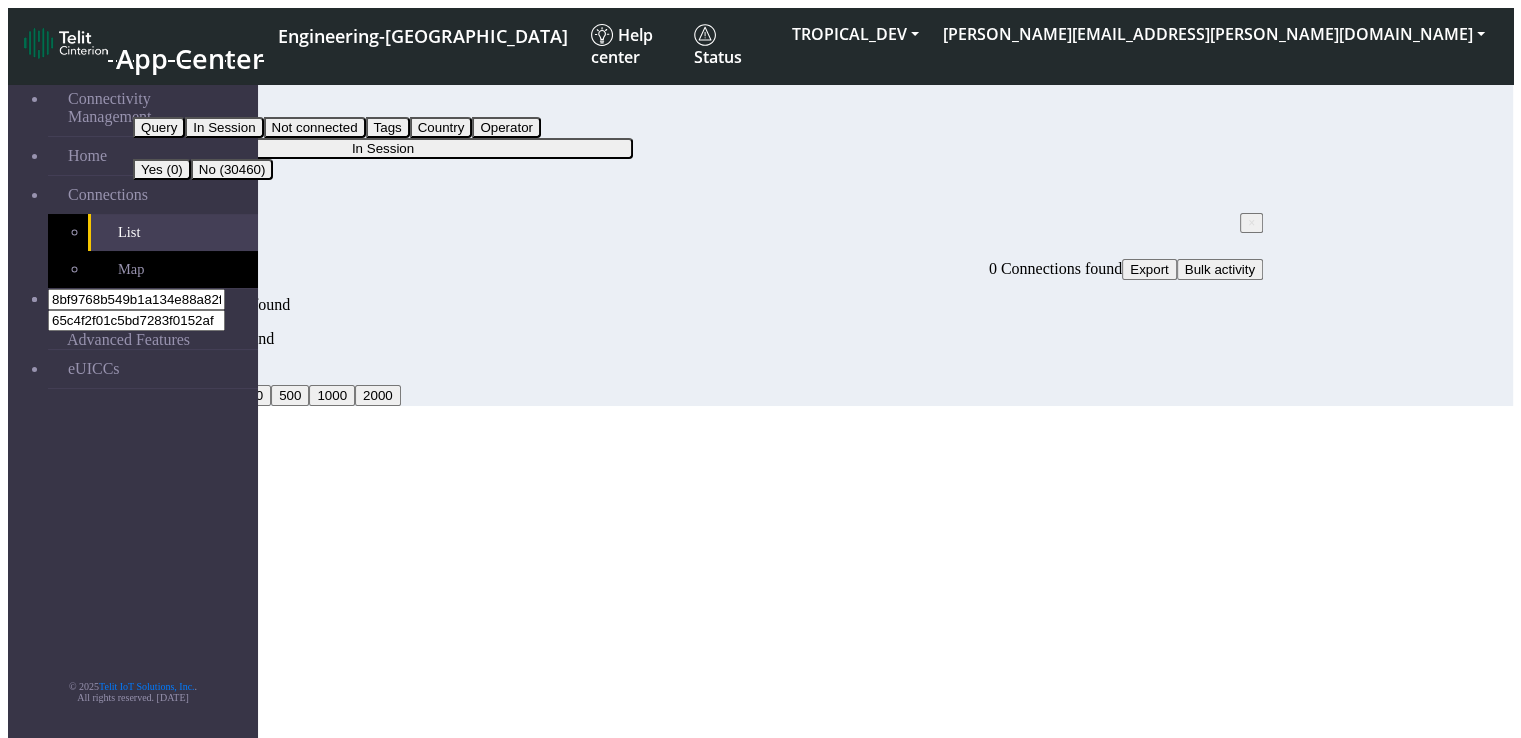 click on "Filter by   In Session         Query   In Session   Not connected   Tags   Country   Operator   In Session   Yes (0)   No (30460)" 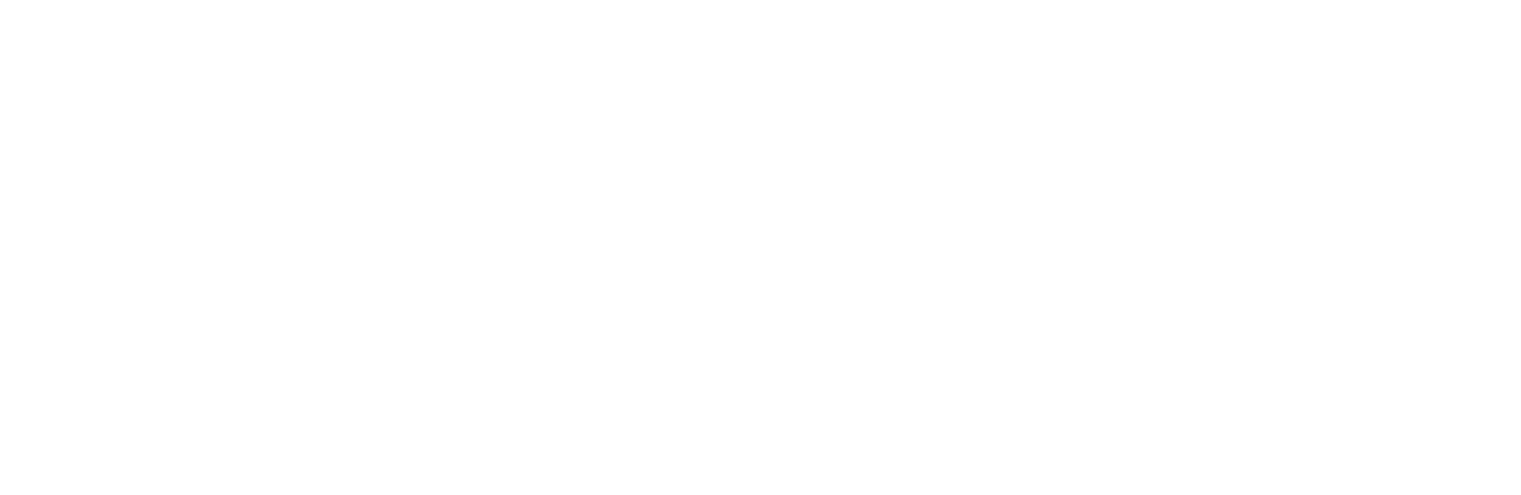scroll, scrollTop: 0, scrollLeft: 0, axis: both 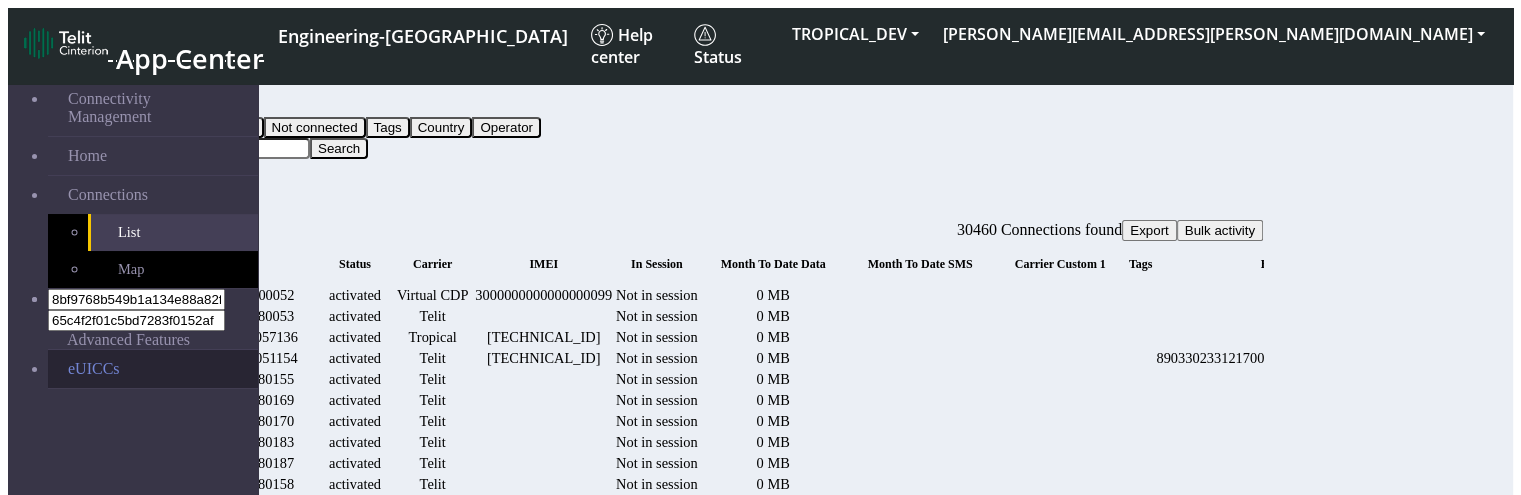click on "eUICCs" at bounding box center [153, 369] 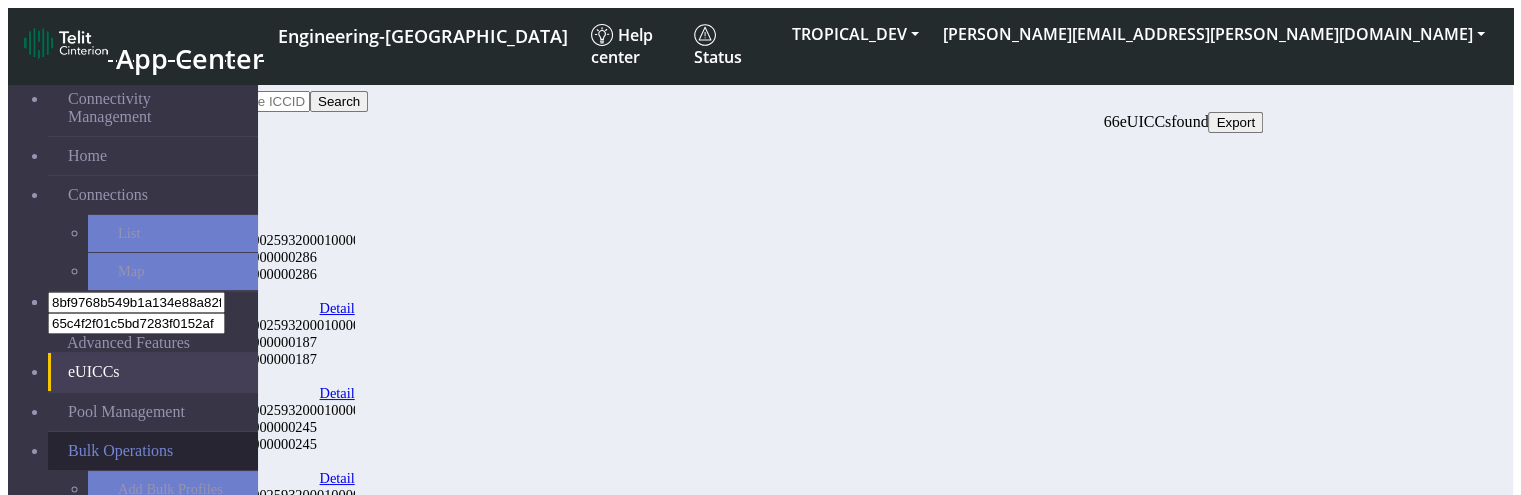click on "Bulk Operations" at bounding box center (120, 451) 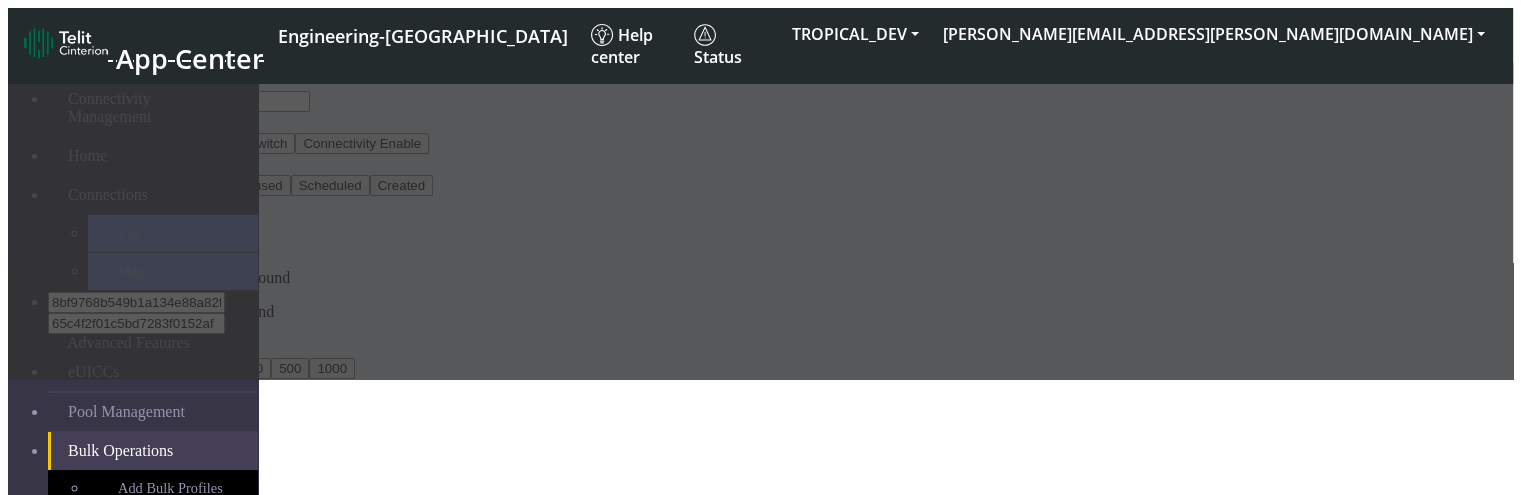click 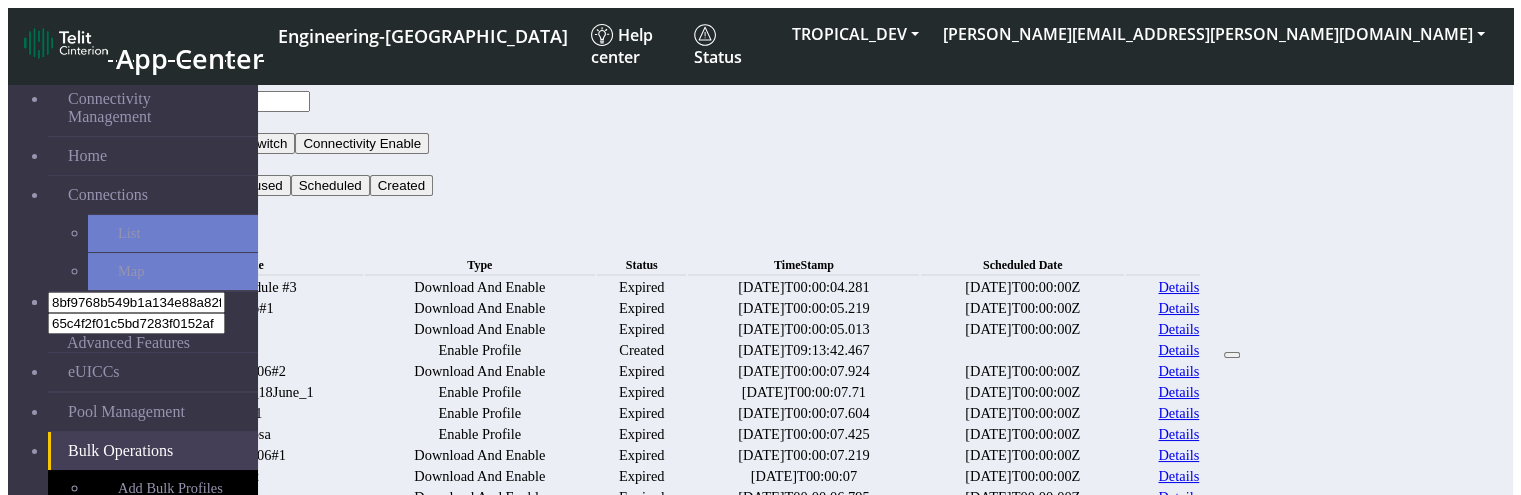 drag, startPoint x: 447, startPoint y: 153, endPoint x: 408, endPoint y: 238, distance: 93.52005 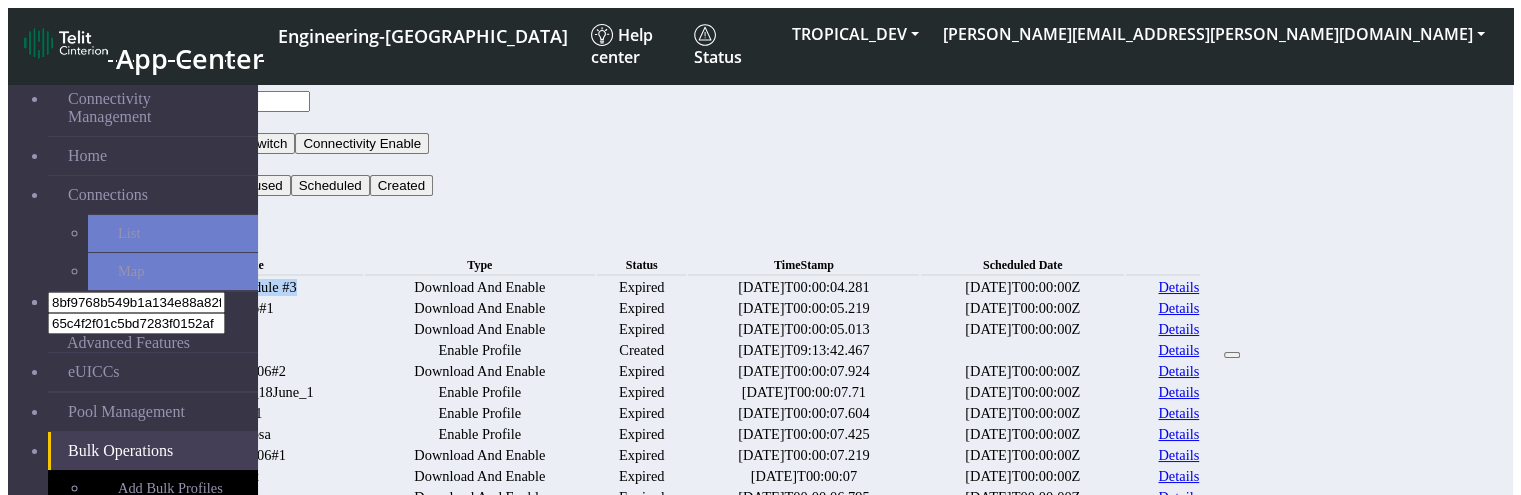 drag, startPoint x: 437, startPoint y: 250, endPoint x: 326, endPoint y: 257, distance: 111.220505 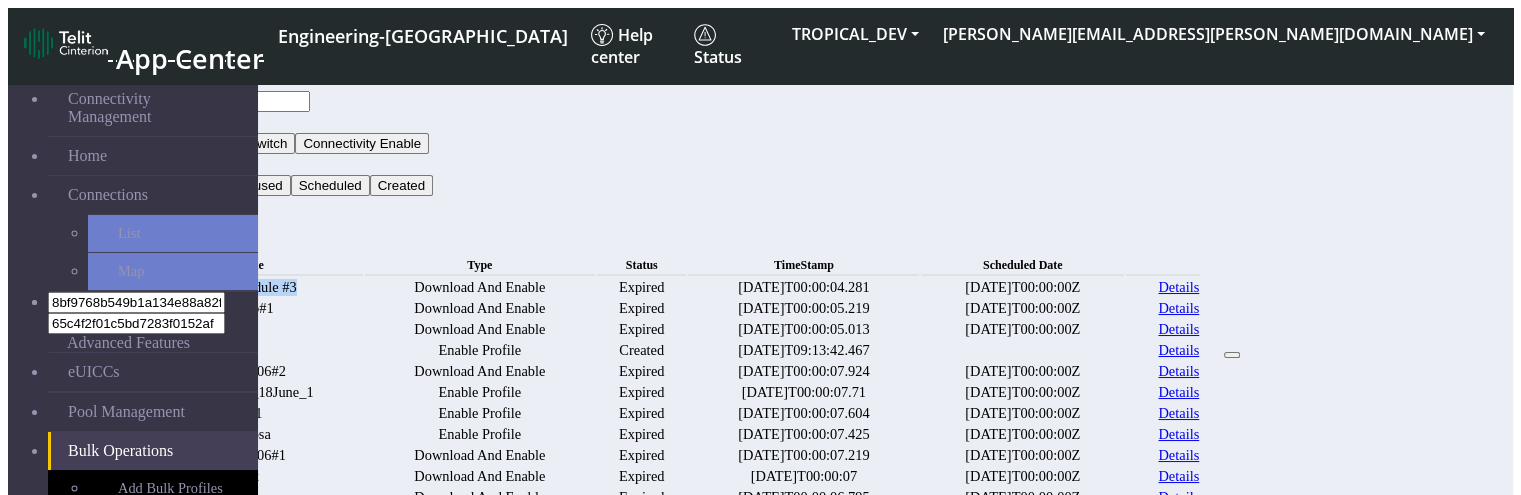 click on "Test schedule #3" at bounding box center [249, 287] 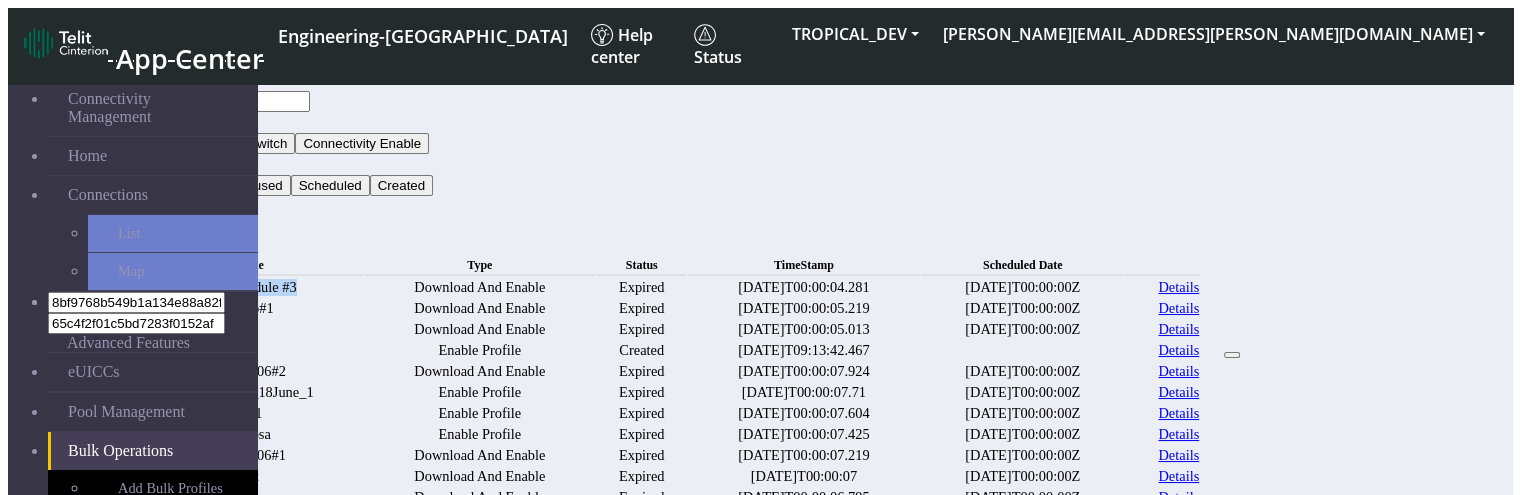 copy on "est schedule #3" 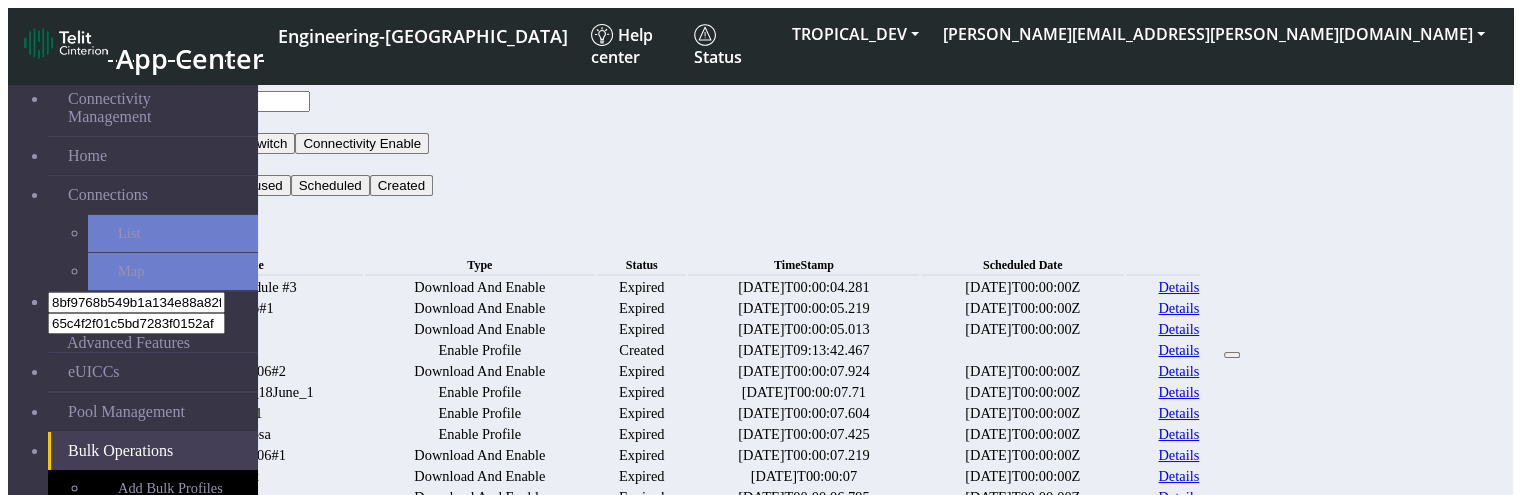 click 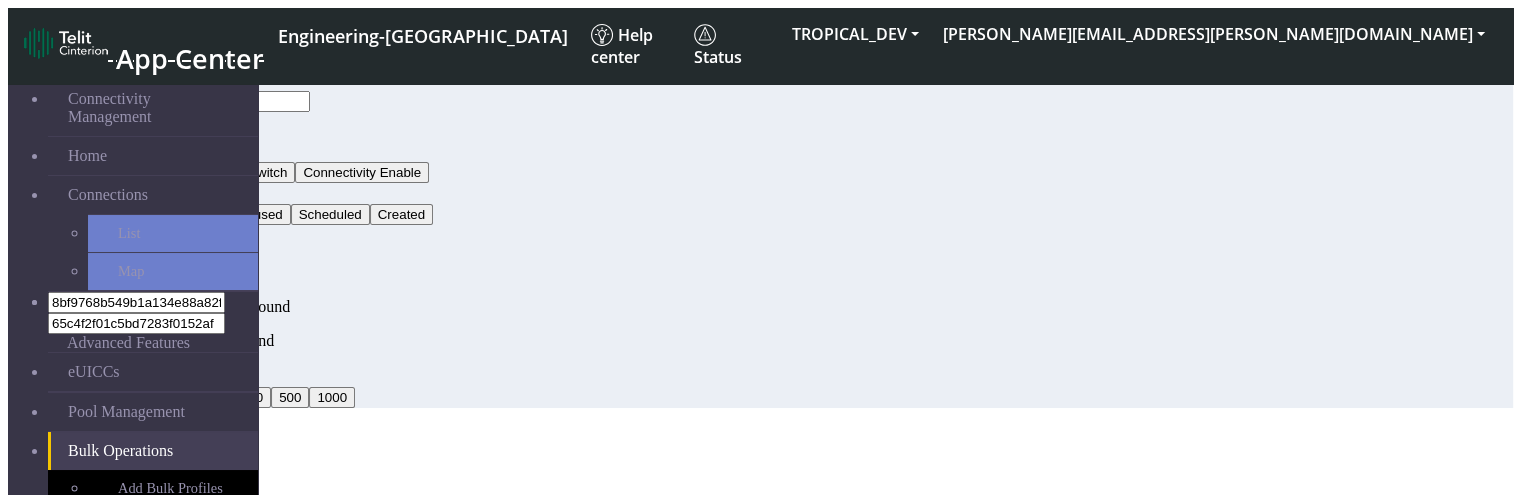 click 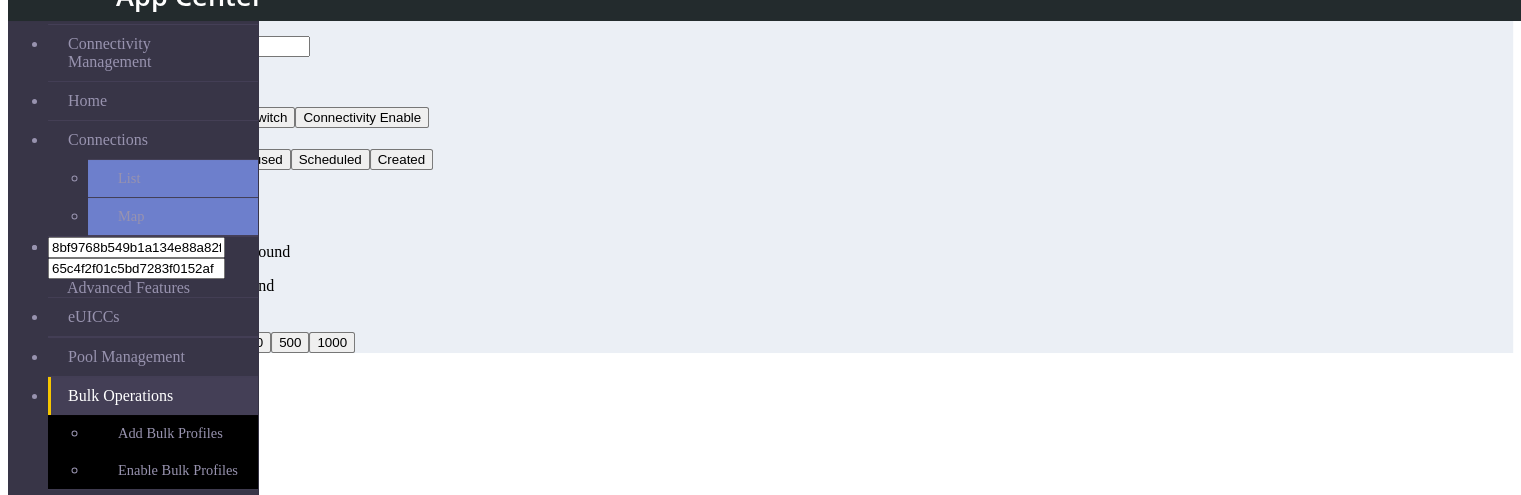 click on "No connections found" 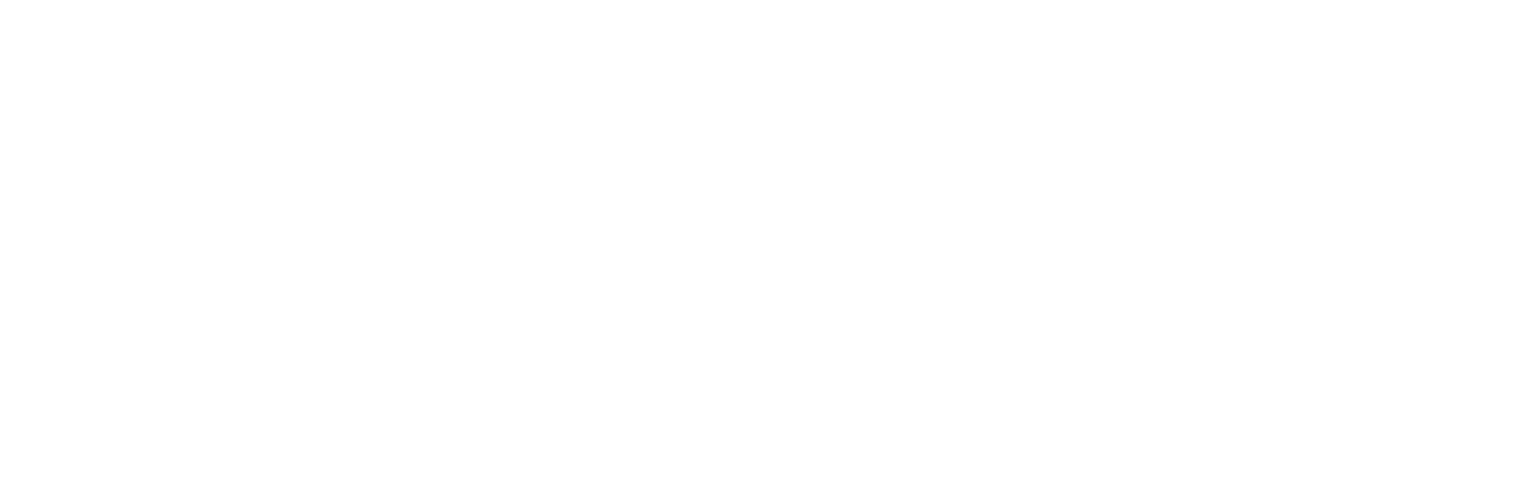 scroll, scrollTop: 0, scrollLeft: 0, axis: both 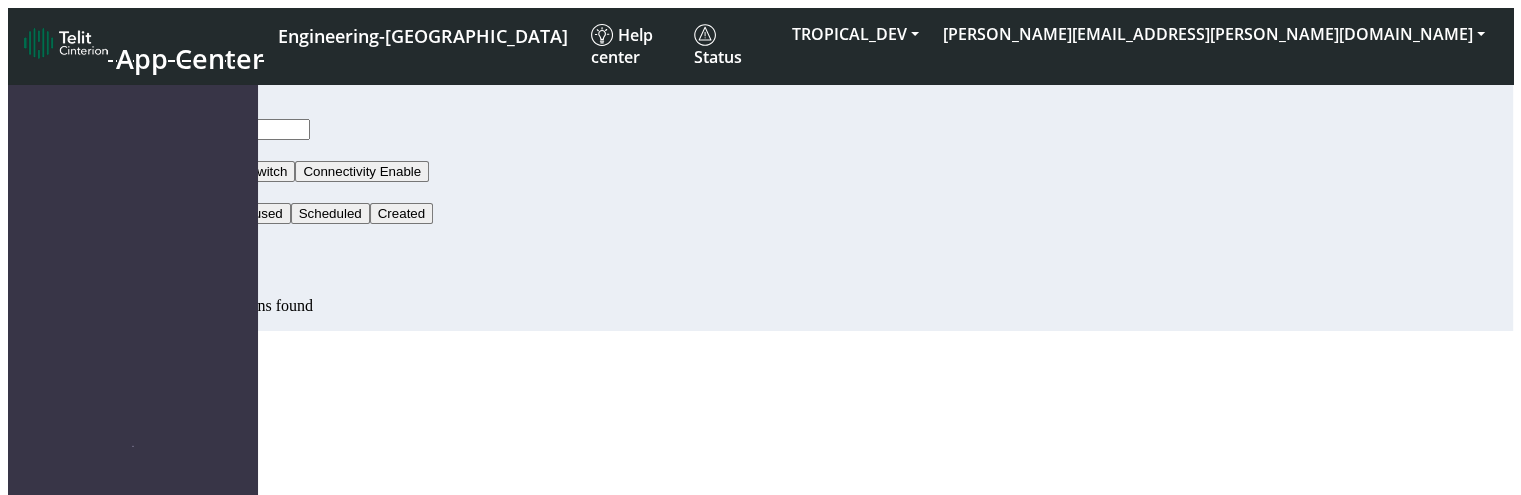 click on "Filter by   Type   All   Connectivity Switch   Connectivity Enable   Status   All   Running   Paused   Scheduled   Created   Search" 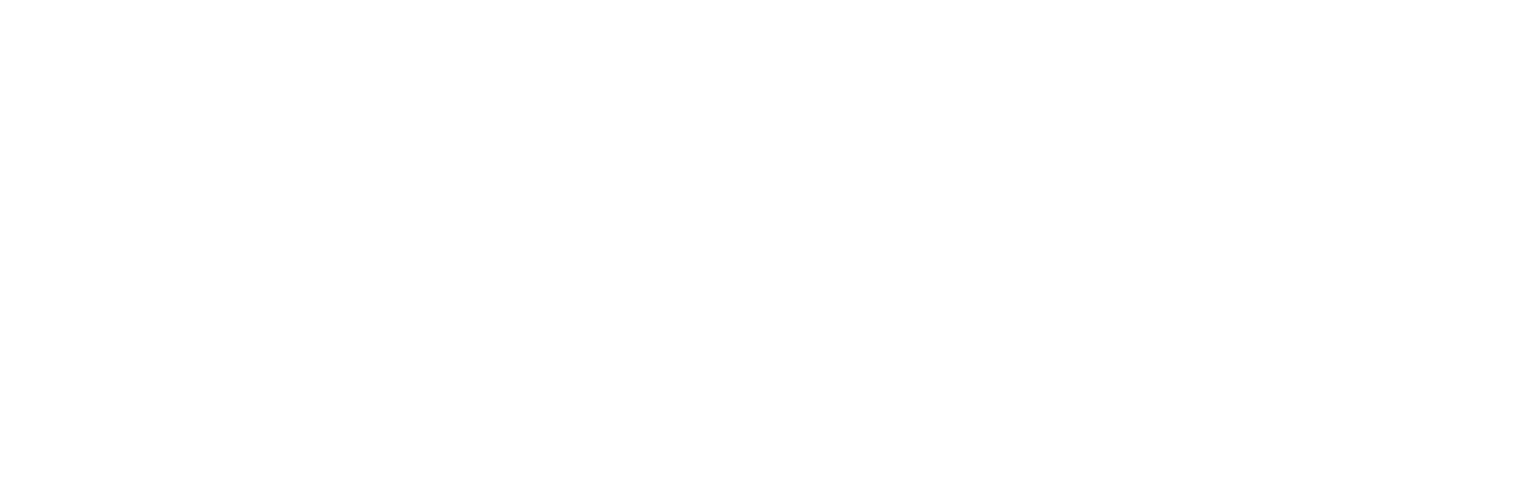 scroll, scrollTop: 0, scrollLeft: 0, axis: both 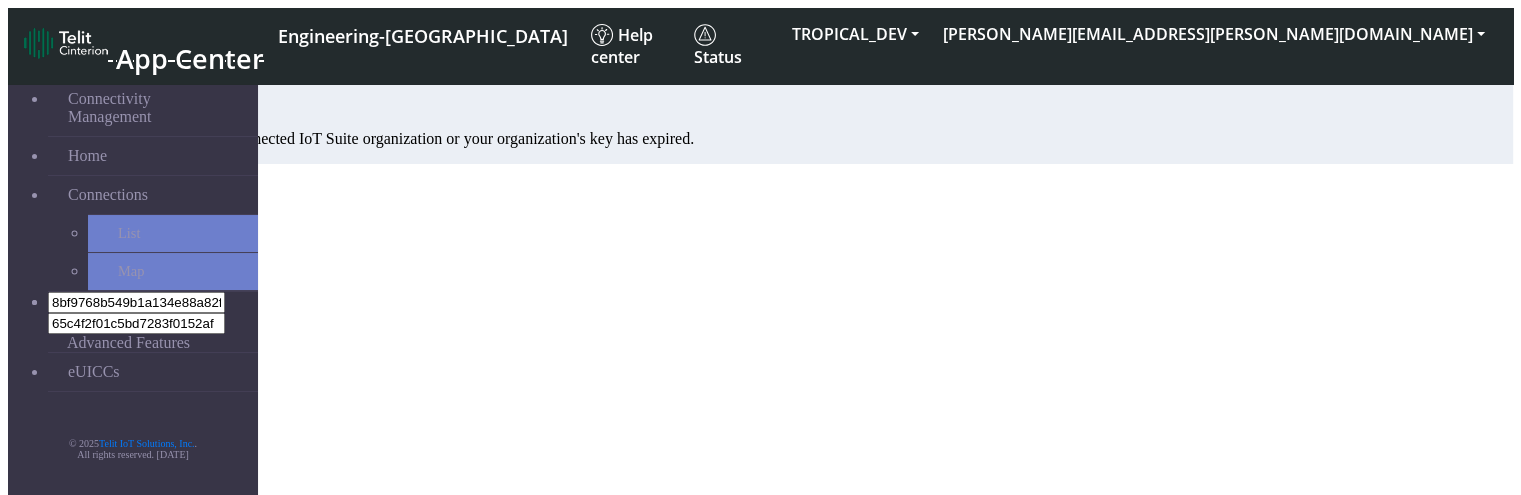 click on "Your organization does not have a connected IoT Suite organization or your organization's key has expired." 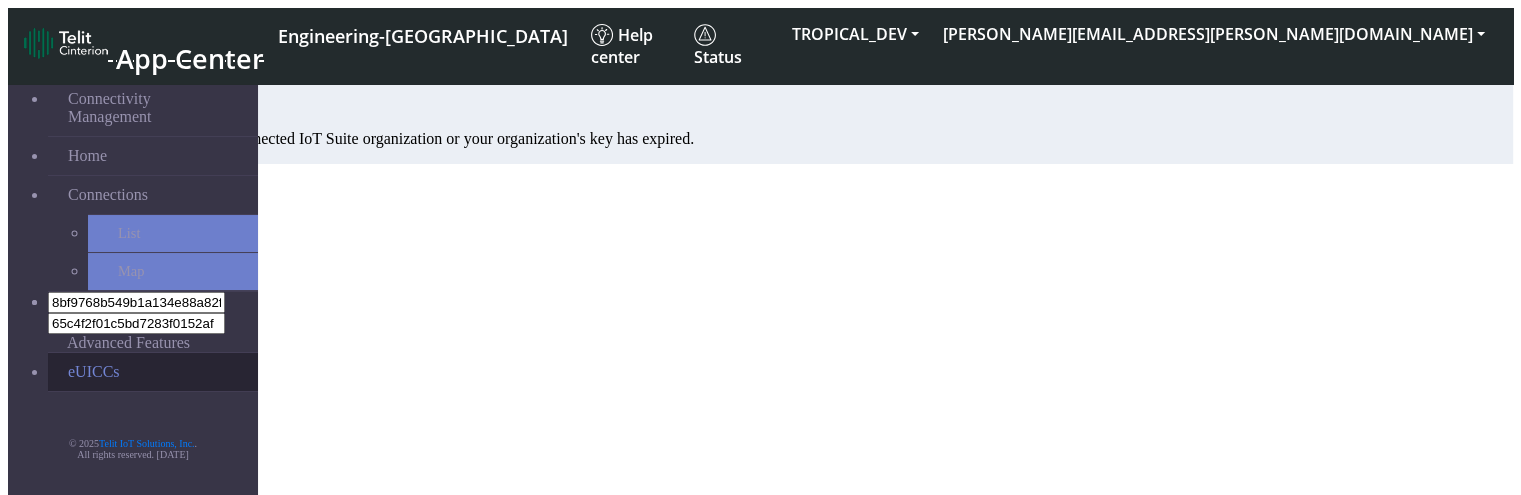 click on "eUICCs" at bounding box center [153, 372] 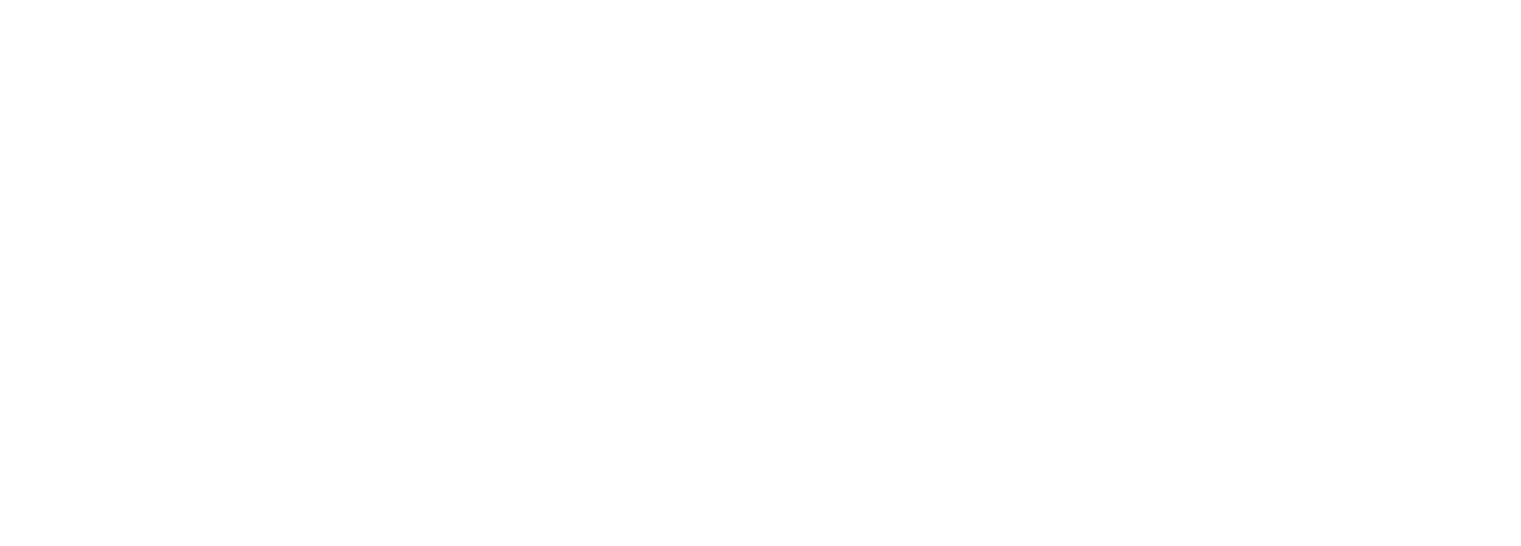 scroll, scrollTop: 0, scrollLeft: 0, axis: both 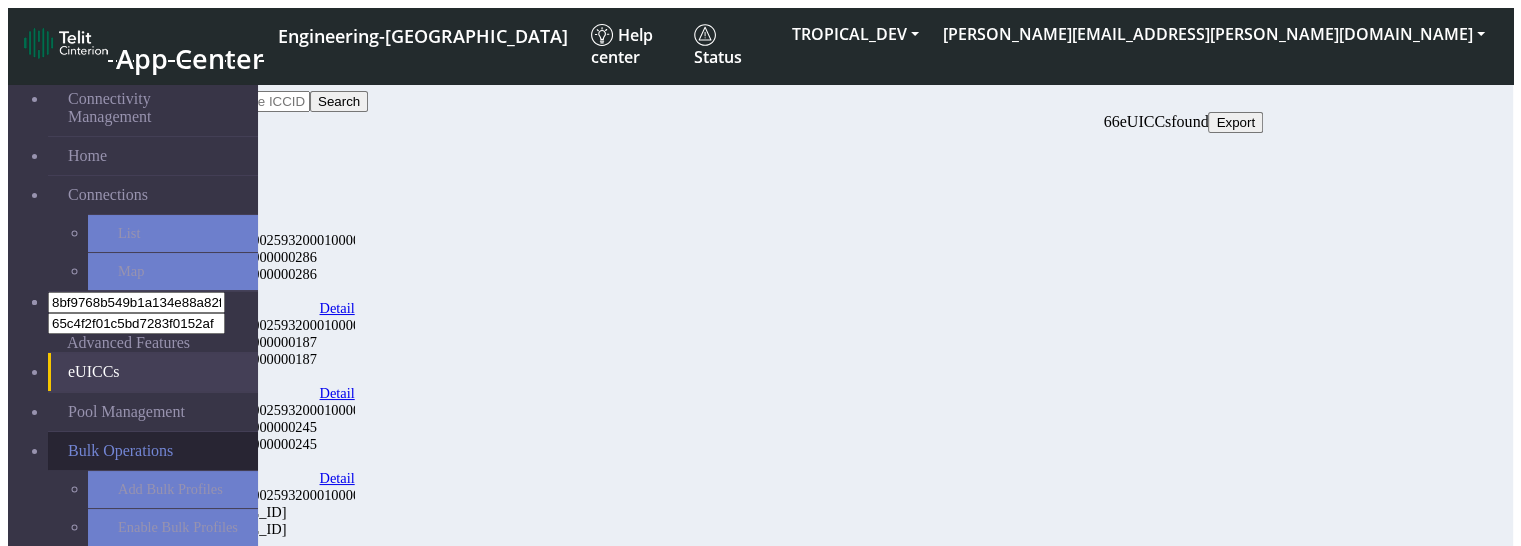 click on "Bulk Operations" at bounding box center [120, 451] 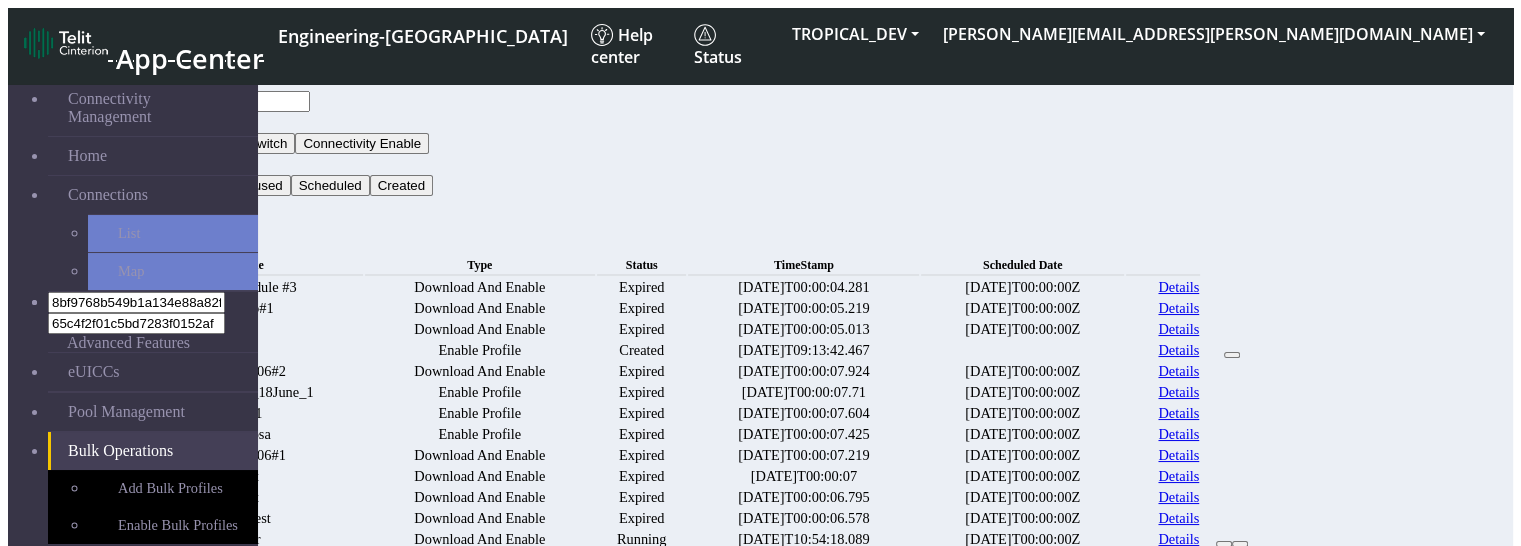 click on "Demo#1" at bounding box center (249, 308) 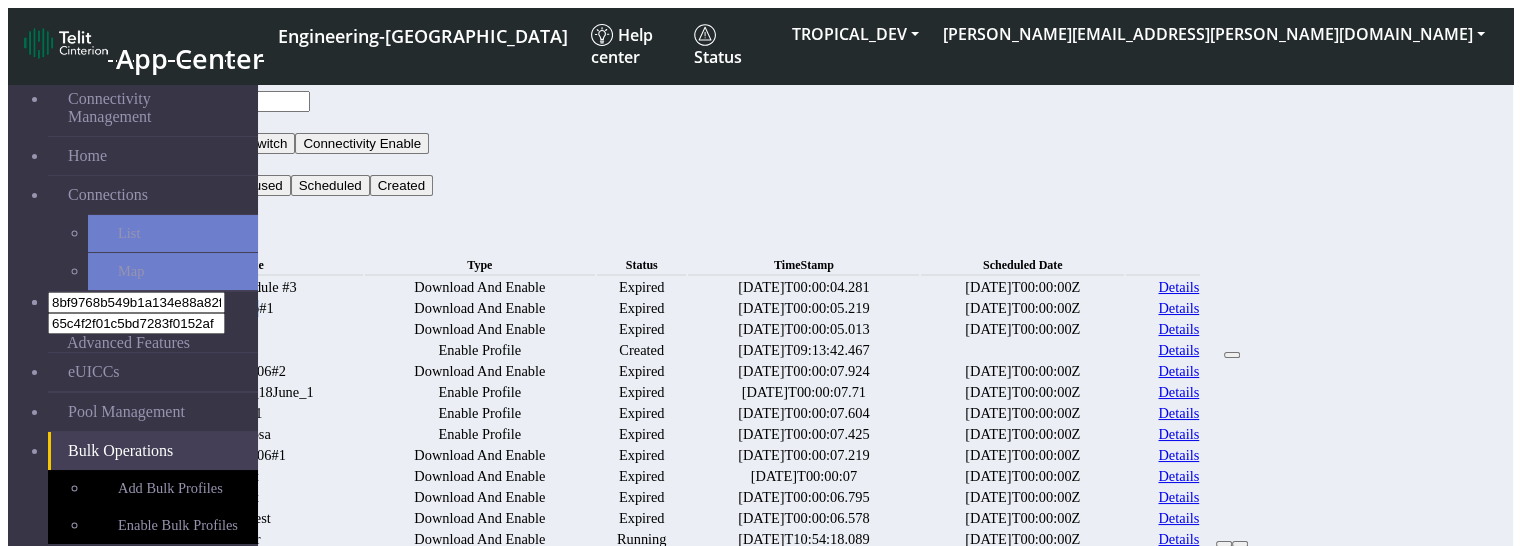 click on "Demo#1" at bounding box center [249, 308] 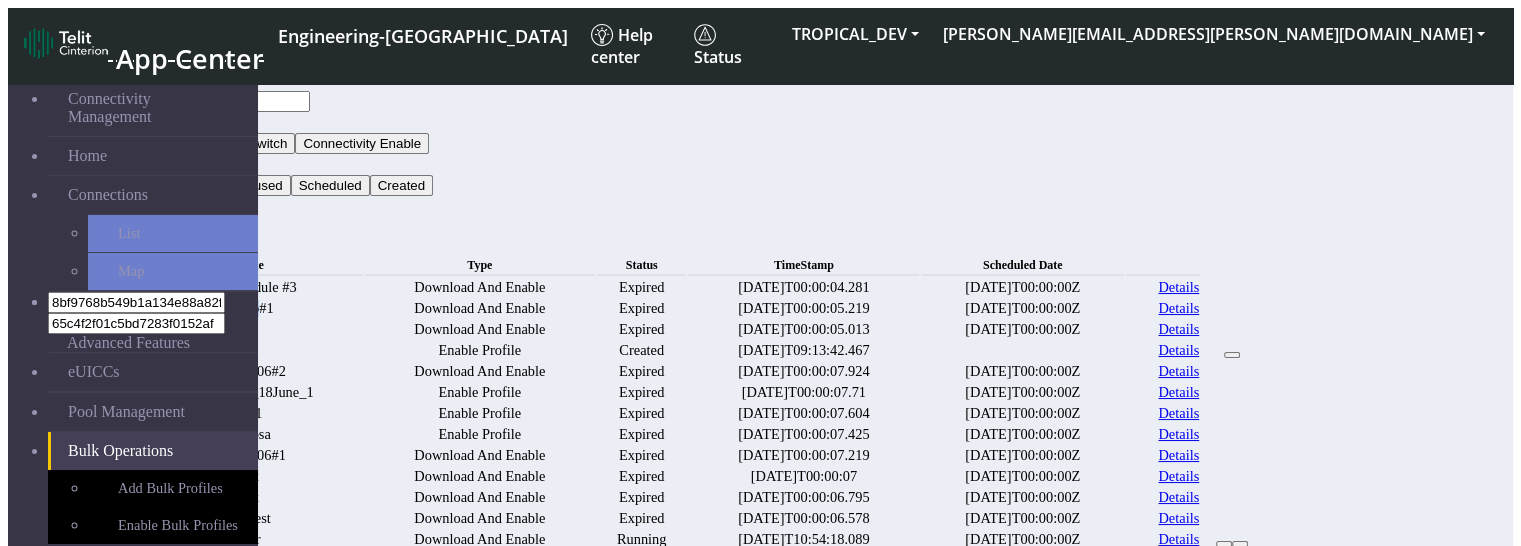 copy on "Demo" 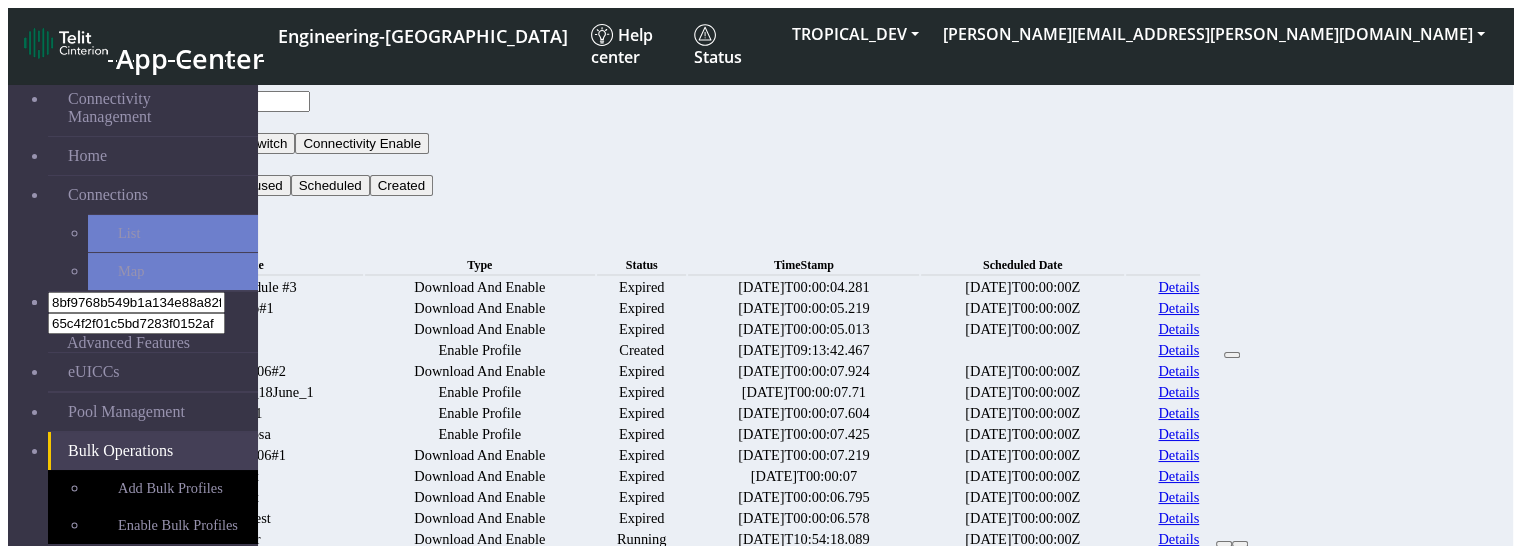 click on "Filter by   Type   All   Connectivity Switch   Connectivity Enable   Status   All   Running   Paused   Scheduled   Created   Search   Bulk Operations  New Name Type Status TimeStamp  Scheduled Date  Test schedule #3 Download And Enable Expired [DATE]T00:00:04.281 [DATE]T00:00:00Z Details  Demo#1 Download And Enable Expired [DATE]T00:00:05.219 [DATE]T00:00:00Z Details  fsd Download And Enable Expired [DATE]T00:00:05.013 [DATE]T00:00:00Z Details   mn Enable Profile Created [DATE]T09:13:42.467 Details  Test_1806#2 Download And Enable Expired [DATE]T00:00:07.924 [DATE]T00:00:00Z Details  Enable_test_18June_1 Enable Profile Expired [DATE]T00:00:07.71 [DATE]T00:00:00Z Details  test1 Enable Profile Expired [DATE]T00:00:07.604 [DATE]T00:00:00Z Details  testrosa Enable Profile Expired [DATE]T00:00:07.425 [DATE]T00:00:00Z Details  Test_1806#1 Download And Enable Expired [DATE]T00:00:07.219 [DATE]T00:00:00Z Details  test Download And Enable Expired Emm" 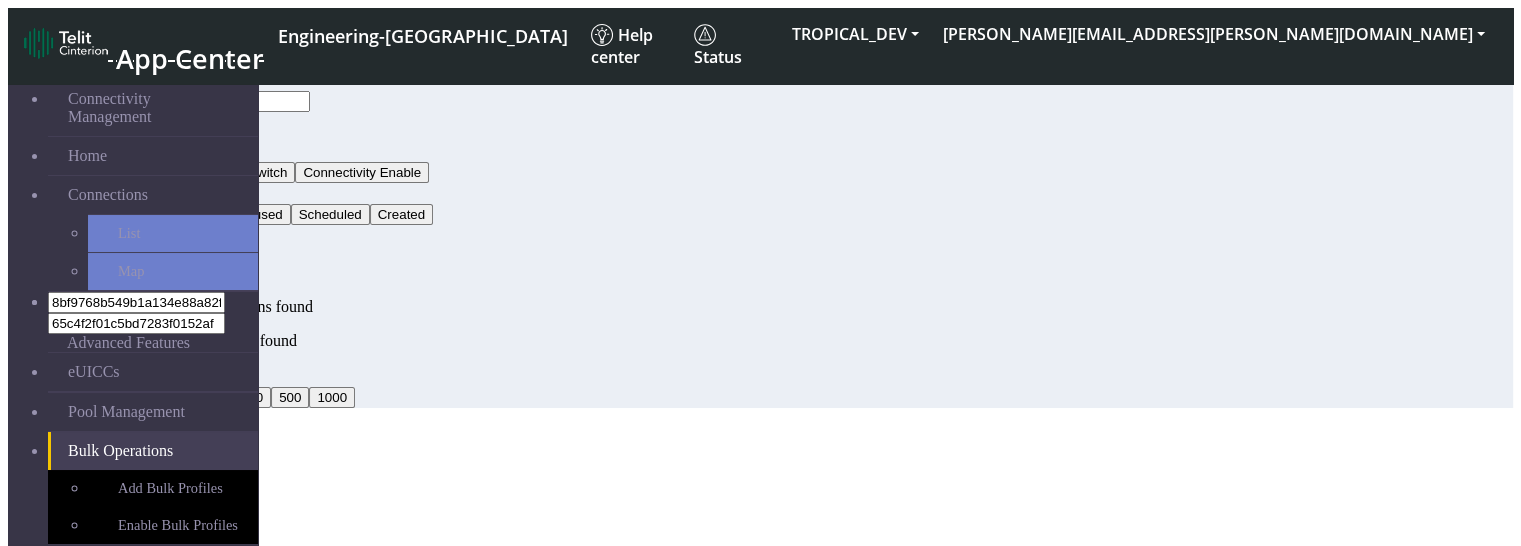click on "No bulk operations found" 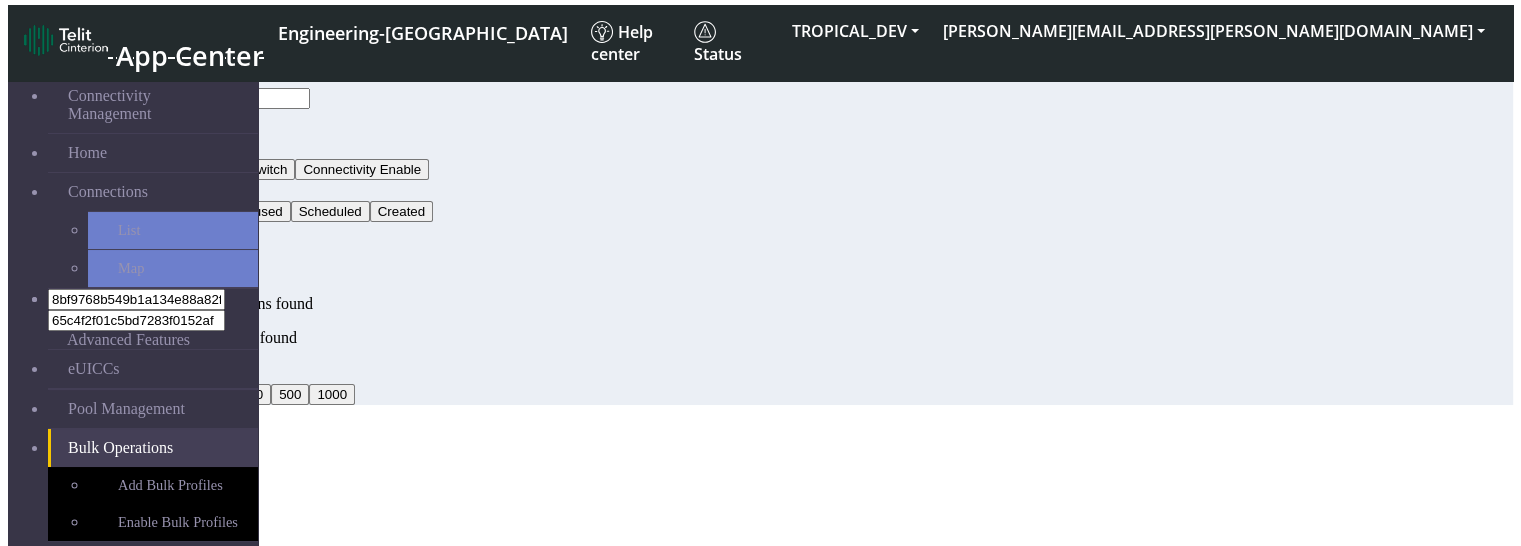 click on "20" at bounding box center (148, 373) 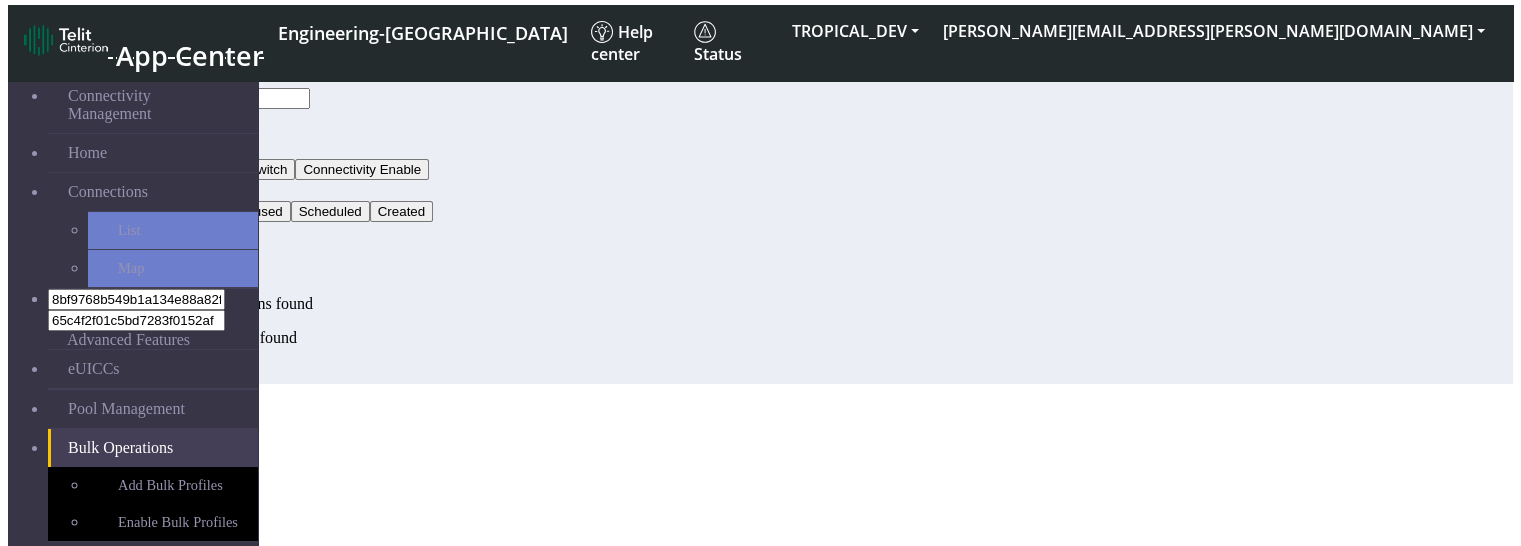 click on "20" 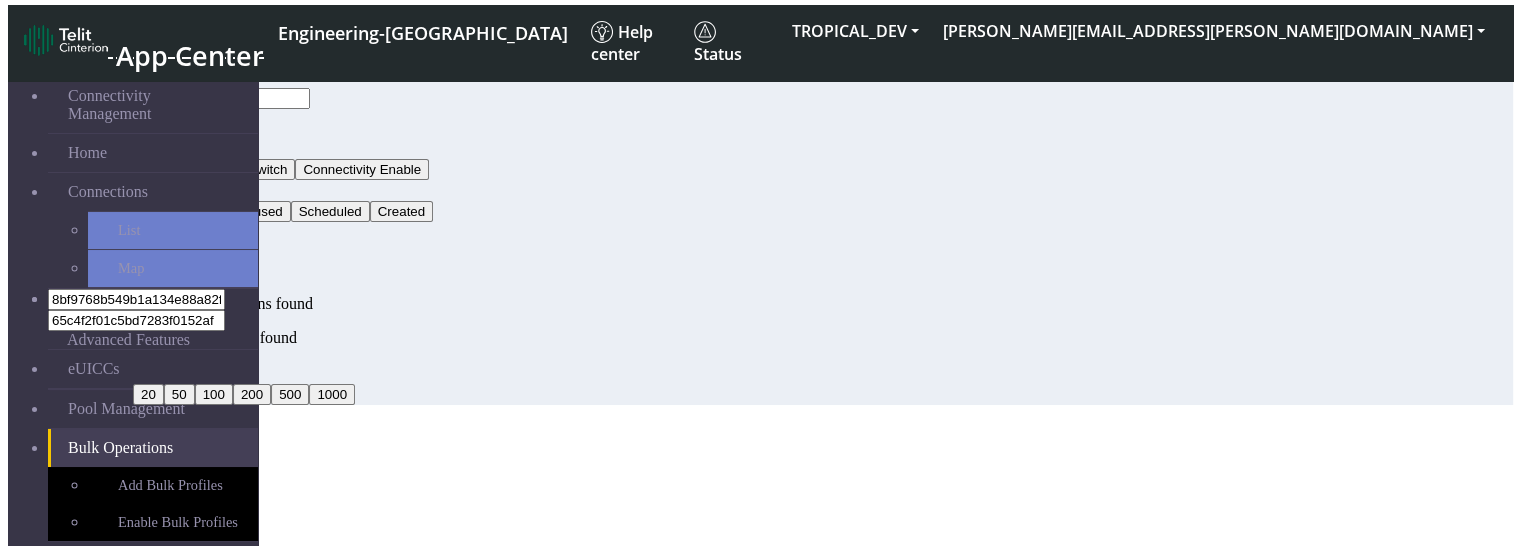 click on "20" at bounding box center [148, 373] 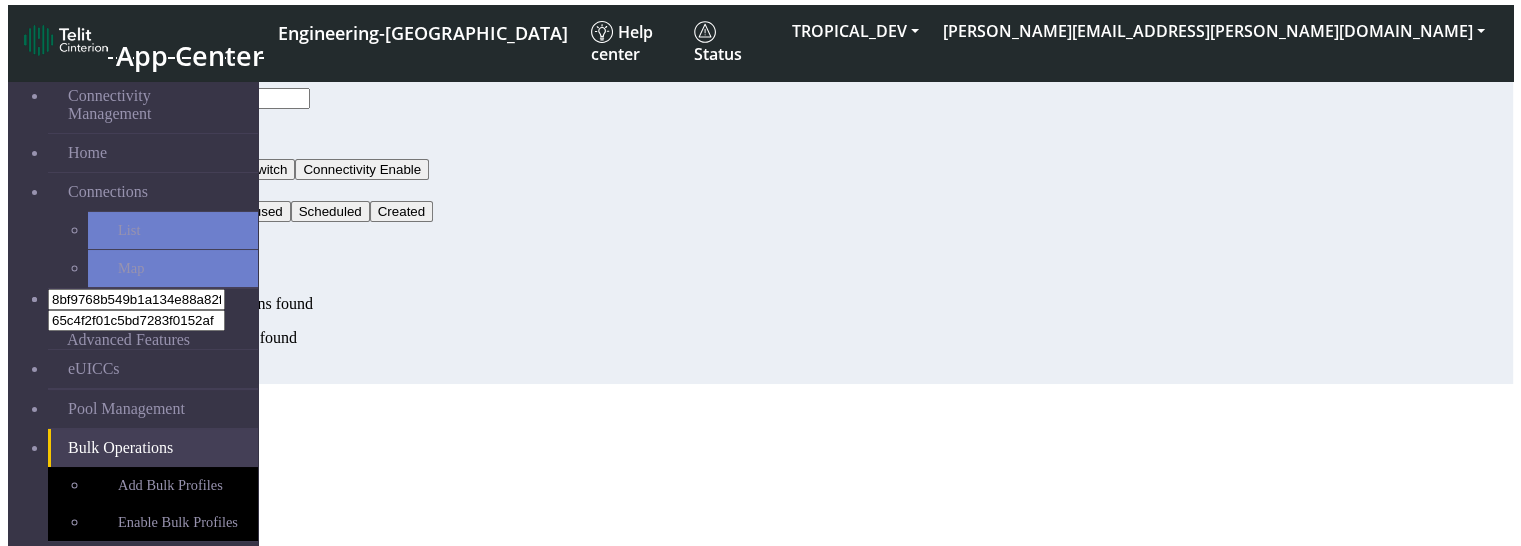 click 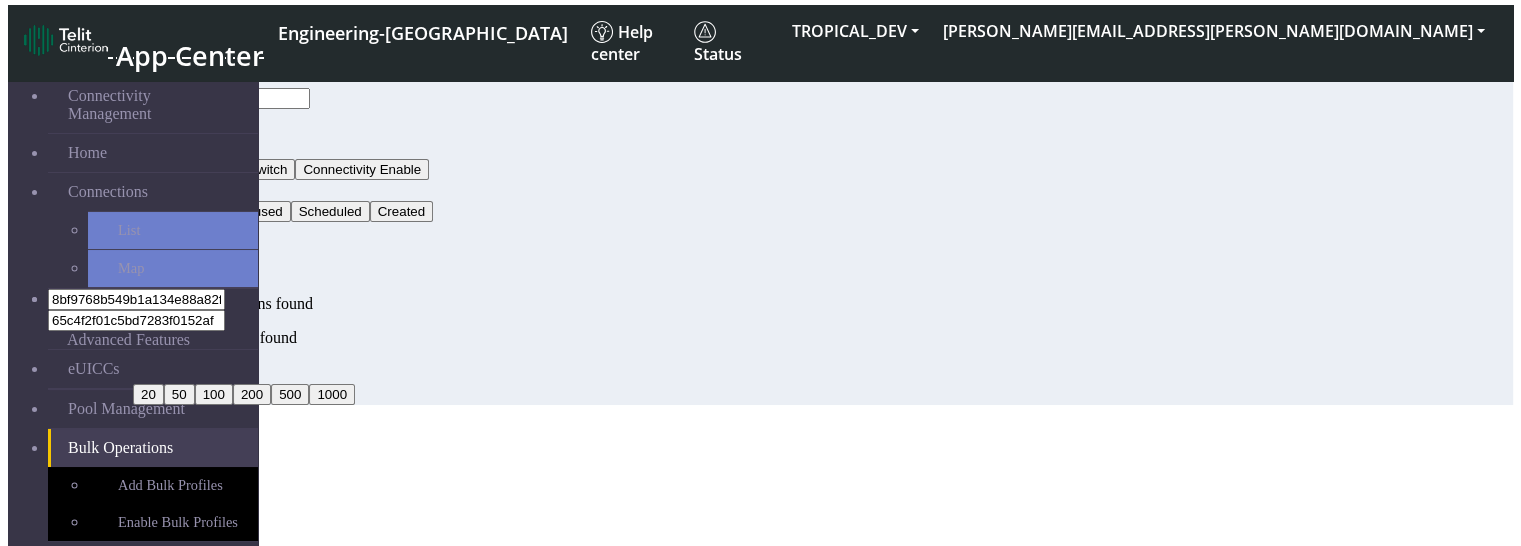 click on "Clear" at bounding box center (161, 123) 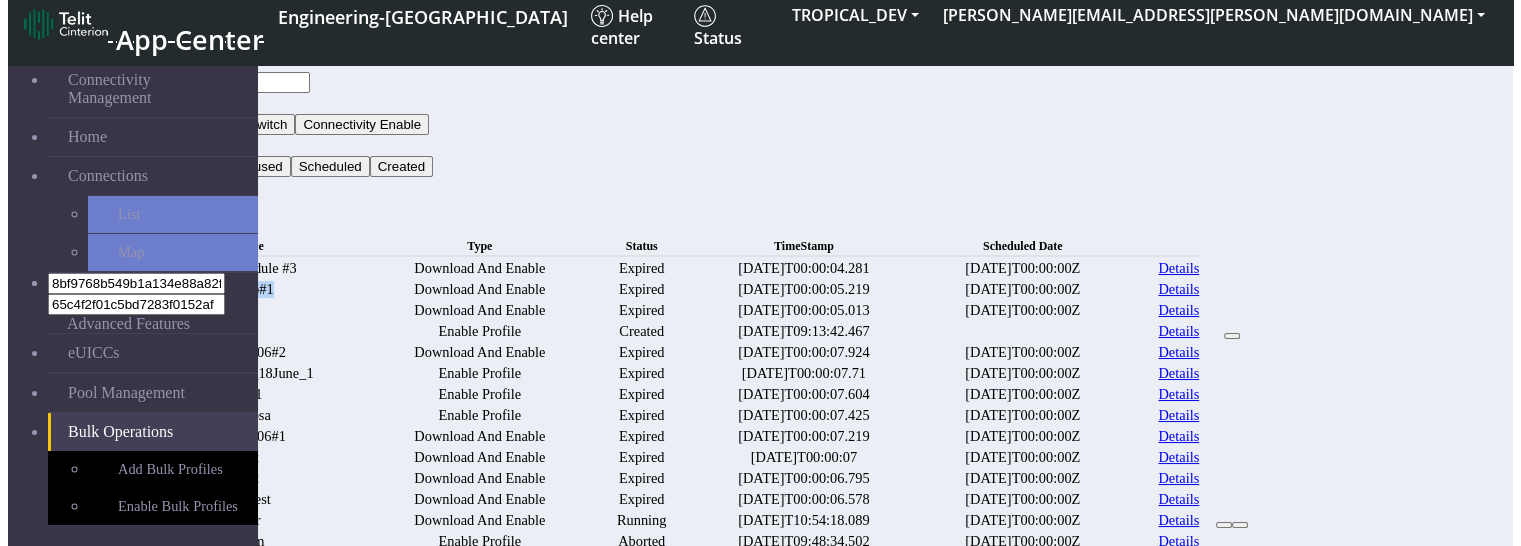 drag, startPoint x: 412, startPoint y: 285, endPoint x: 337, endPoint y: 296, distance: 75.802376 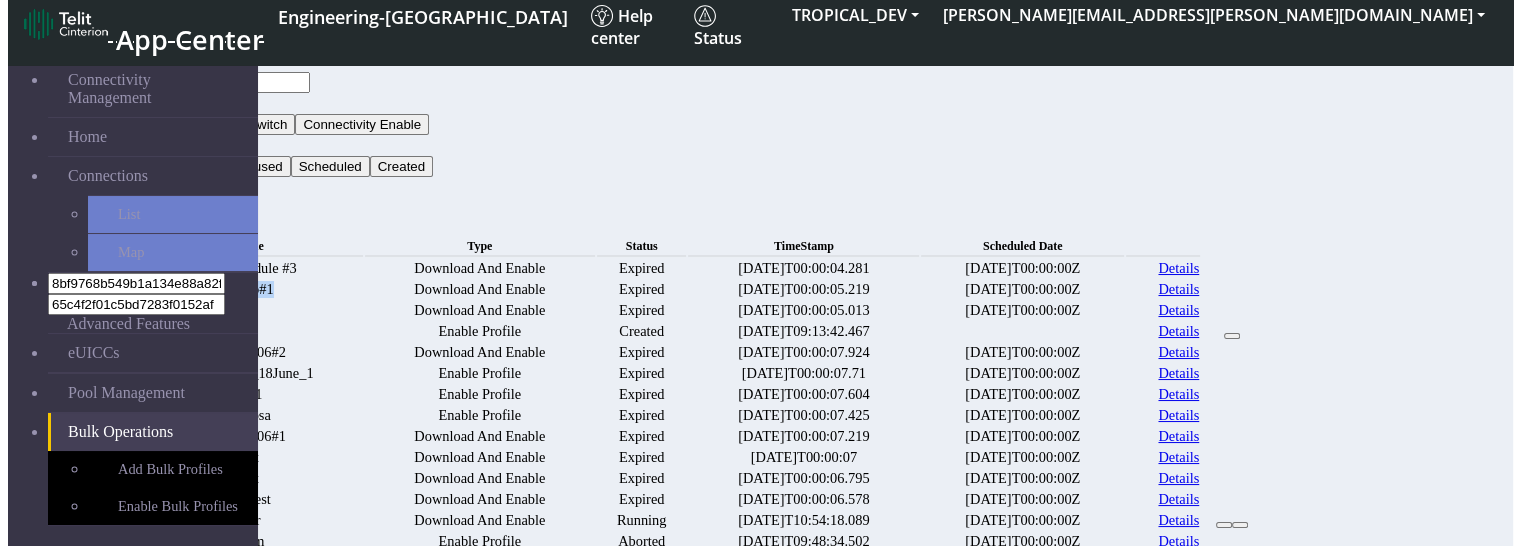 copy on "Demo#1" 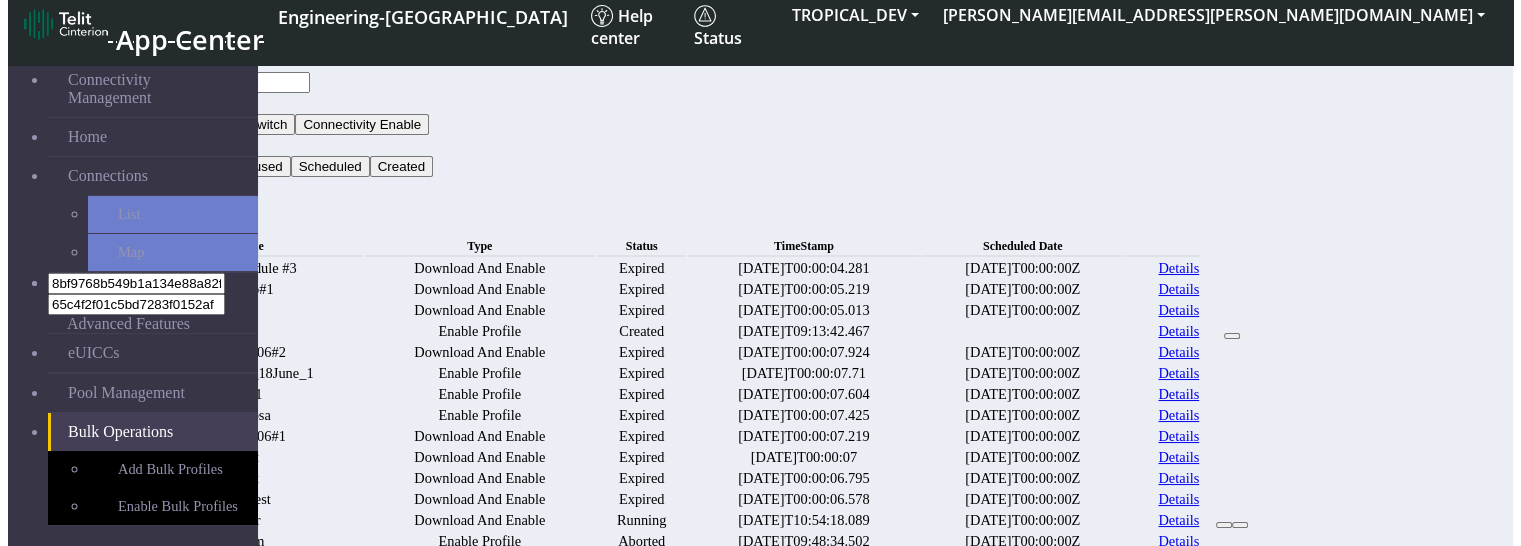 click 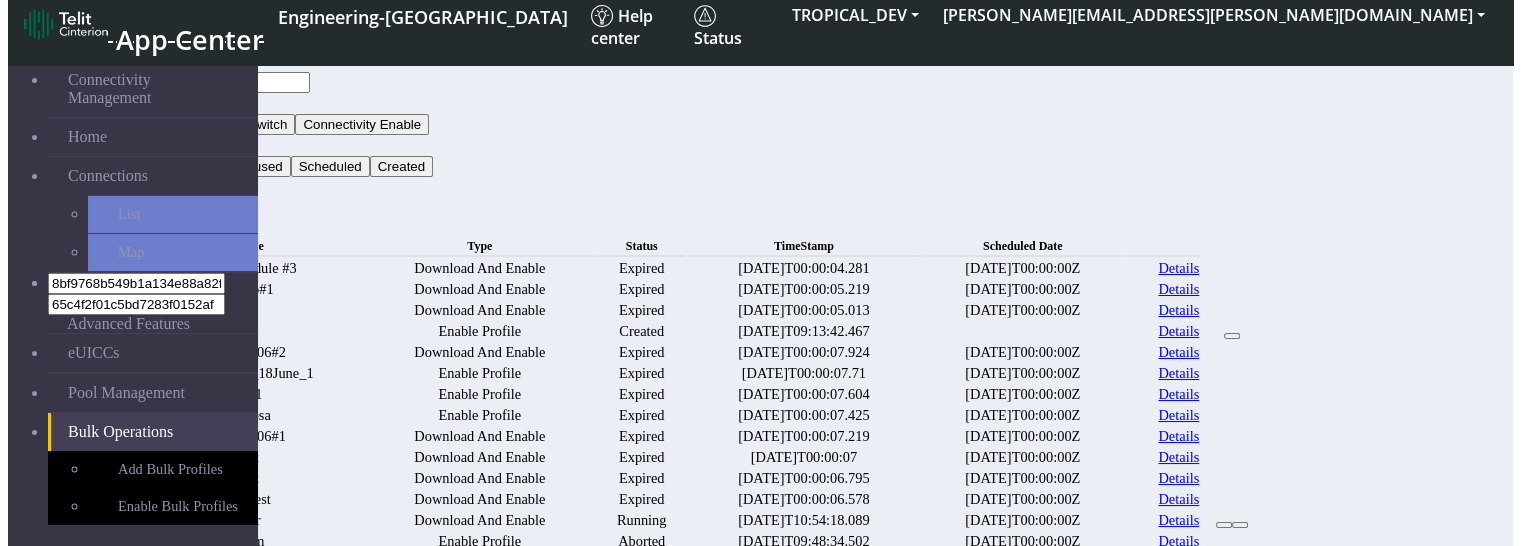 paste on "Demo#1" 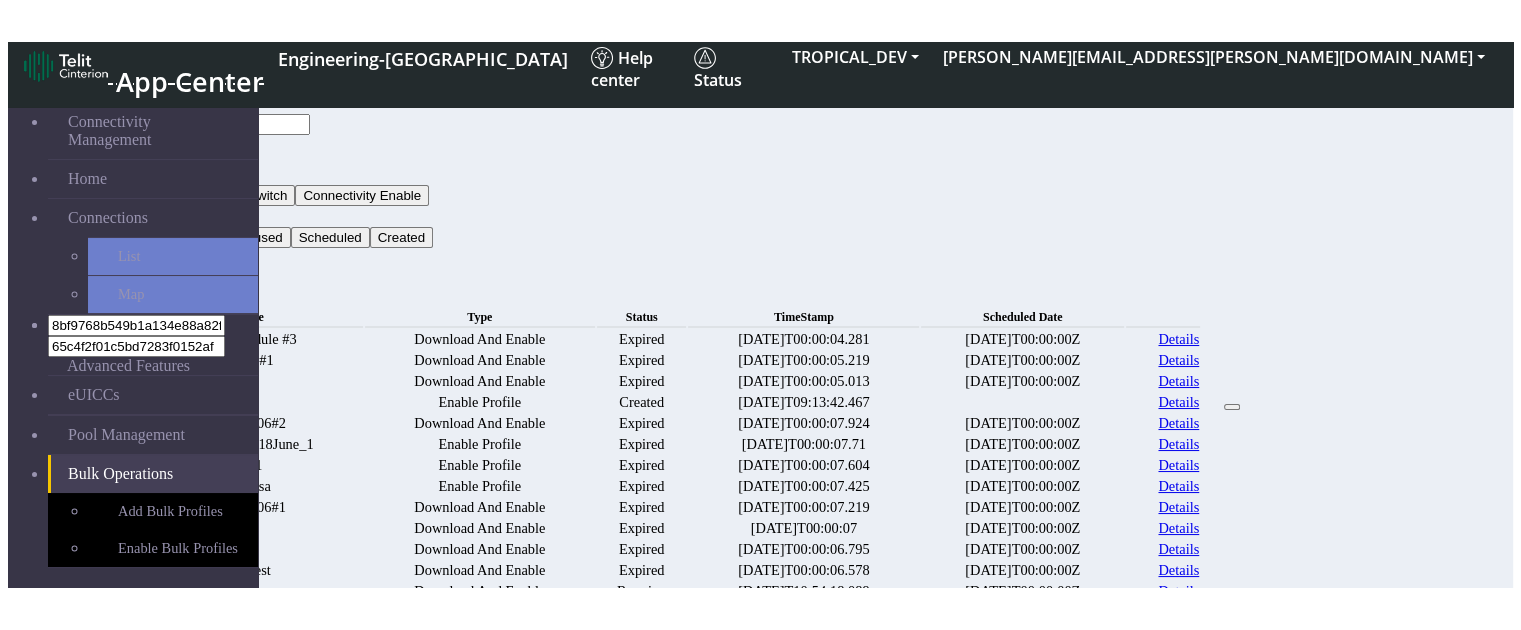 scroll, scrollTop: 7, scrollLeft: 0, axis: vertical 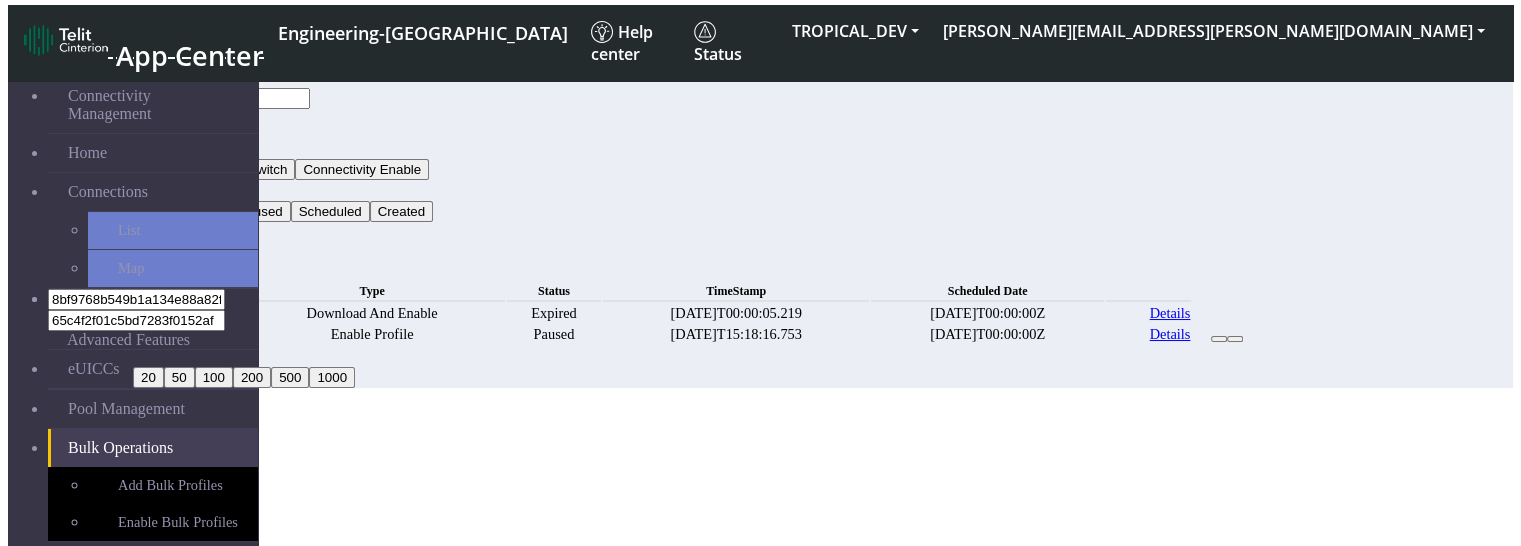 click on "Name Type Status TimeStamp  Scheduled Date  Demo#1 Download And Enable Expired 2025-07-19T00:00:05.219 2025-06-19T00:00:00Z Details  Demo#1 Enable Profile Paused 2025-06-23T15:18:16.753 2025-06-23T00:00:00Z Details" 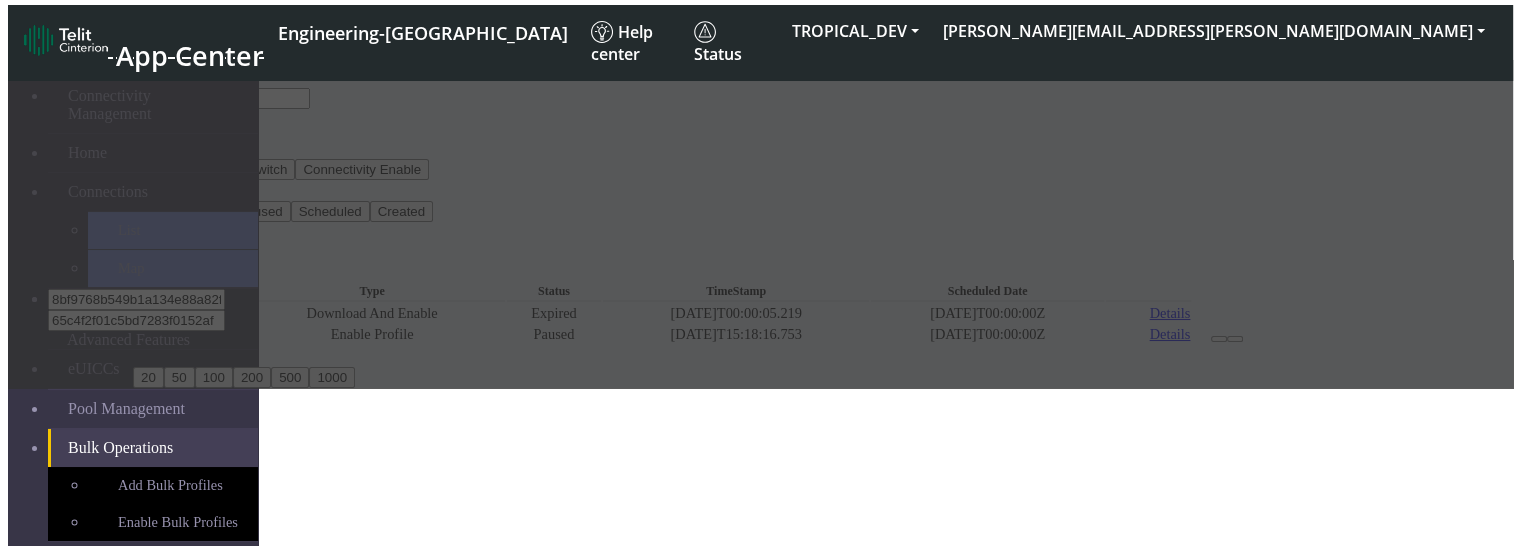 click 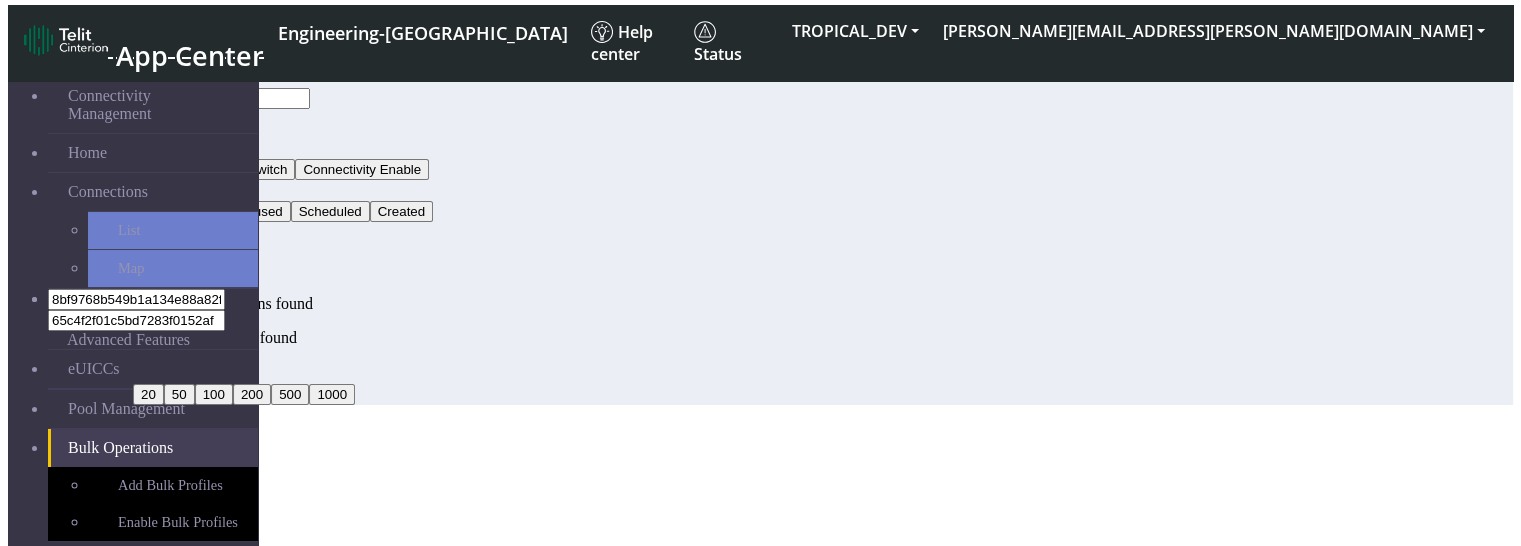 click on "Type" 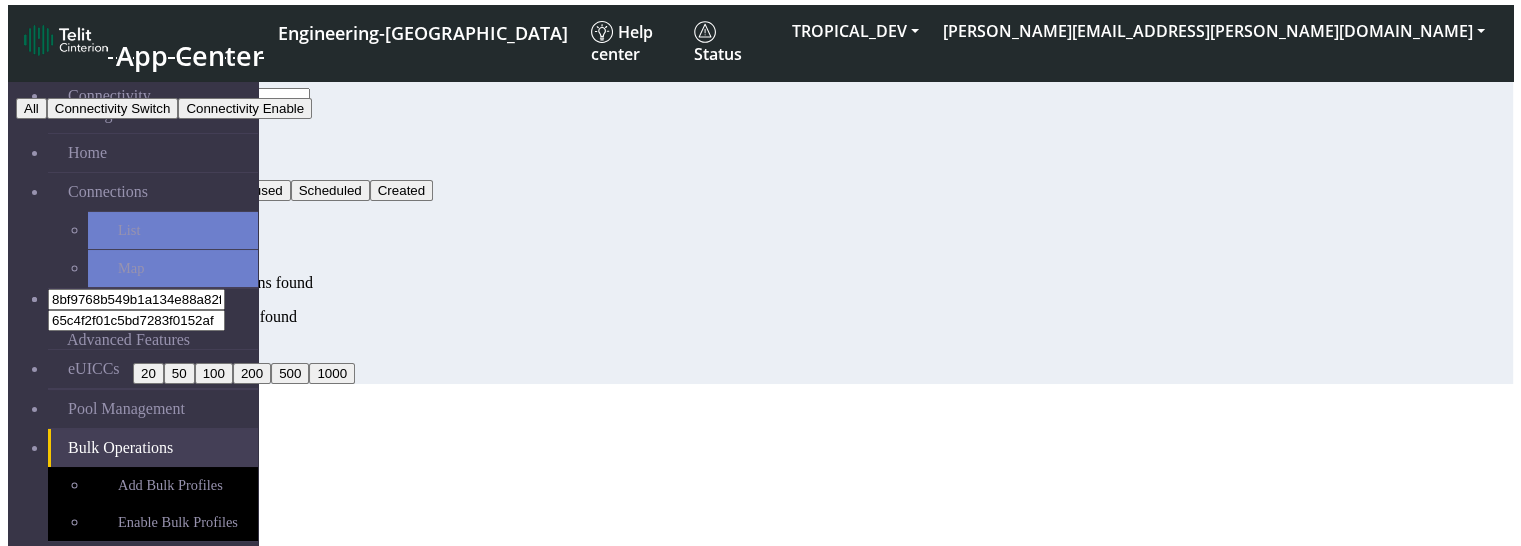click on "All" 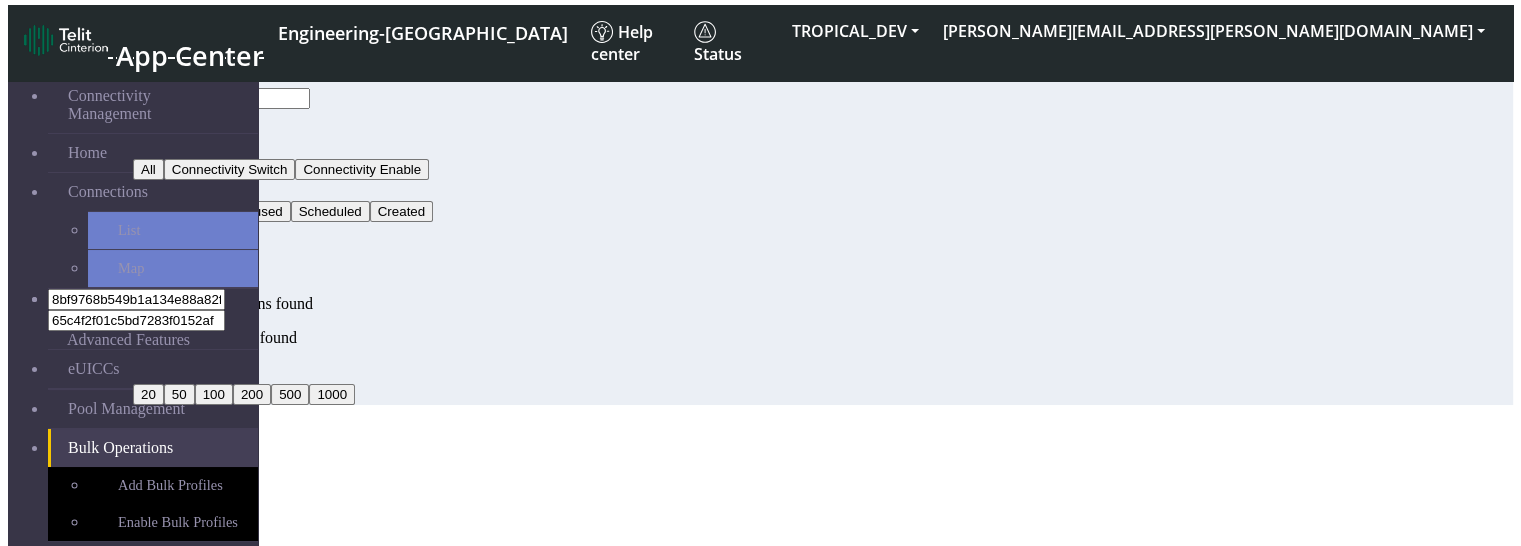 click on "All" 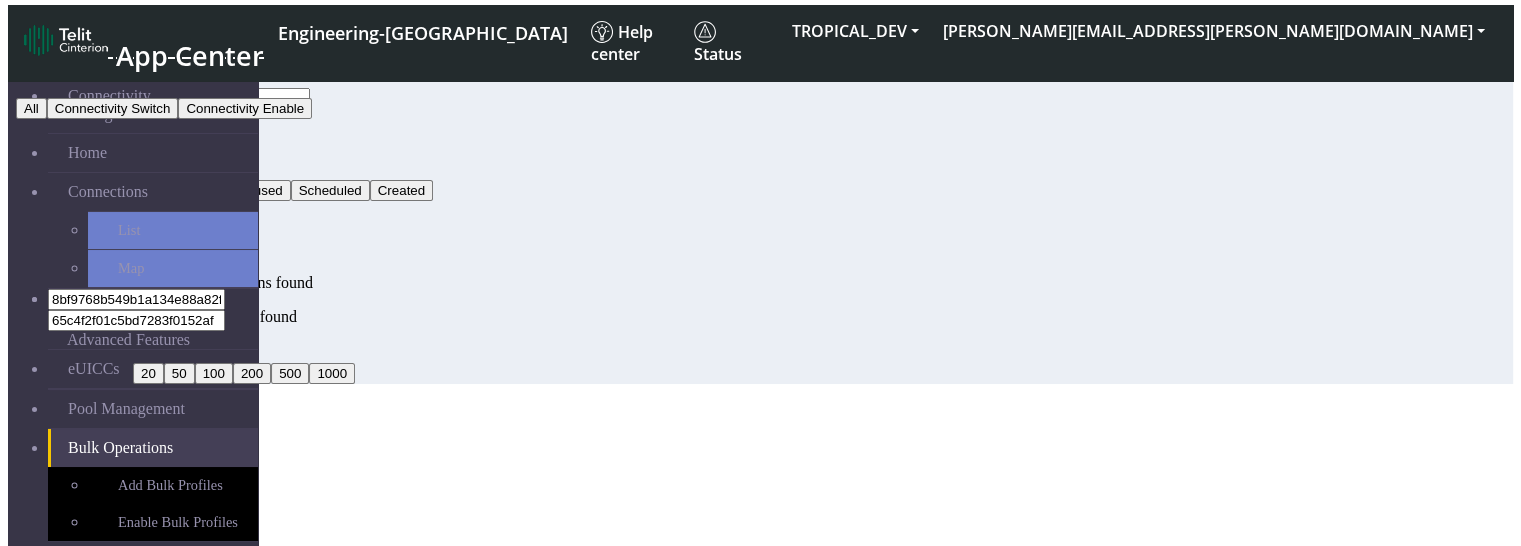 click on "Connectivity Switch" 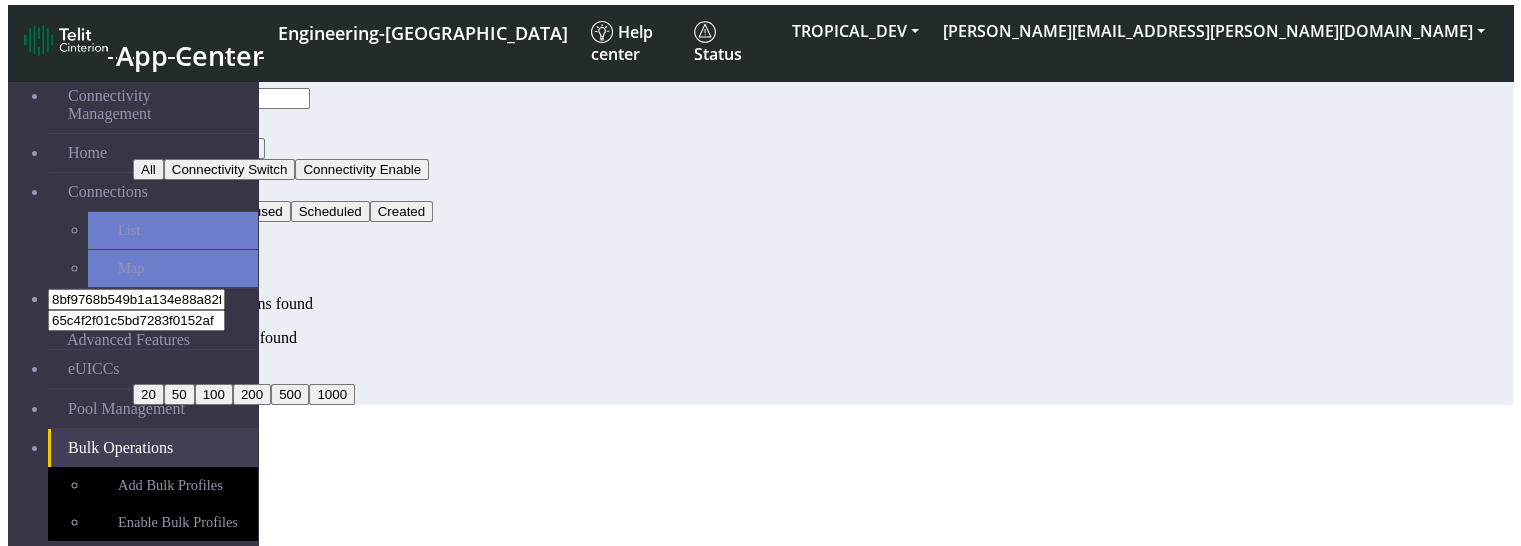 click on "Status" 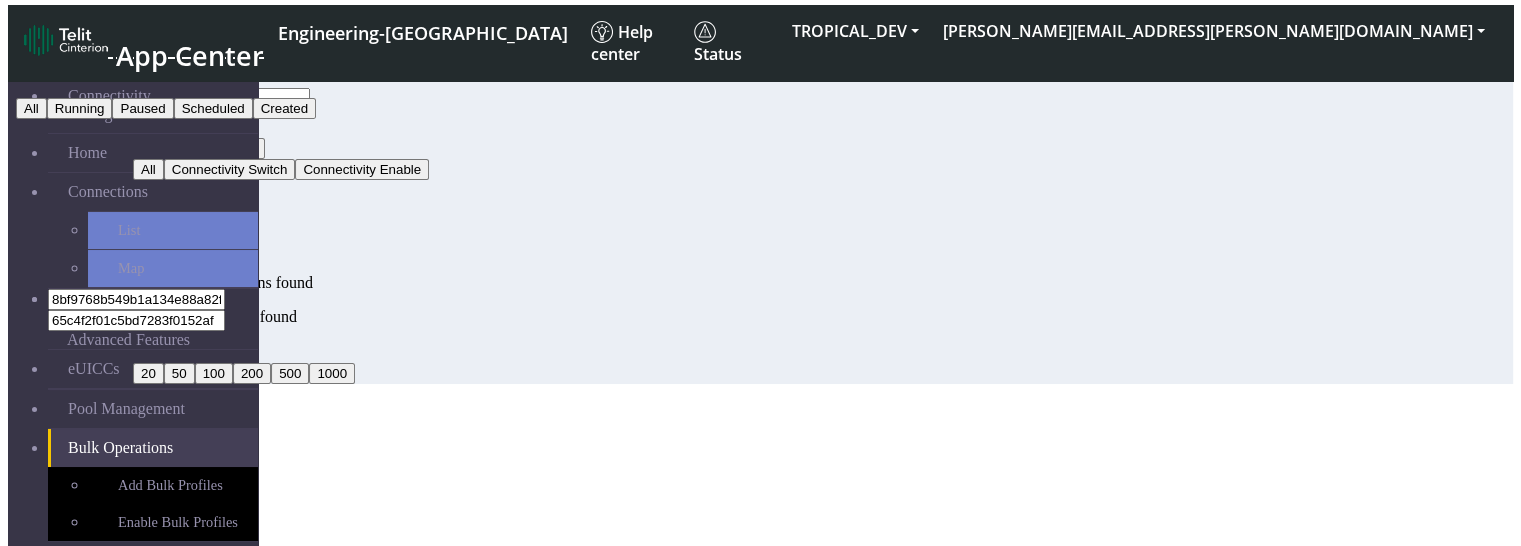 click on "Running" 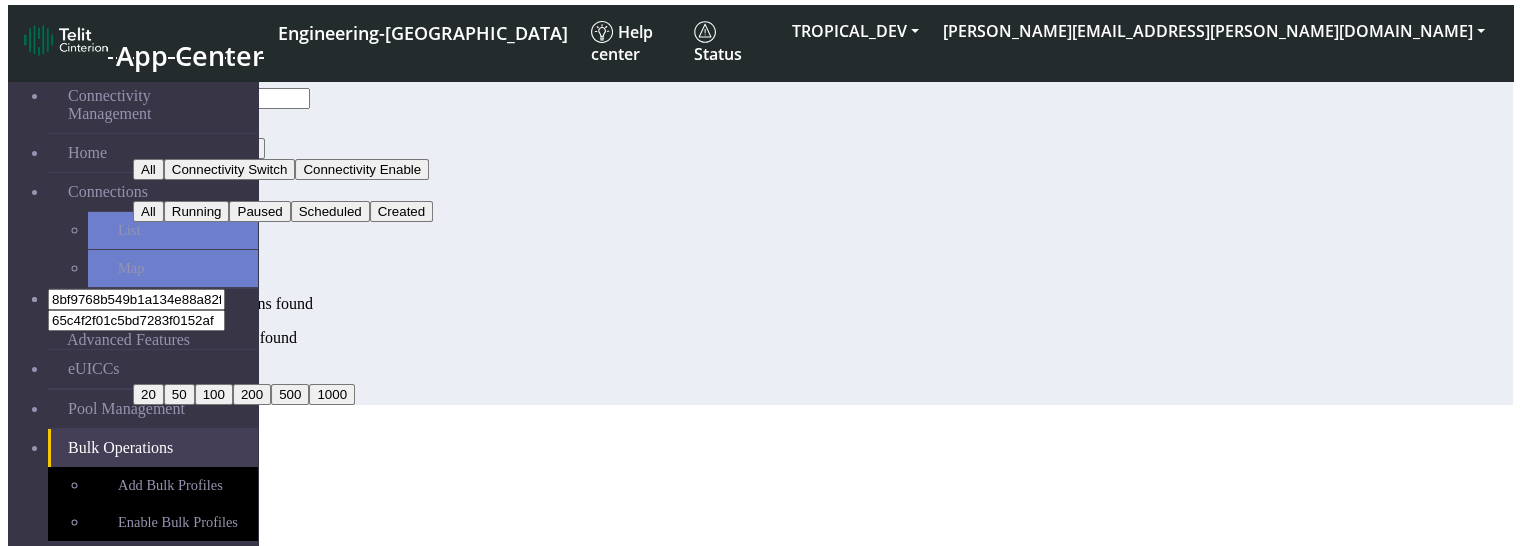 click on "Clear" at bounding box center (161, 123) 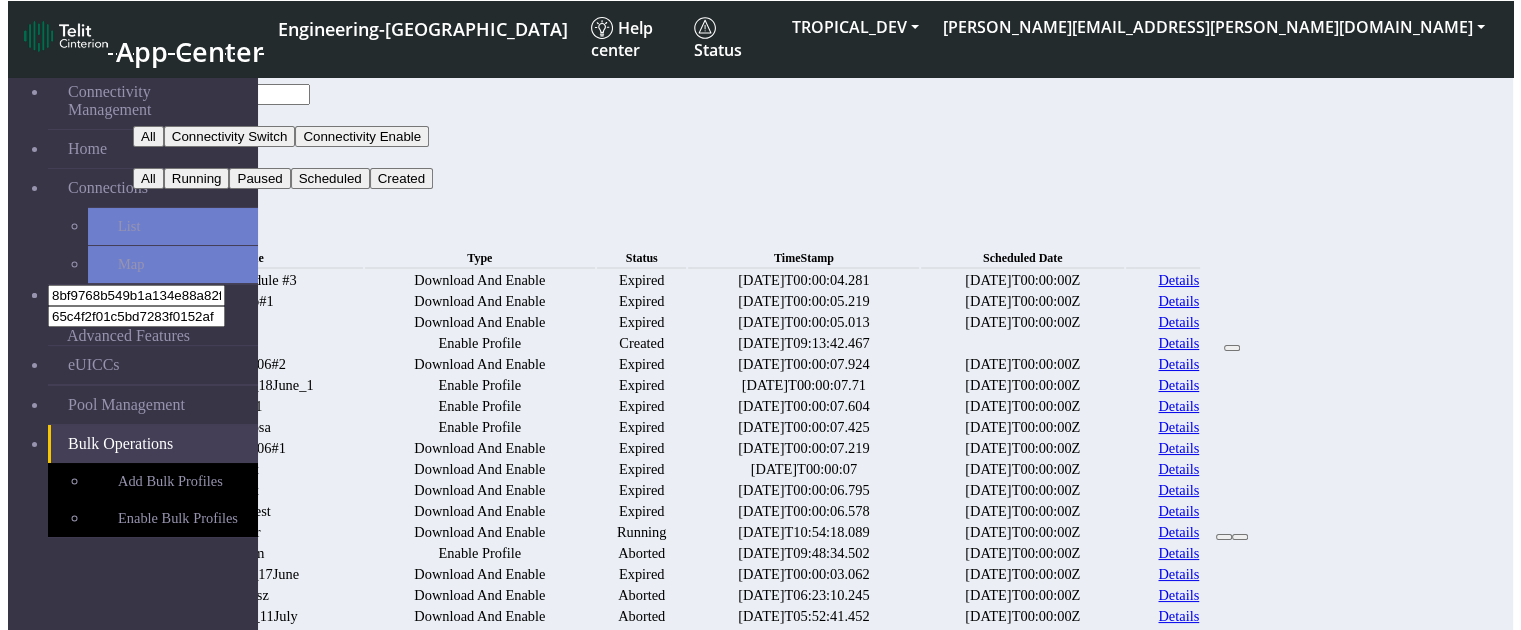 click on "Type" 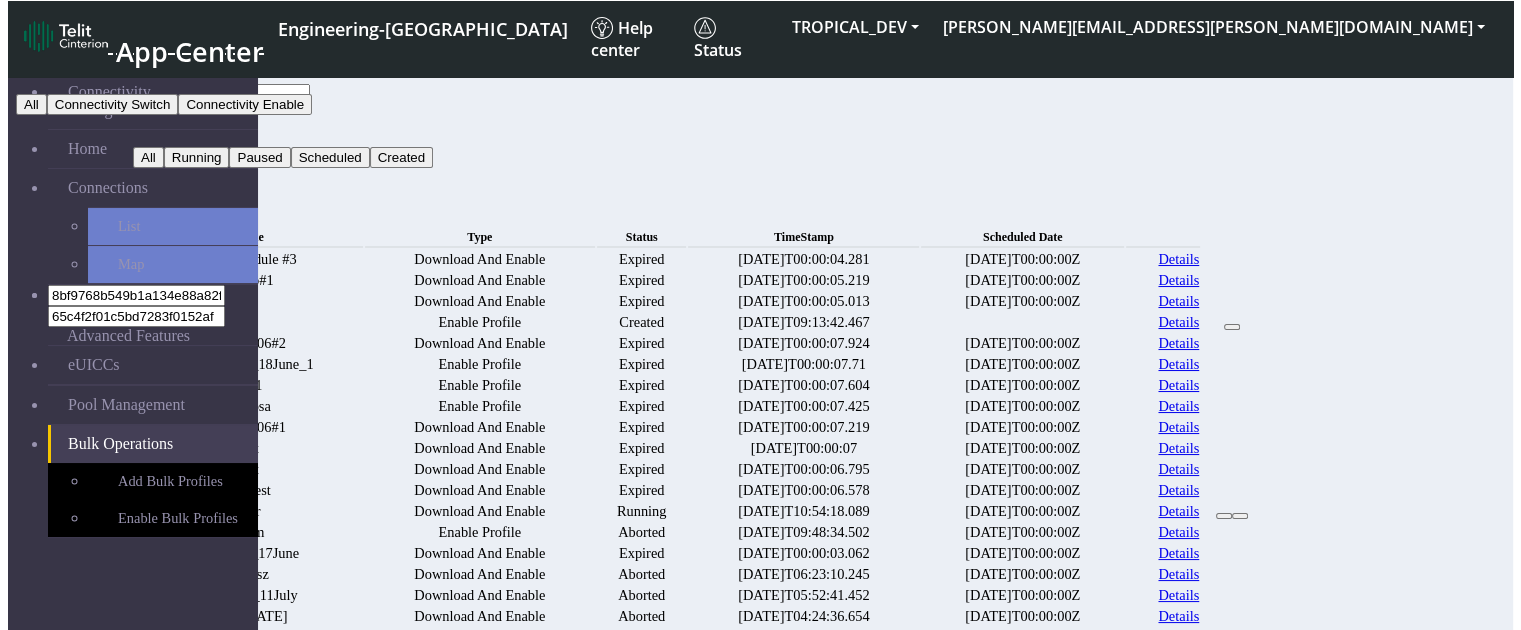 click on "Connectivity Switch" 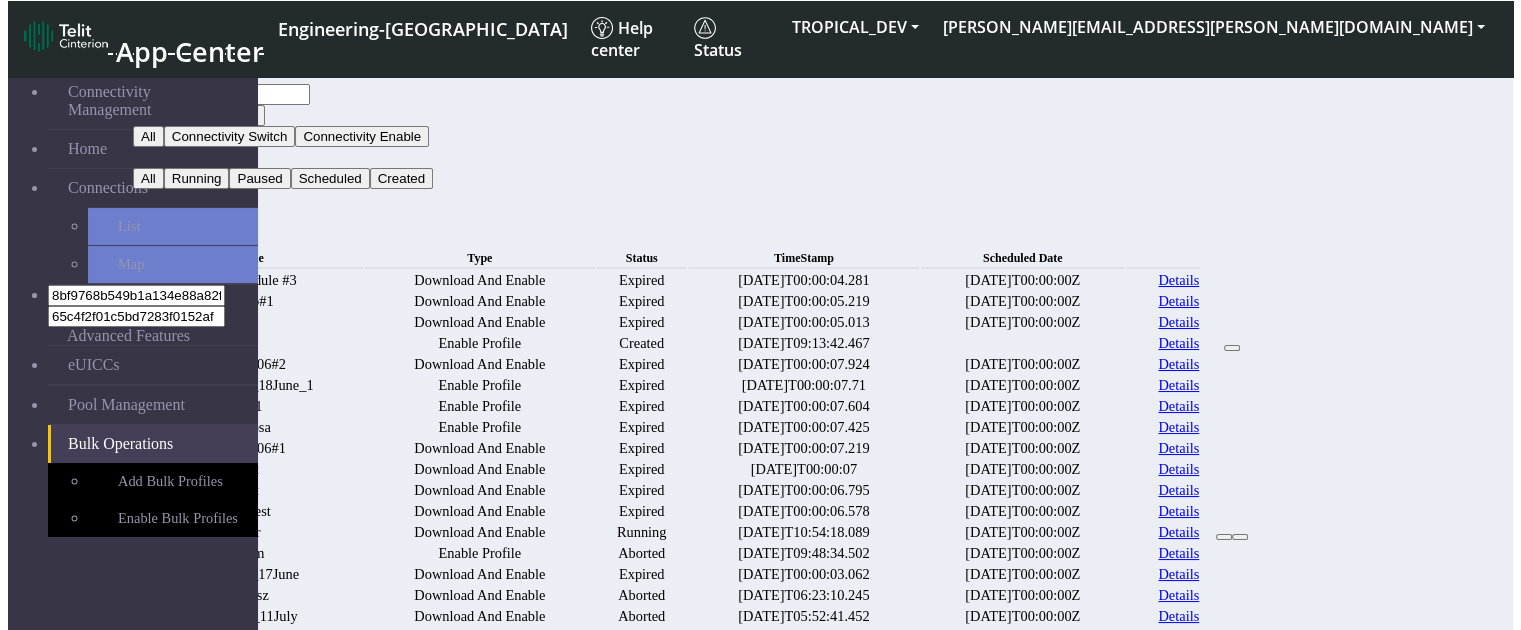 click on "Status" 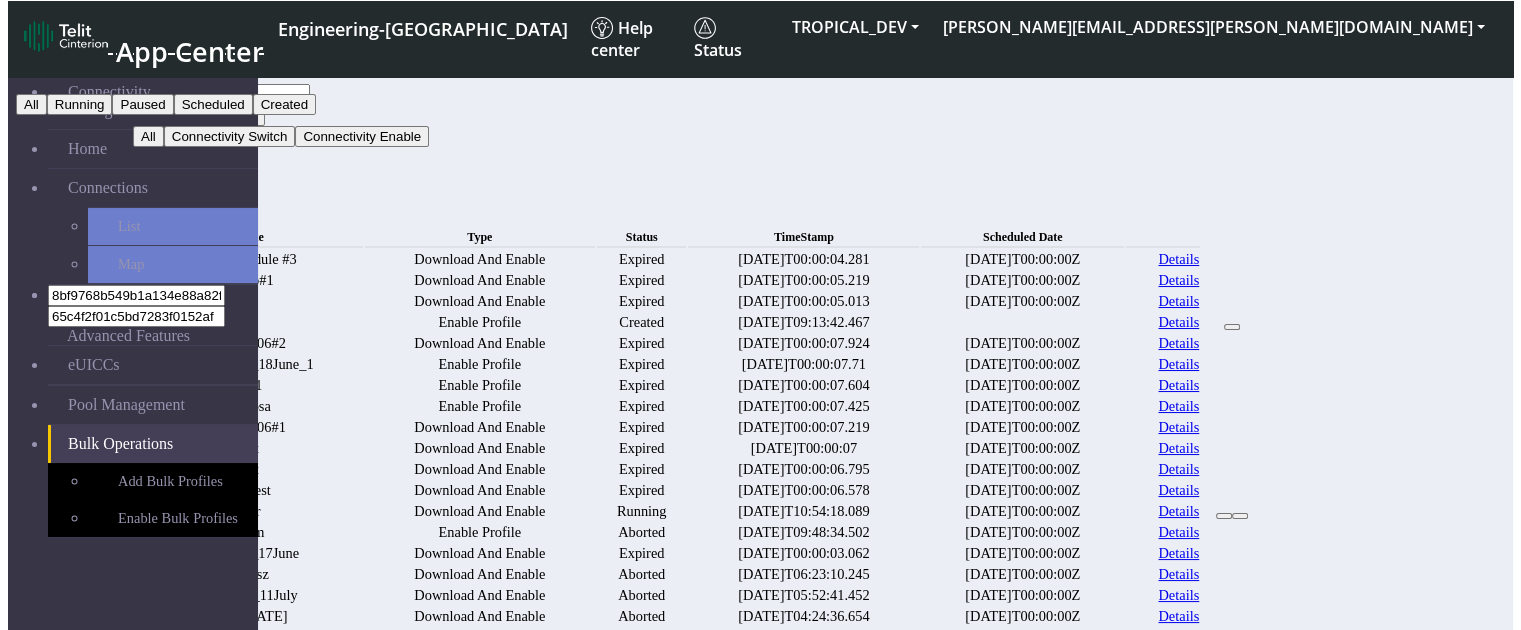 click on "Running" 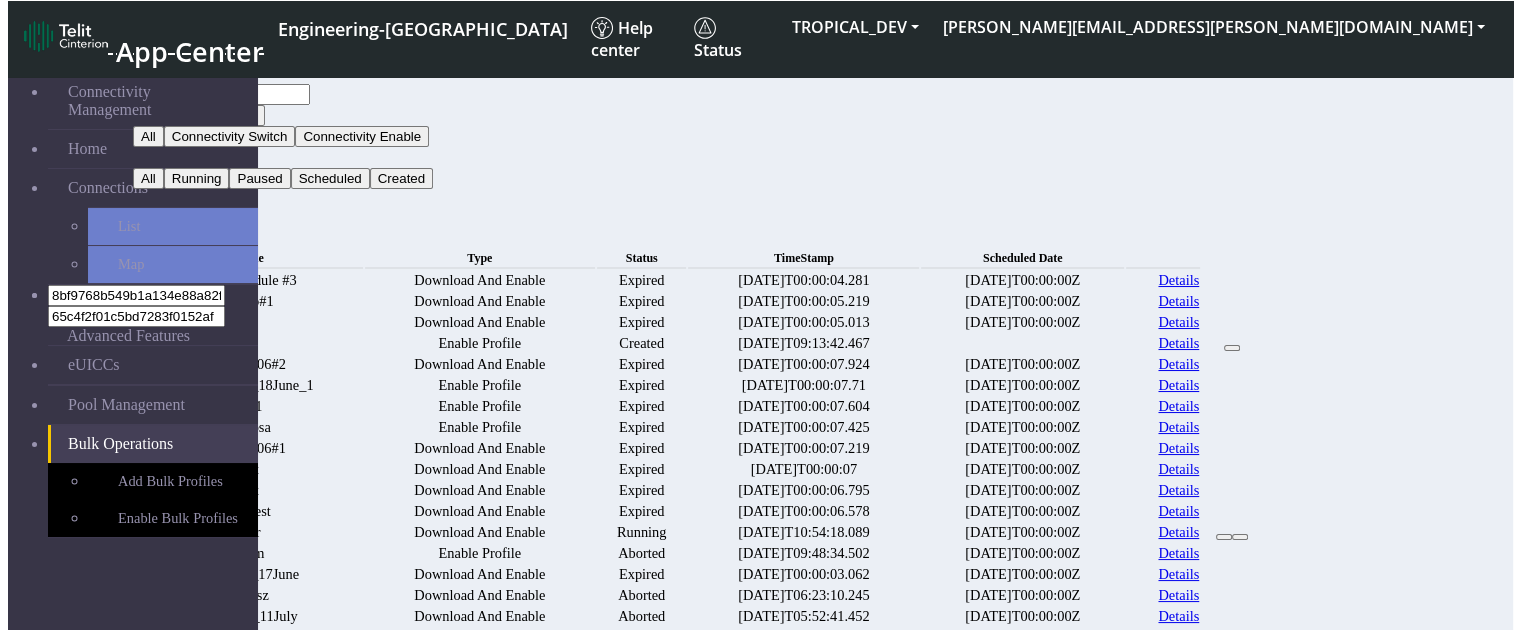 click on "Search" 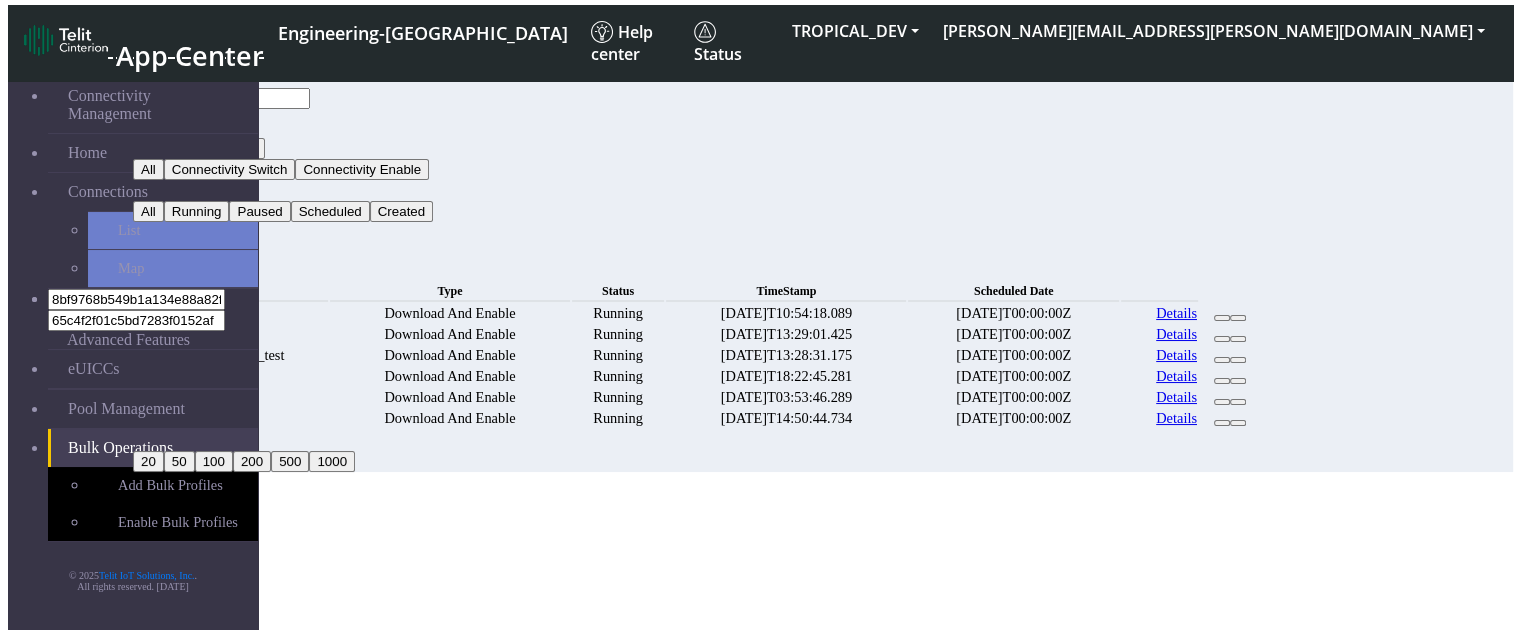 click on "Clear" at bounding box center (161, 123) 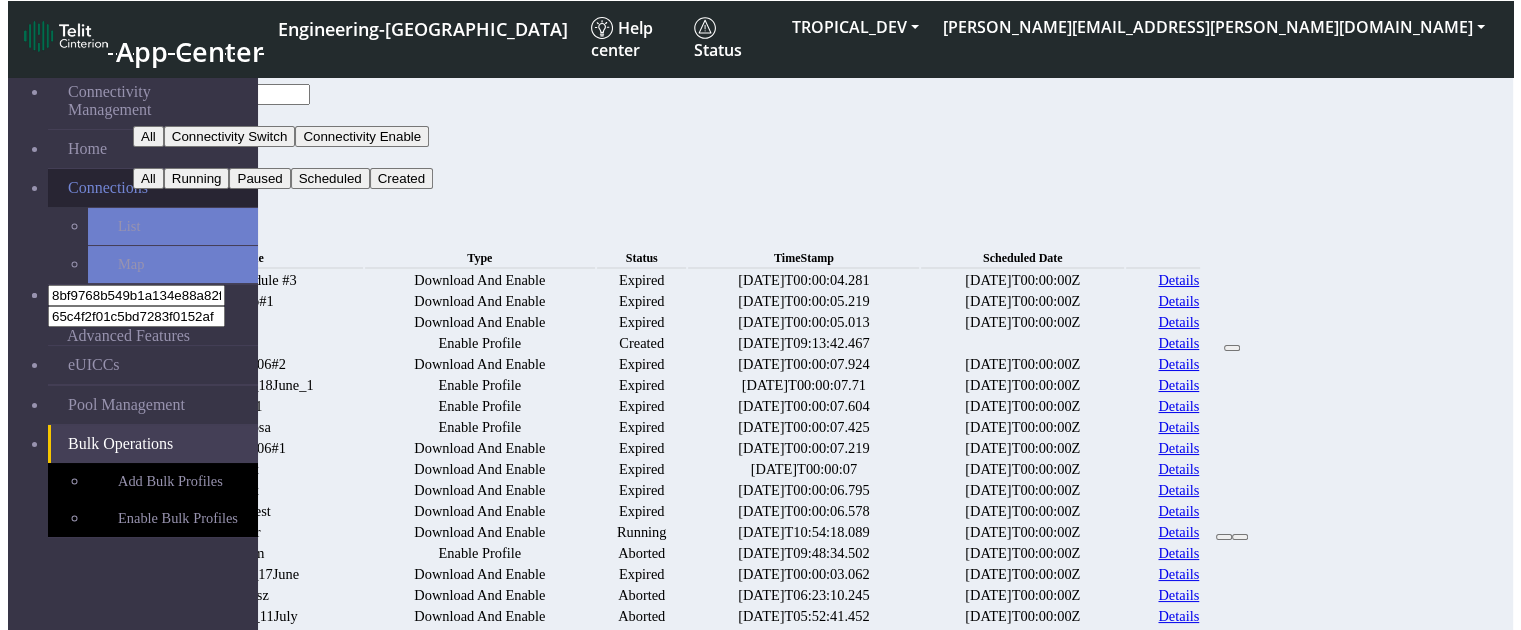 click on "Connections" at bounding box center [108, 188] 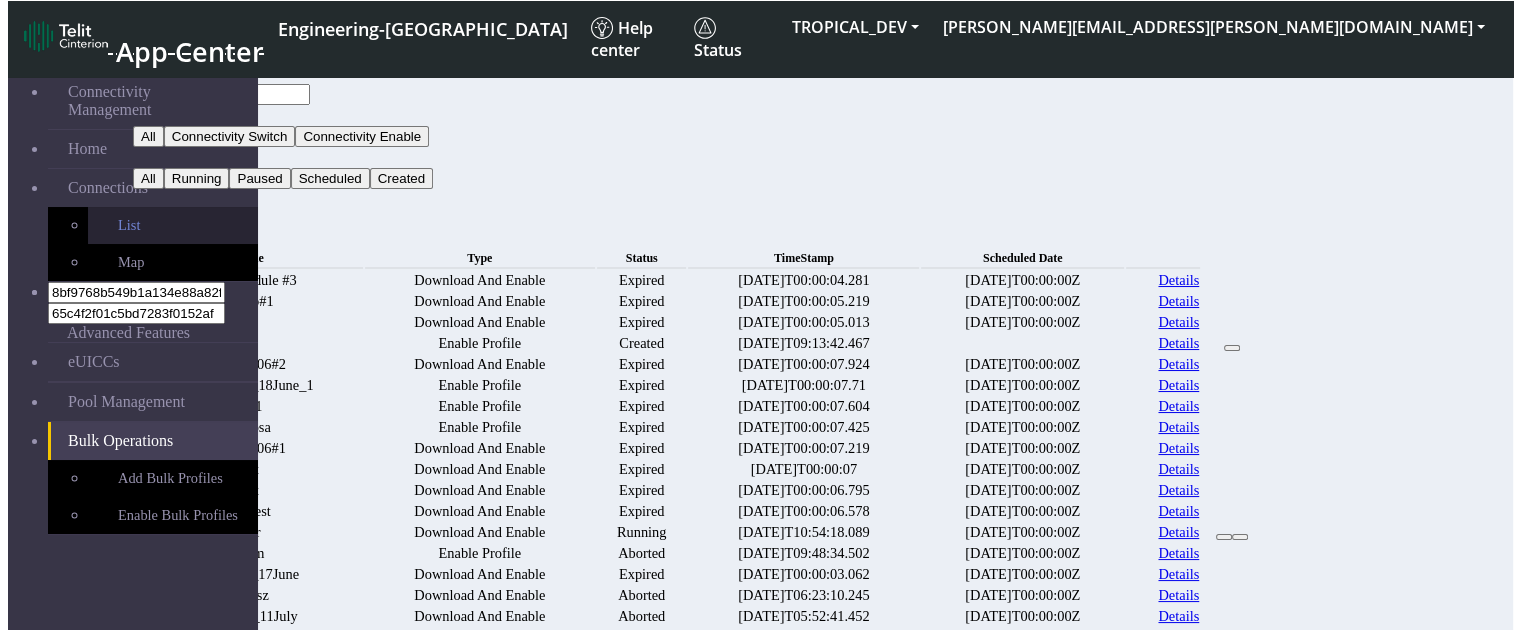 click on "List" at bounding box center [173, 225] 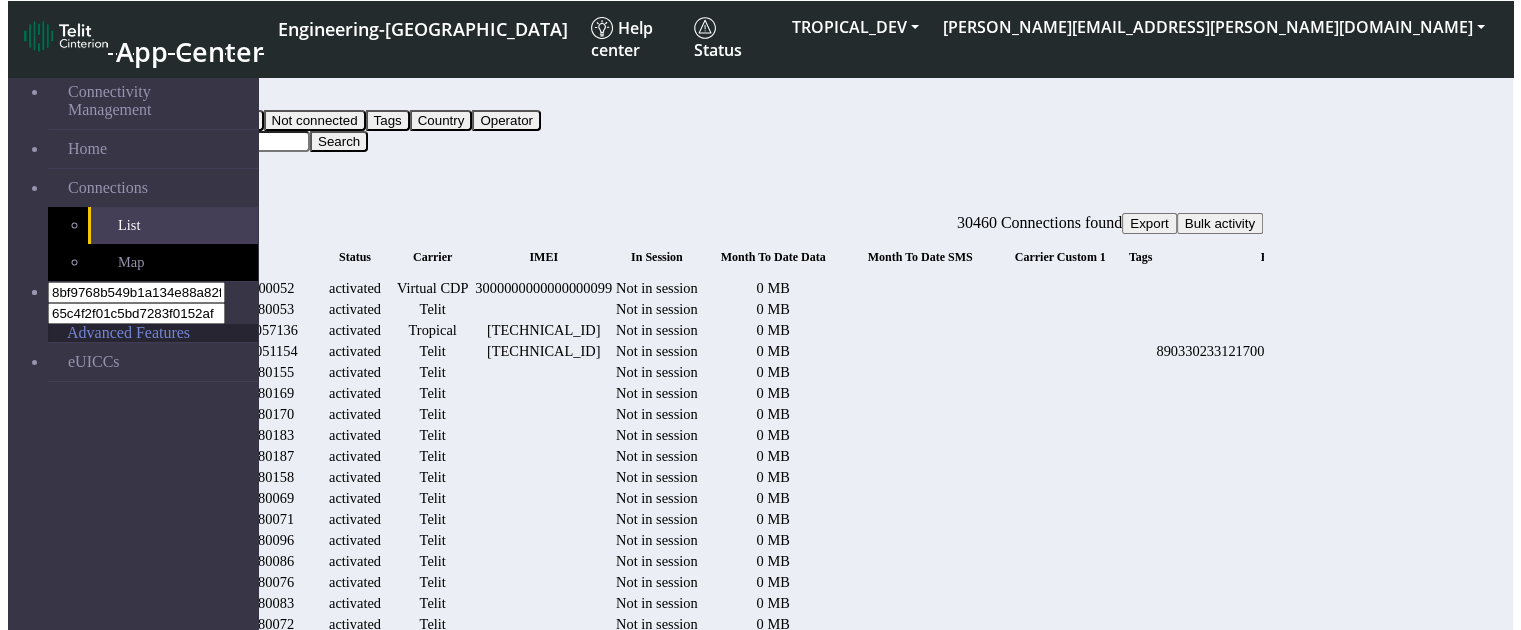 click on "Advanced Features" at bounding box center [128, 333] 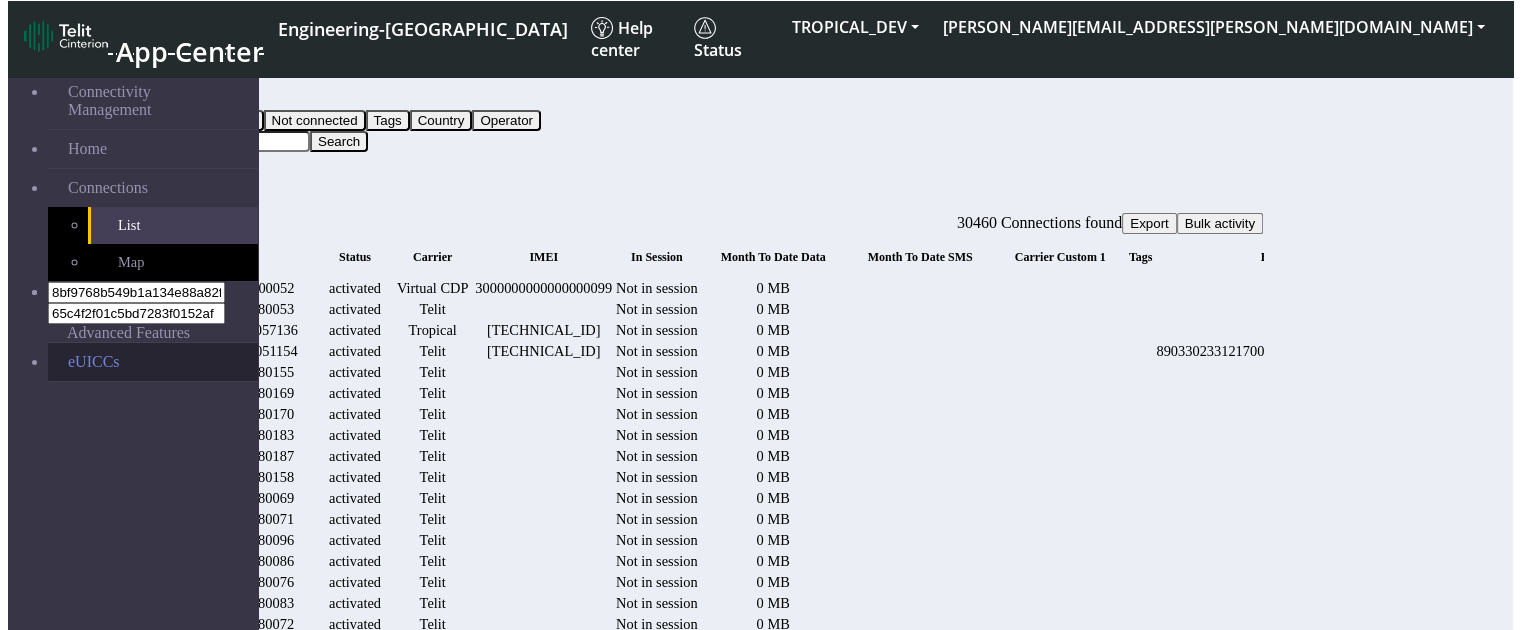 click on "eUICCs" at bounding box center (153, 362) 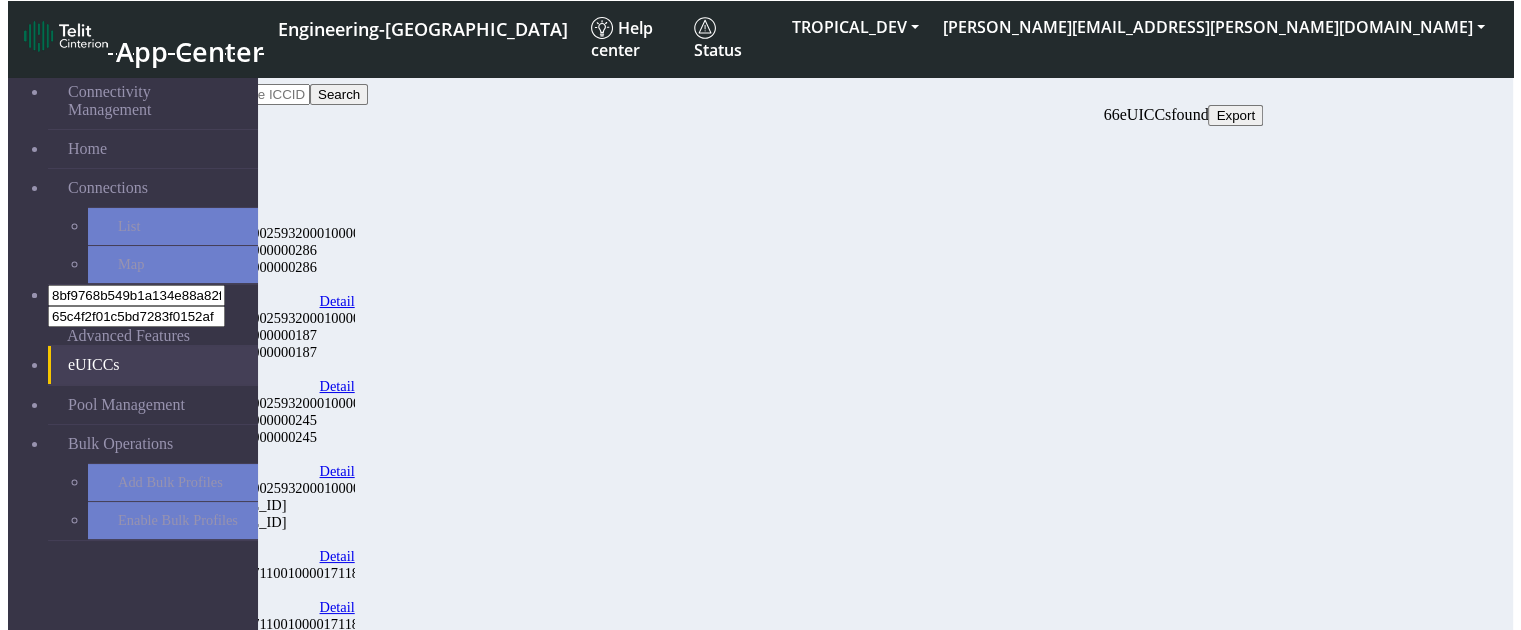 click at bounding box center (221, 94) 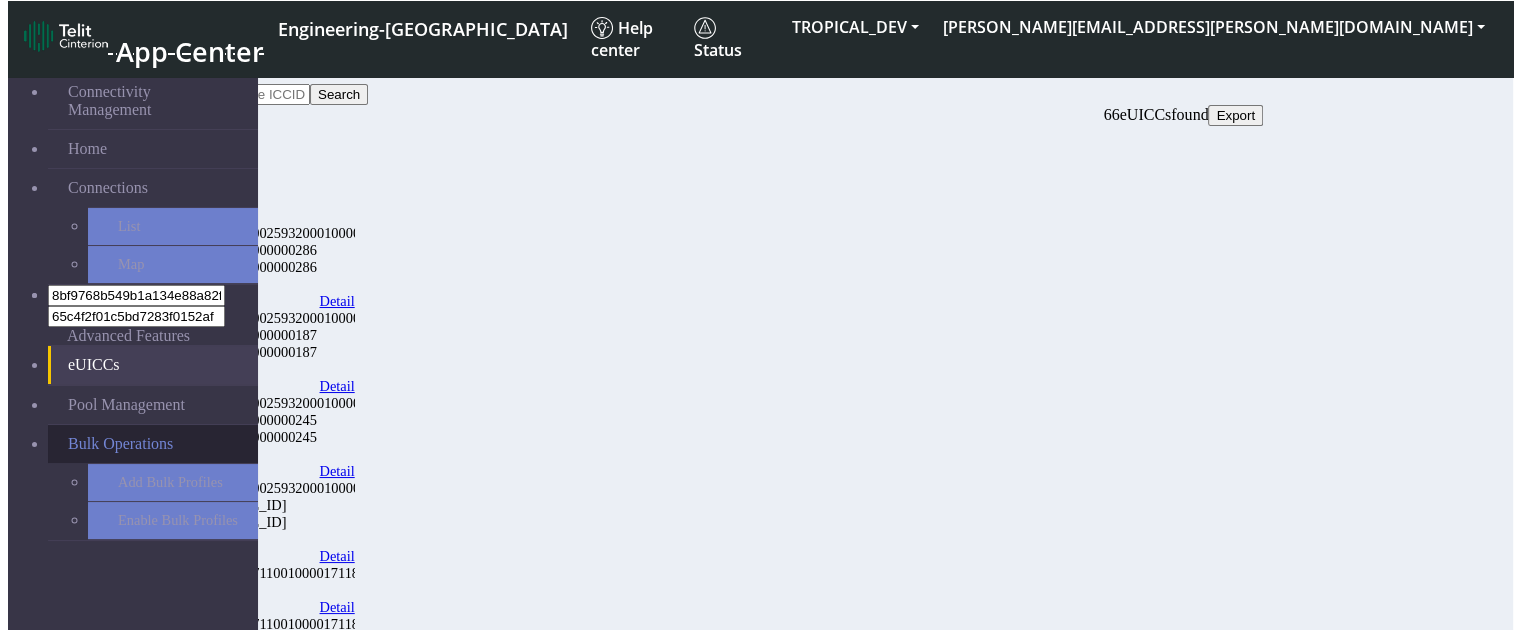 click on "Bulk Operations" at bounding box center [153, 444] 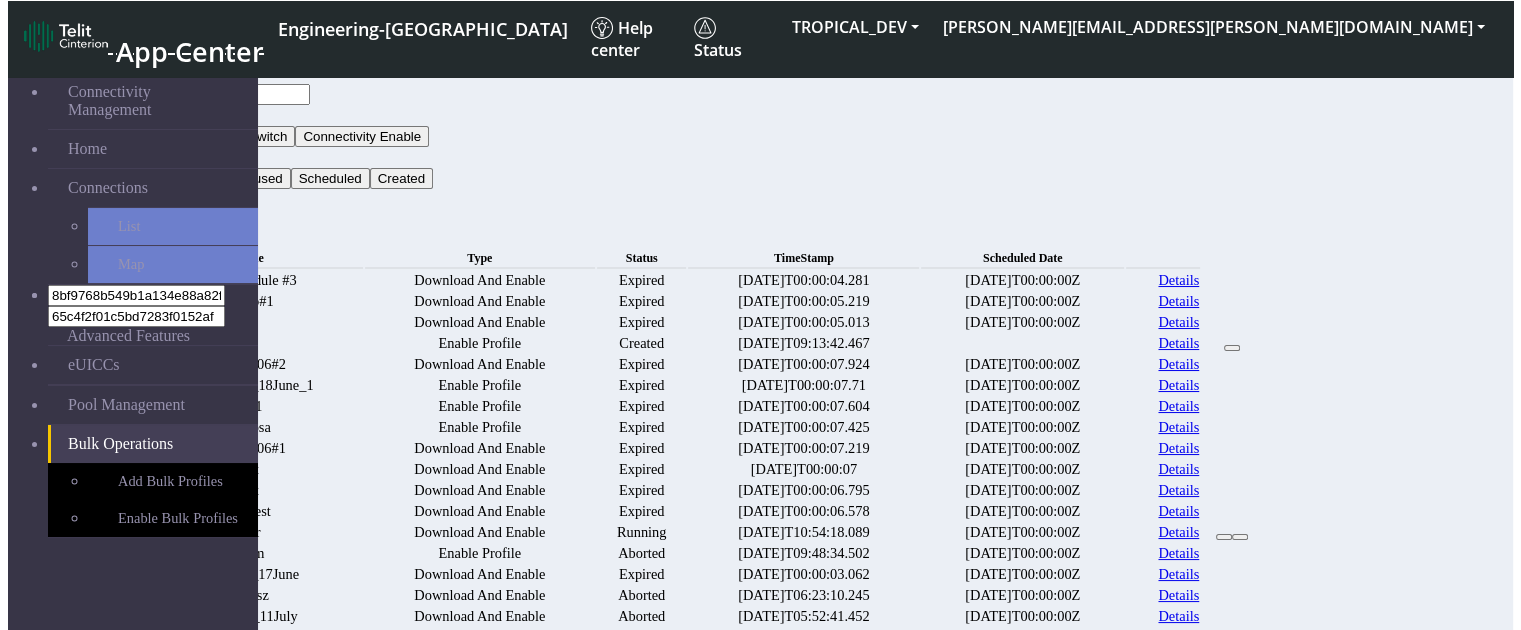click on "Bulk Operations  New" 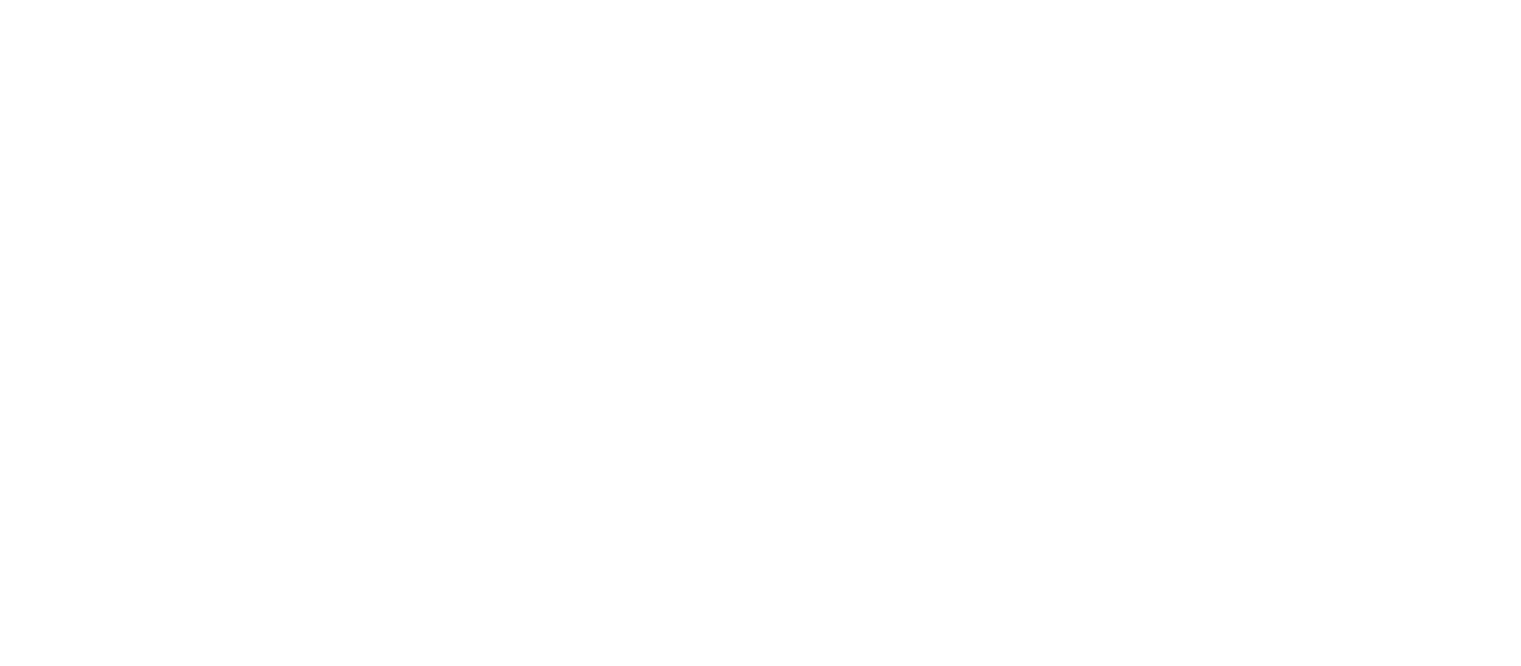 scroll, scrollTop: 0, scrollLeft: 0, axis: both 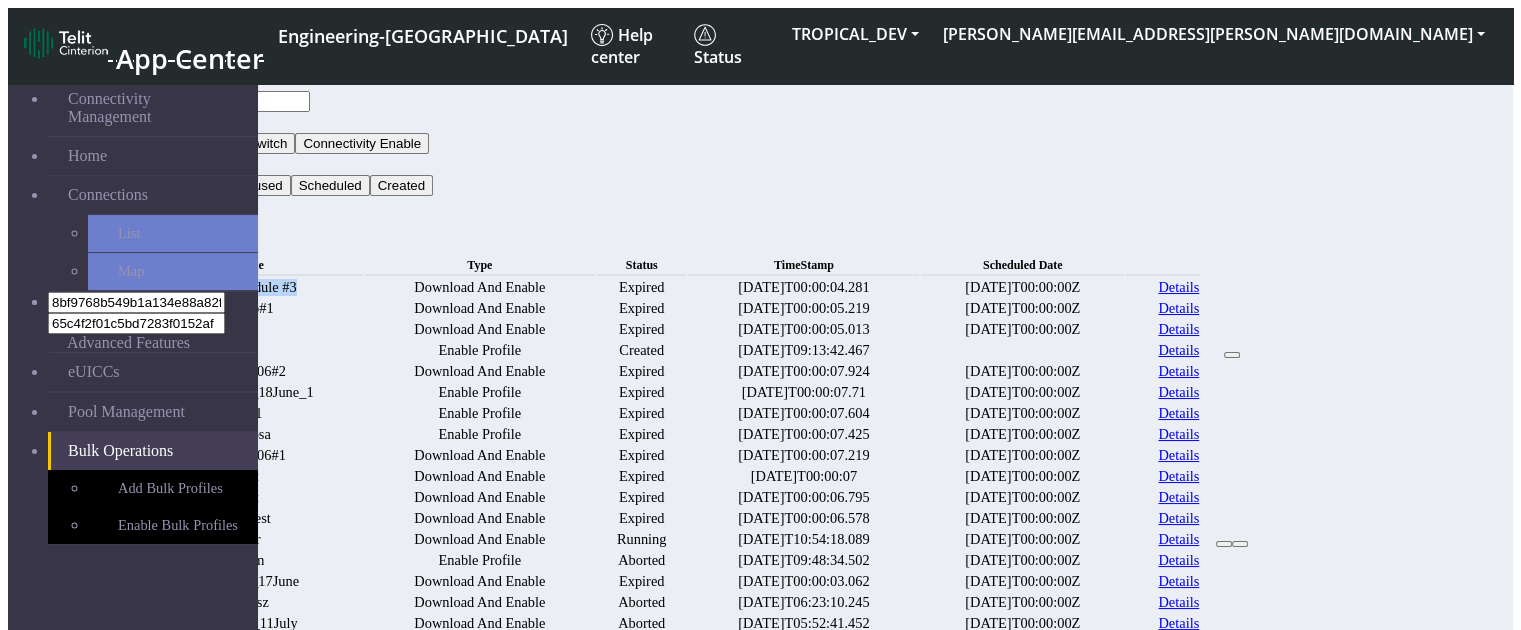 drag, startPoint x: 318, startPoint y: 256, endPoint x: 457, endPoint y: 256, distance: 139 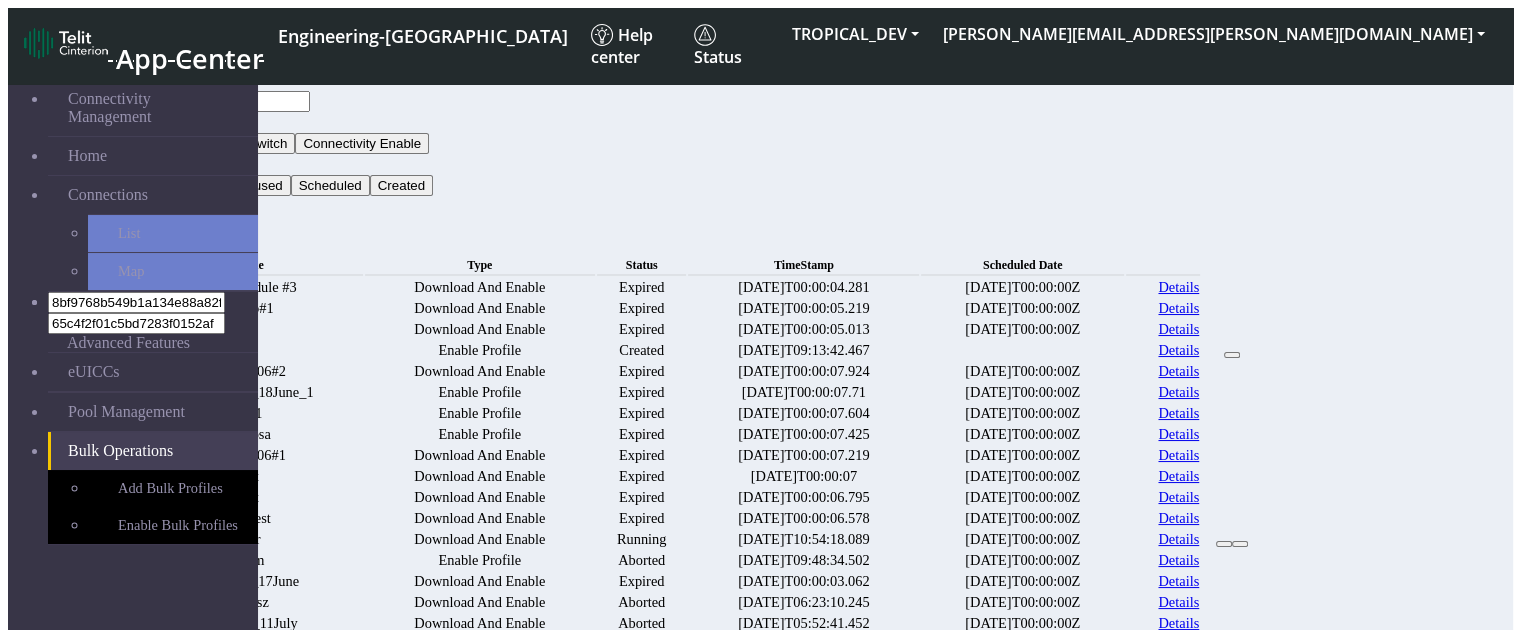 click 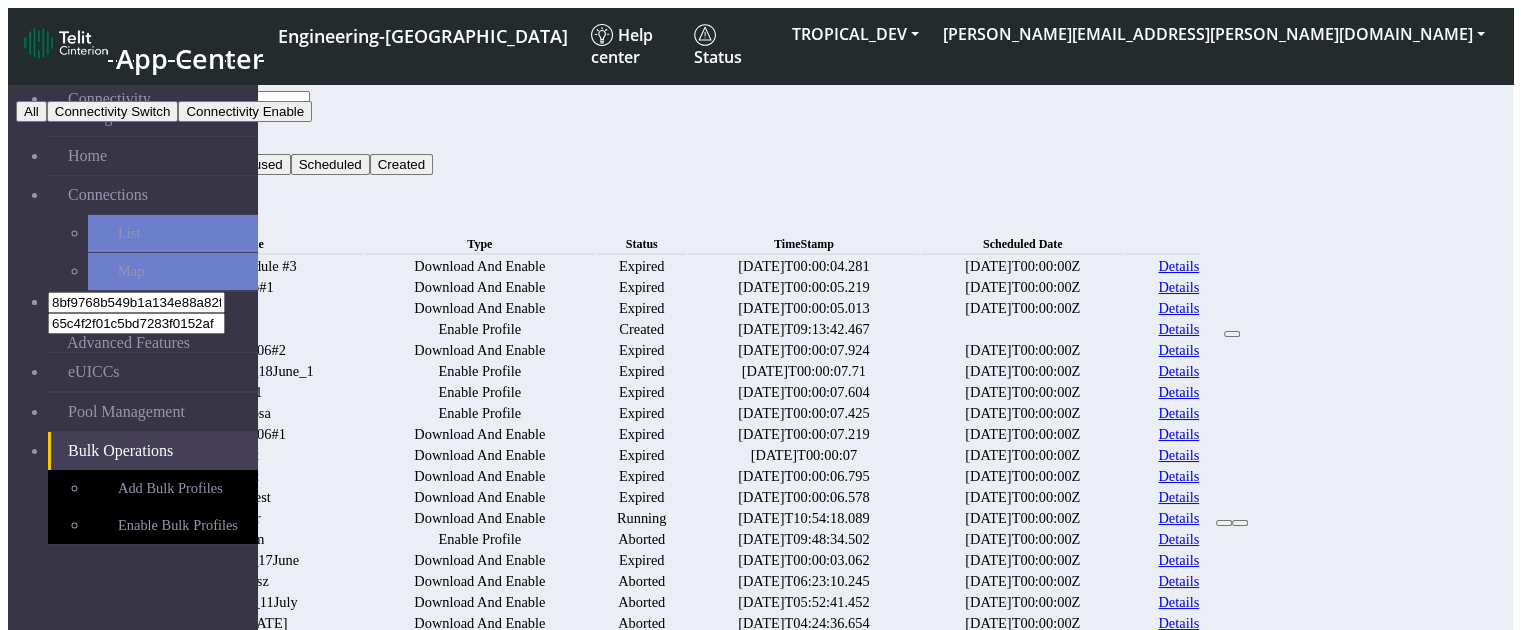 click on "Connectivity Switch" 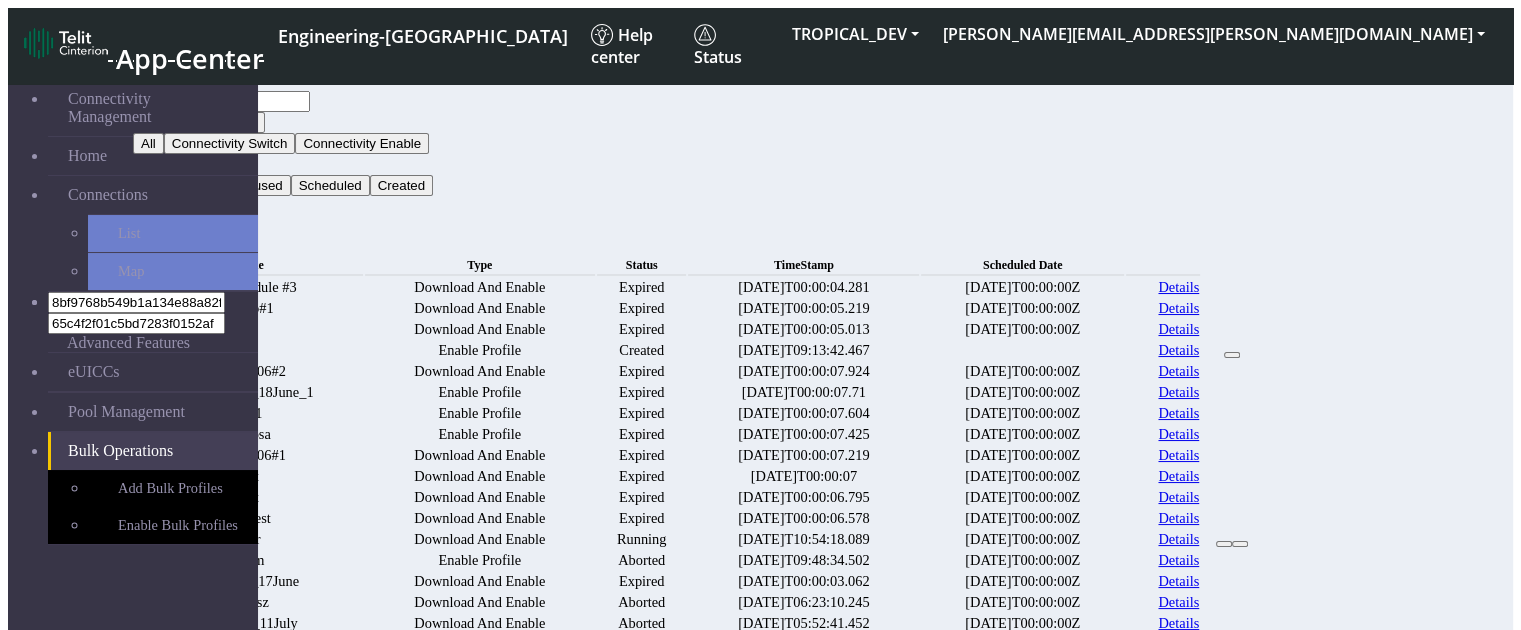 click on "Status" 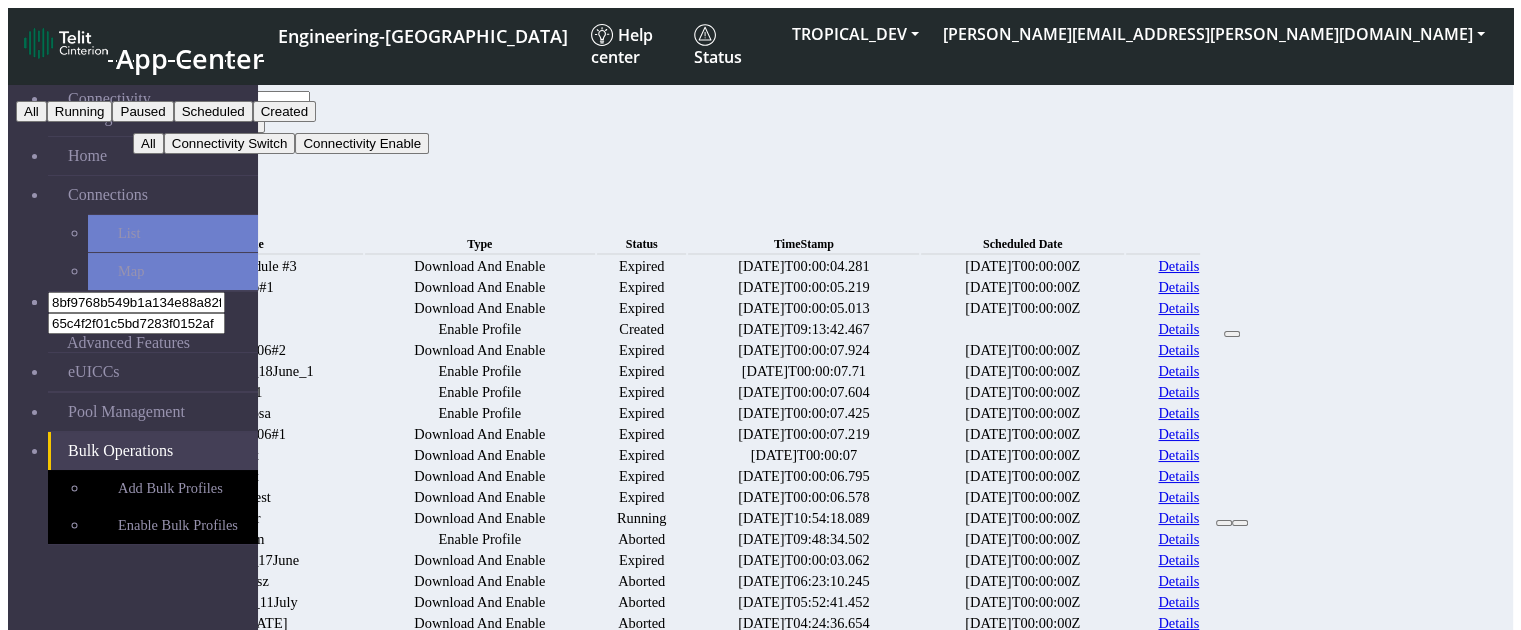 click on "Paused" 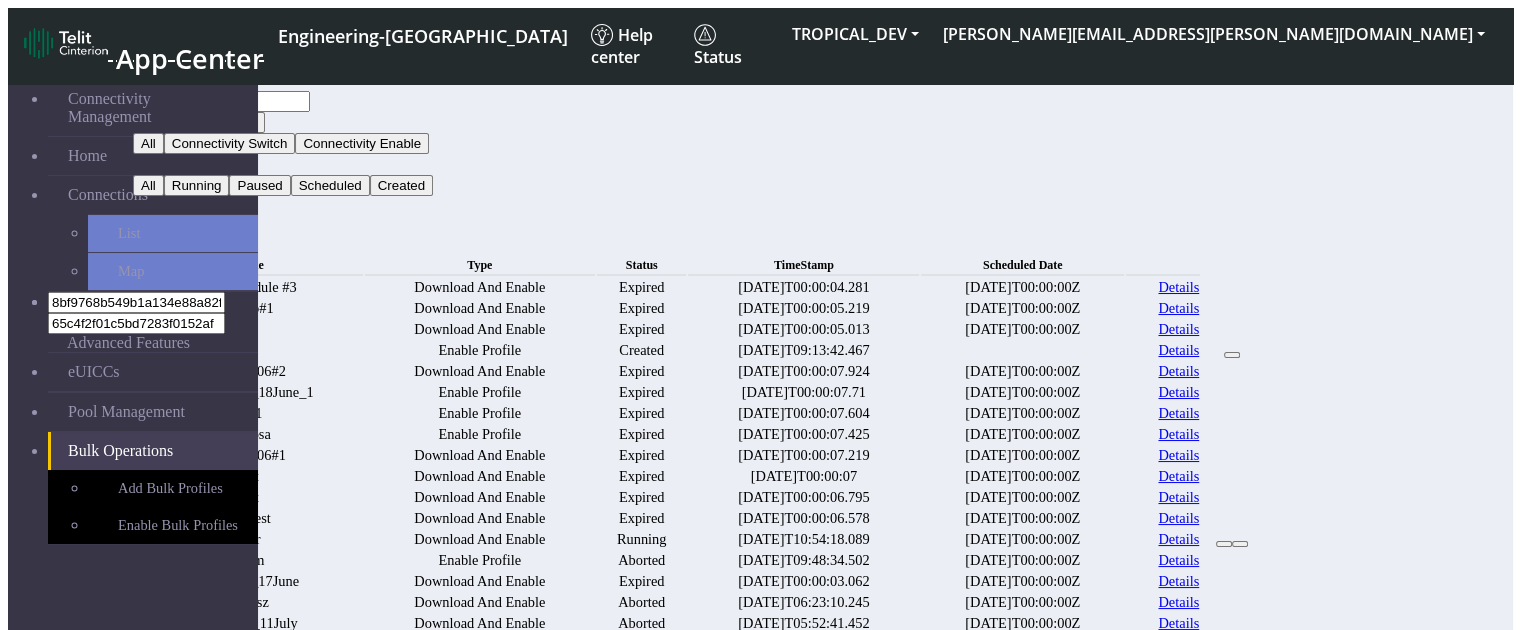 click on "PAUSED" 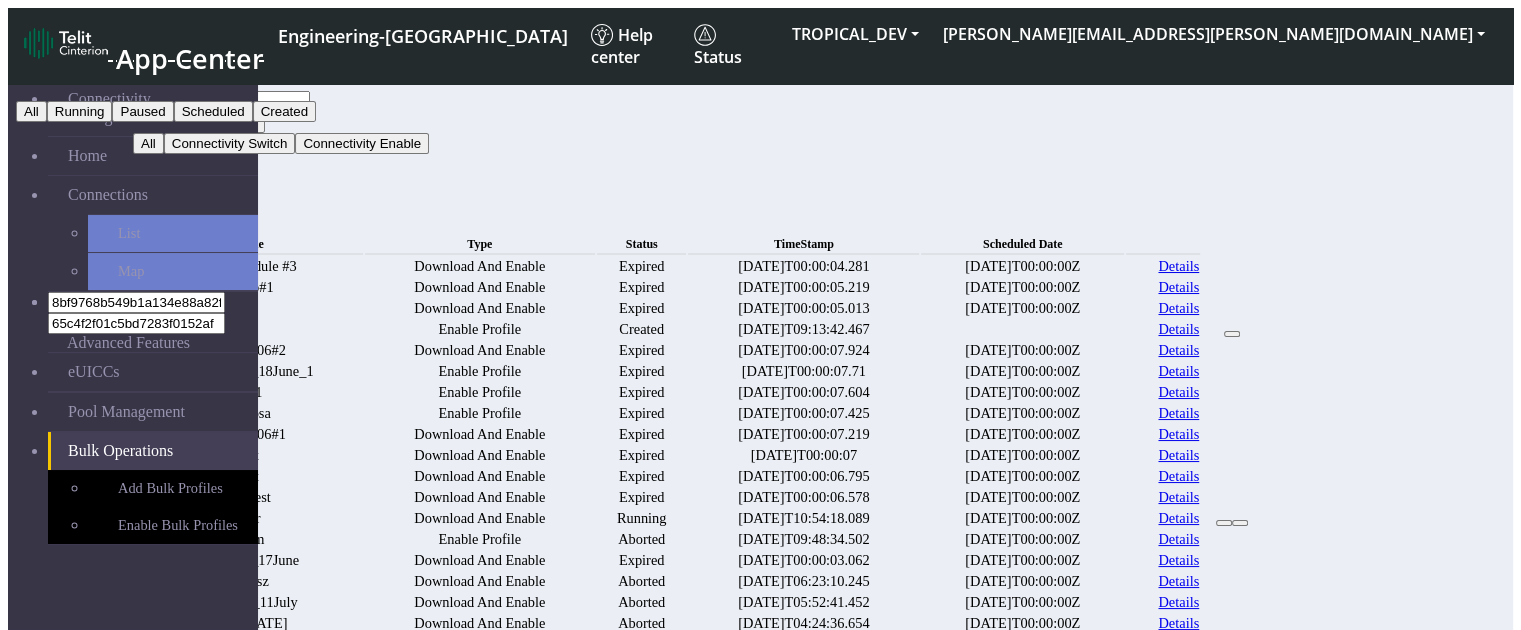 click on "All" 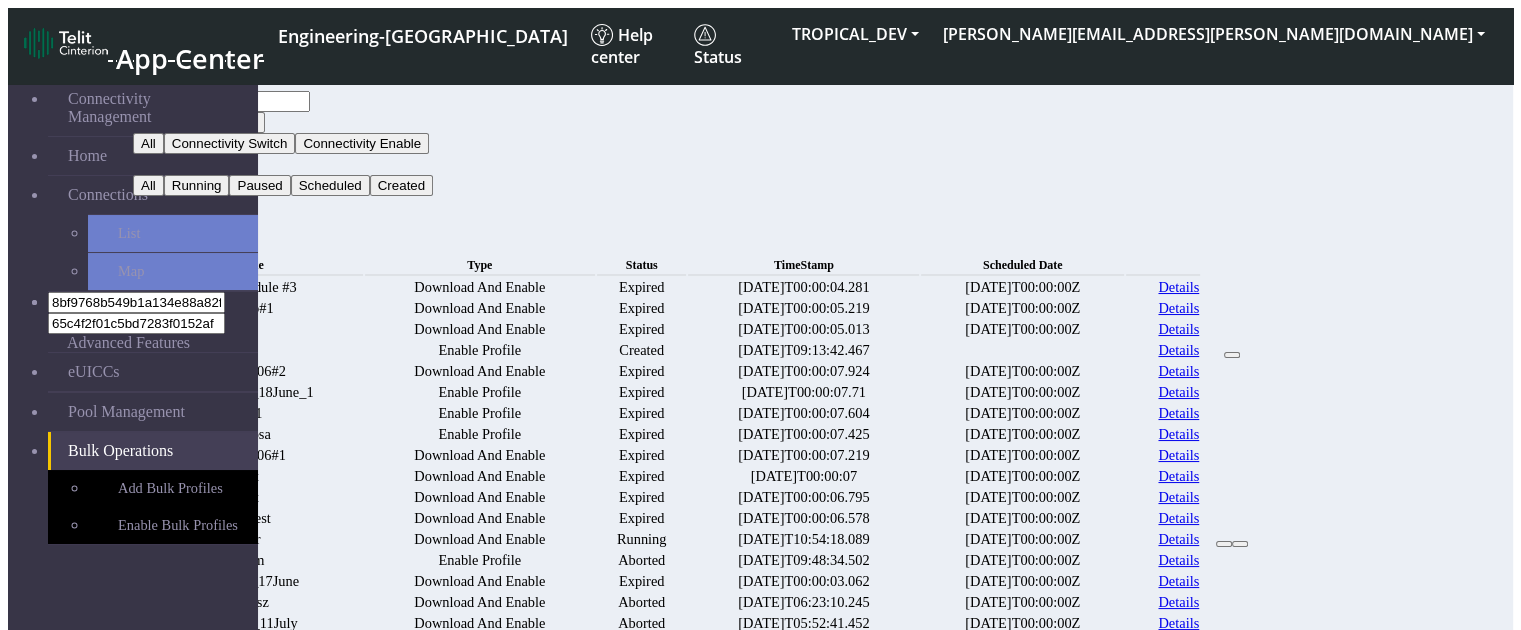 click on "Connectivity Management   Home  Connections List Map 8bf9768b549b1a134e88a82fb2b3bdda 65c4f2f01c5bd7283f0152af  Advanced Features   eUICCs   Pool Management  Bulk Operations  Add Bulk Profiles   Enable Bulk Profiles   © 2025  Telit IoT Solutions, Inc. .  All rights reserved. [DATE] Filter by  Query          Query   In Session   Not connected   Tags   Country   Operator   Search   Filter by  Test schedule #3  Connectivity Switch   All   Connectivity Switch   Connectivity Enable   All   All   Running   Paused   Scheduled   Created   Search   Bulk Operations  New Name Type Status TimeStamp  Scheduled Date  Test schedule #3 Download And Enable Expired [DATE]T00:00:04.281 [DATE]T00:00:00Z Details  Demo#1 Download And Enable Expired [DATE]T00:00:05.219 [DATE]T00:00:00Z Details  fsd Download And Enable Expired [DATE]T00:00:05.013 [DATE]T00:00:00Z Details   mn Enable Profile Created [DATE]T09:13:42.467 Details  Test_1806#2 Download And Enable Expired [DATE]T00:00:07.924 Details  1" 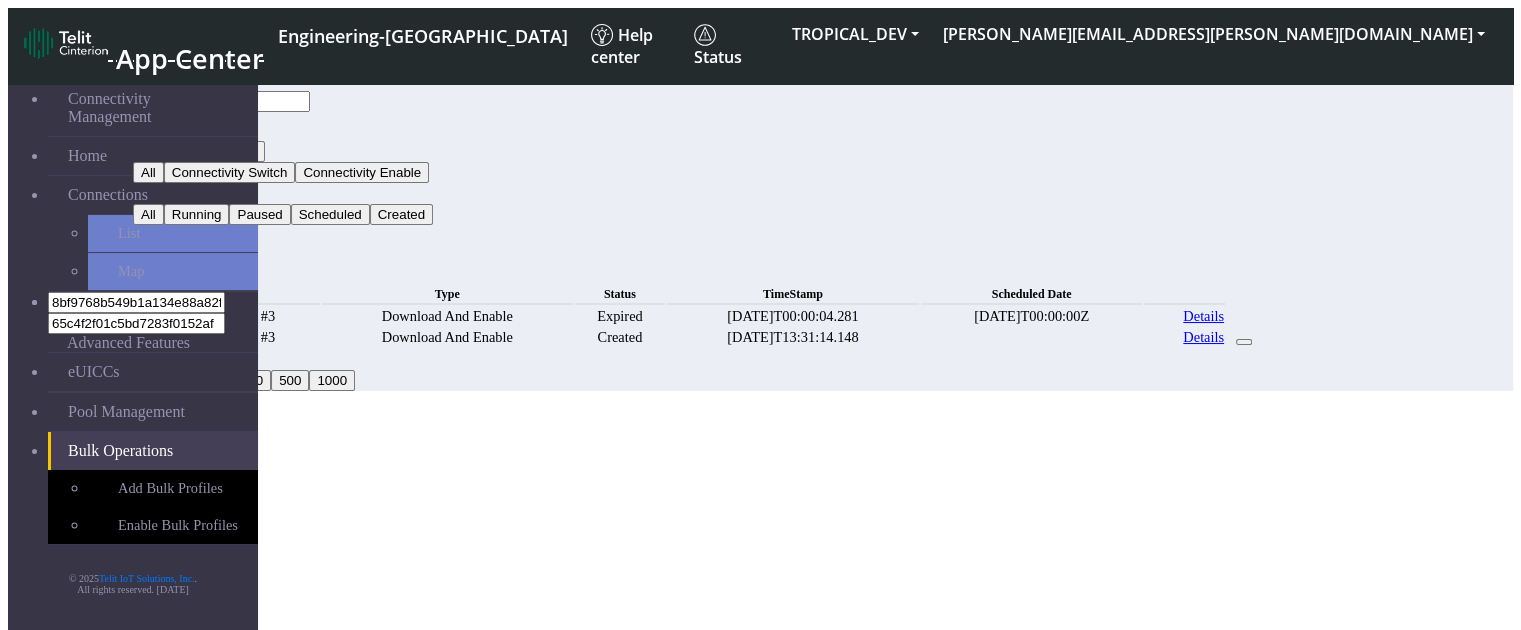 click on "Clear" at bounding box center (161, 126) 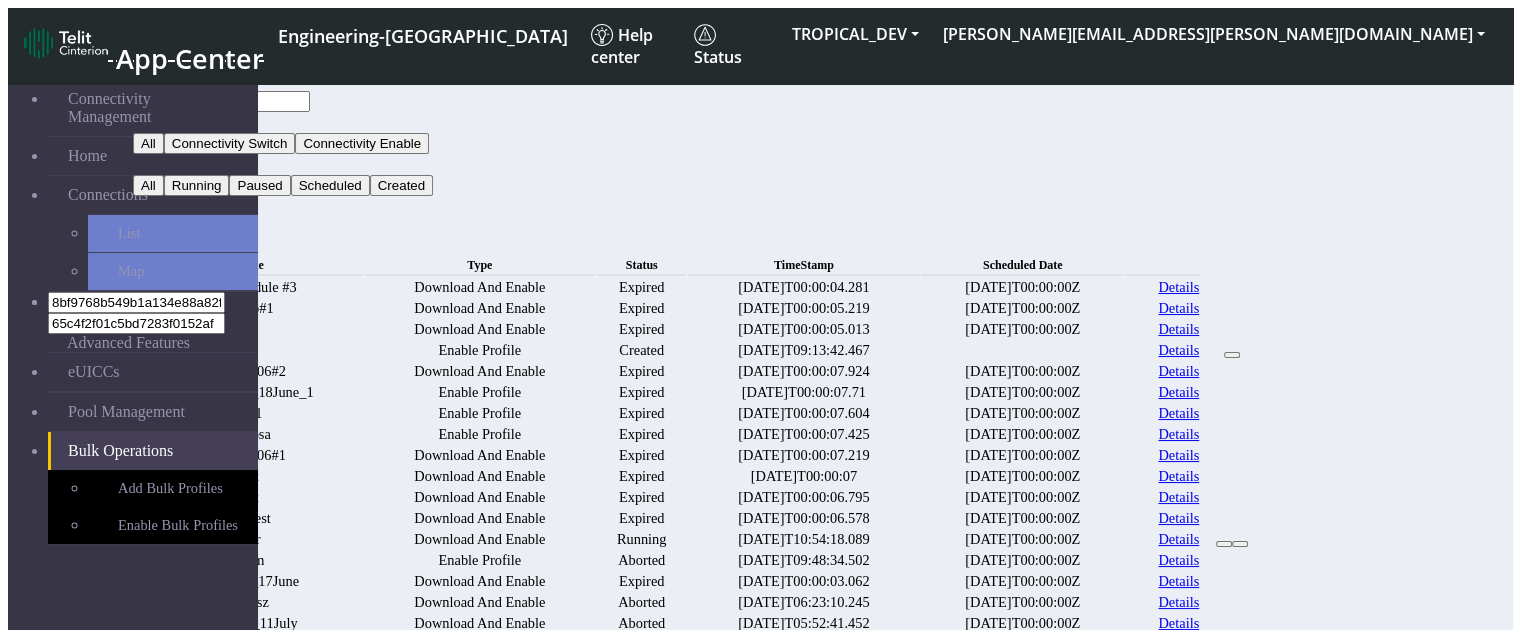 click on "Filter by   Type   All   Connectivity Switch   Connectivity Enable   Status   All   Running   Paused   Scheduled   Created   Search   Bulk Operations  New Name Type Status TimeStamp  Scheduled Date  Test schedule #3 Download And Enable Expired [DATE]T00:00:04.281 [DATE]T00:00:00Z Details  Demo#1 Download And Enable Expired [DATE]T00:00:05.219 [DATE]T00:00:00Z Details  fsd Download And Enable Expired [DATE]T00:00:05.013 [DATE]T00:00:00Z Details   mn Enable Profile Created [DATE]T09:13:42.467 Details  Test_1806#2 Download And Enable Expired [DATE]T00:00:07.924 [DATE]T00:00:00Z Details  Enable_test_18June_1 Enable Profile Expired [DATE]T00:00:07.71 [DATE]T00:00:00Z Details  test1 Enable Profile Expired [DATE]T00:00:07.604 [DATE]T00:00:00Z Details  testrosa Enable Profile Expired [DATE]T00:00:07.425 [DATE]T00:00:00Z Details  Test_1806#1 Download And Enable Expired [DATE]T00:00:07.219 [DATE]T00:00:00Z Details  test Download And Enable Expired Emm" 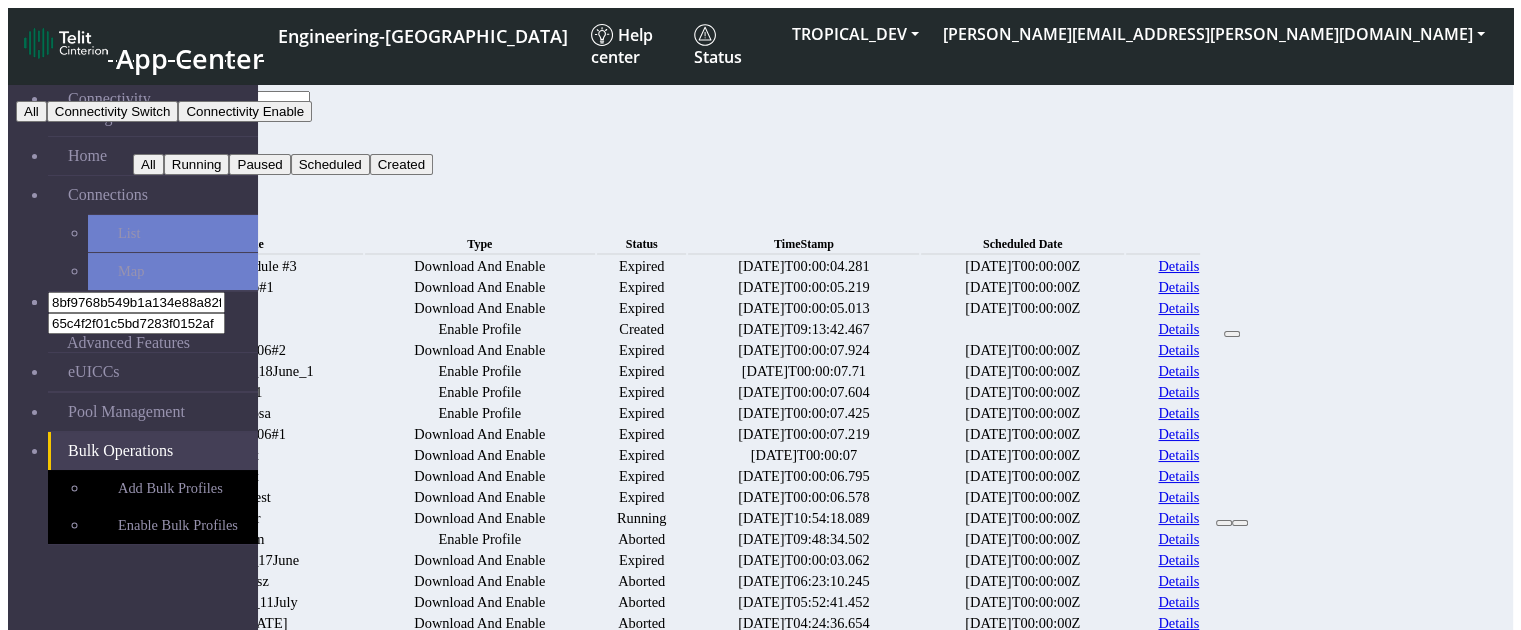click on "Connectivity Switch" 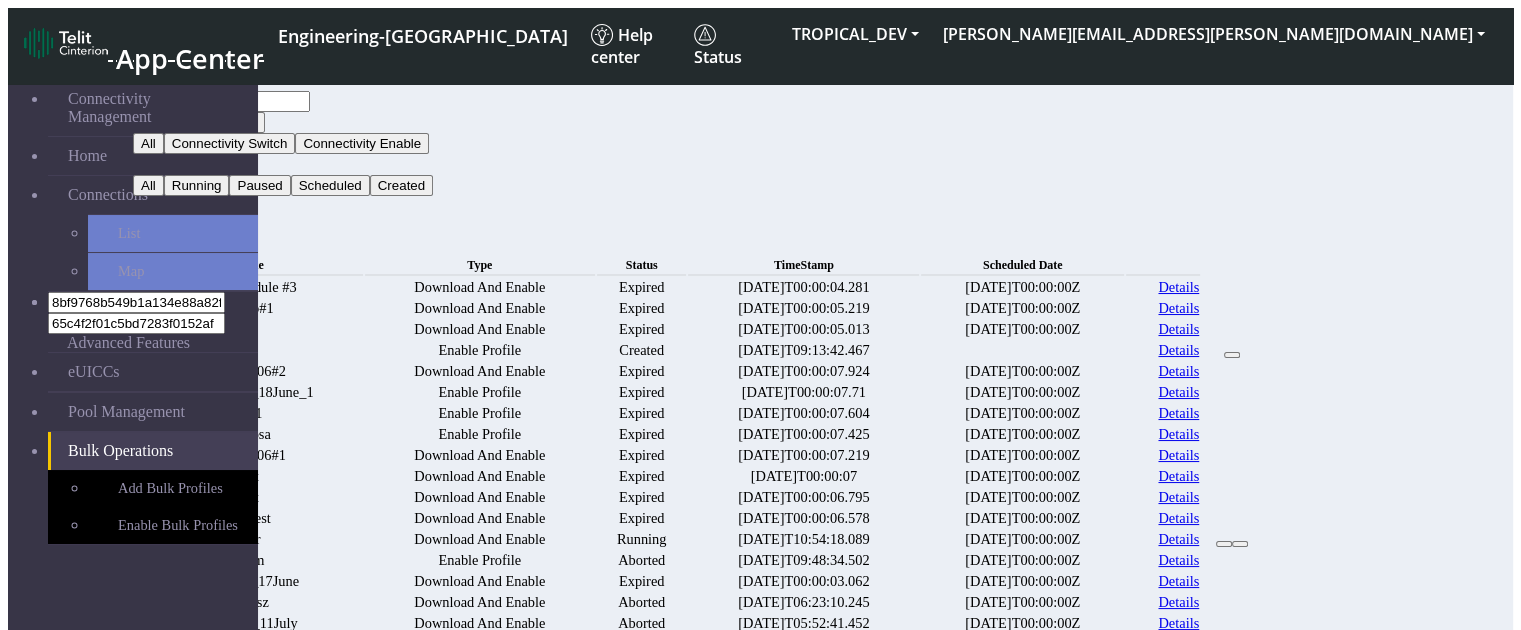 click on "Status" 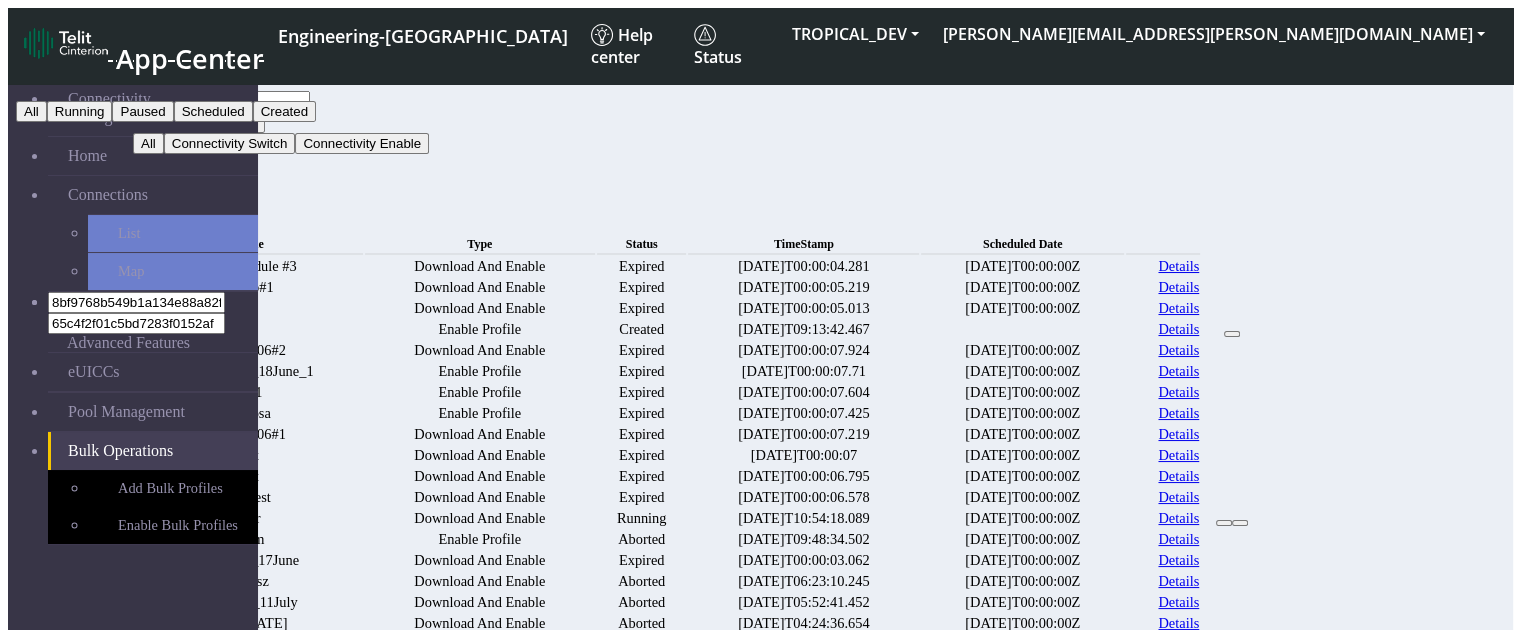 click on "Running" 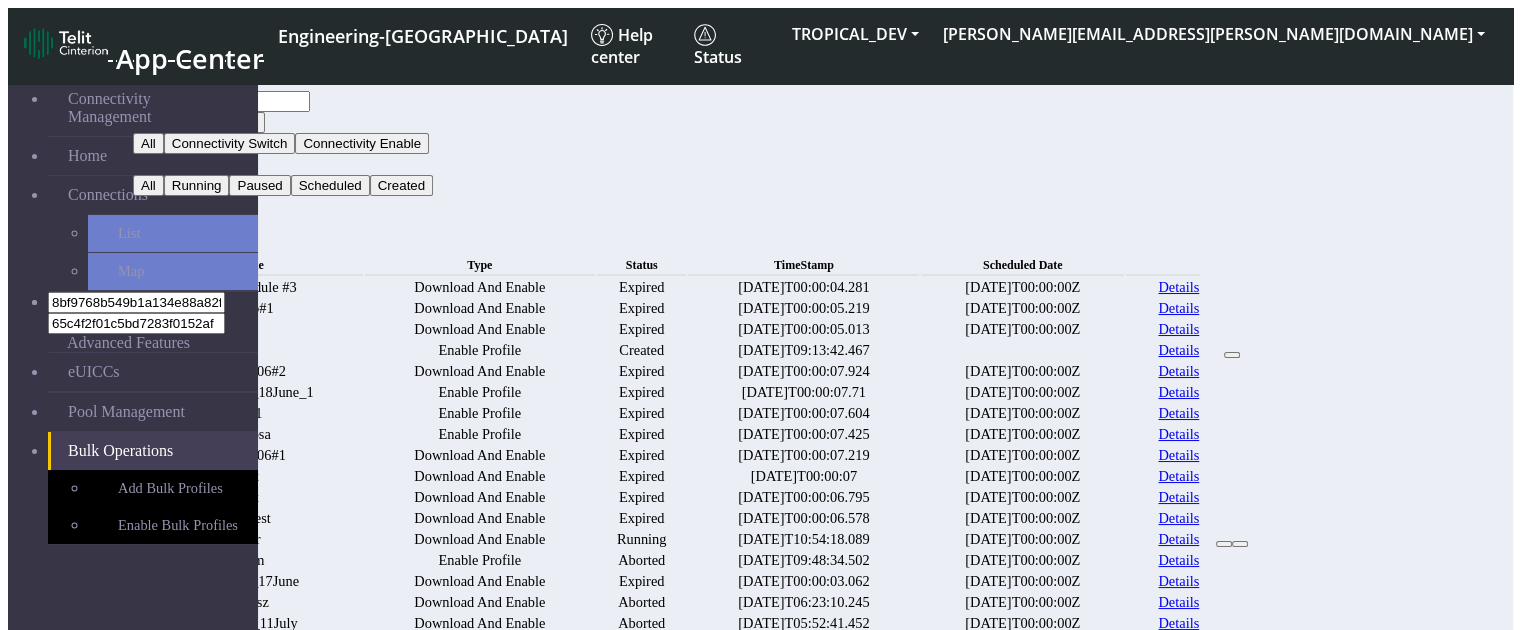 click on "Search" 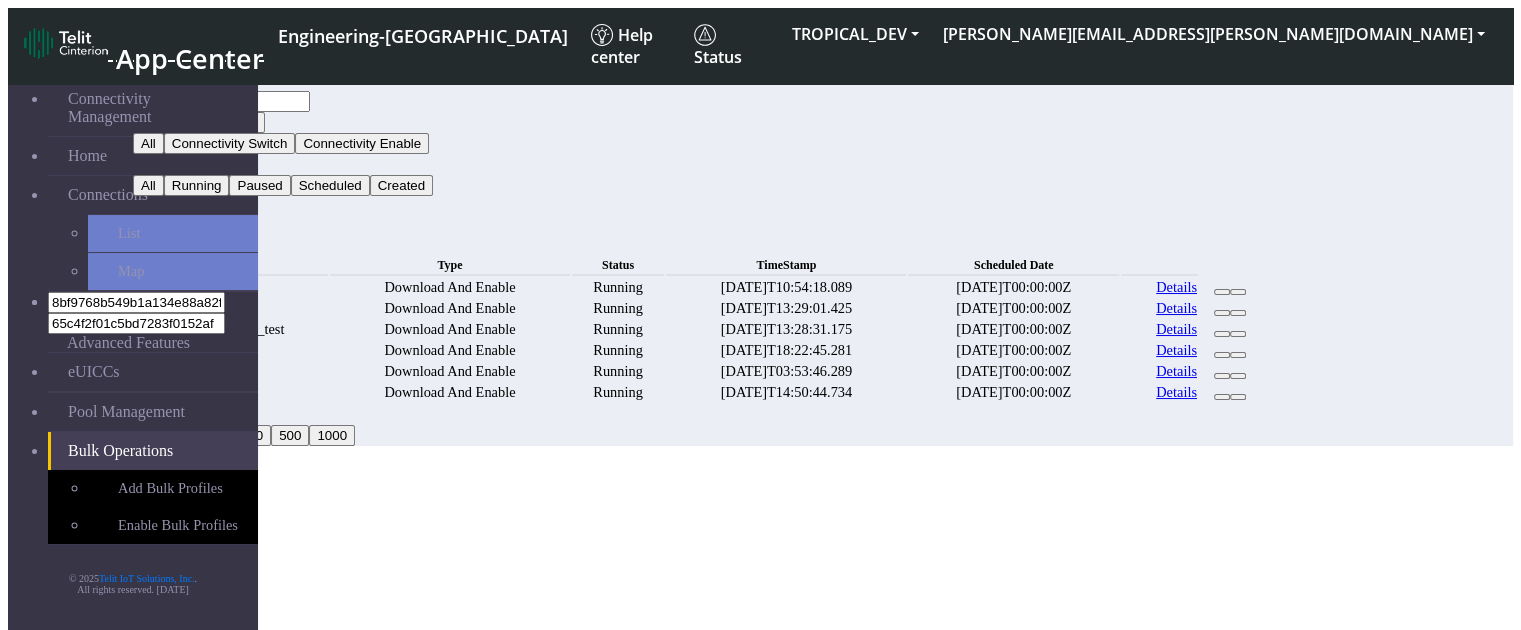 click on "New" 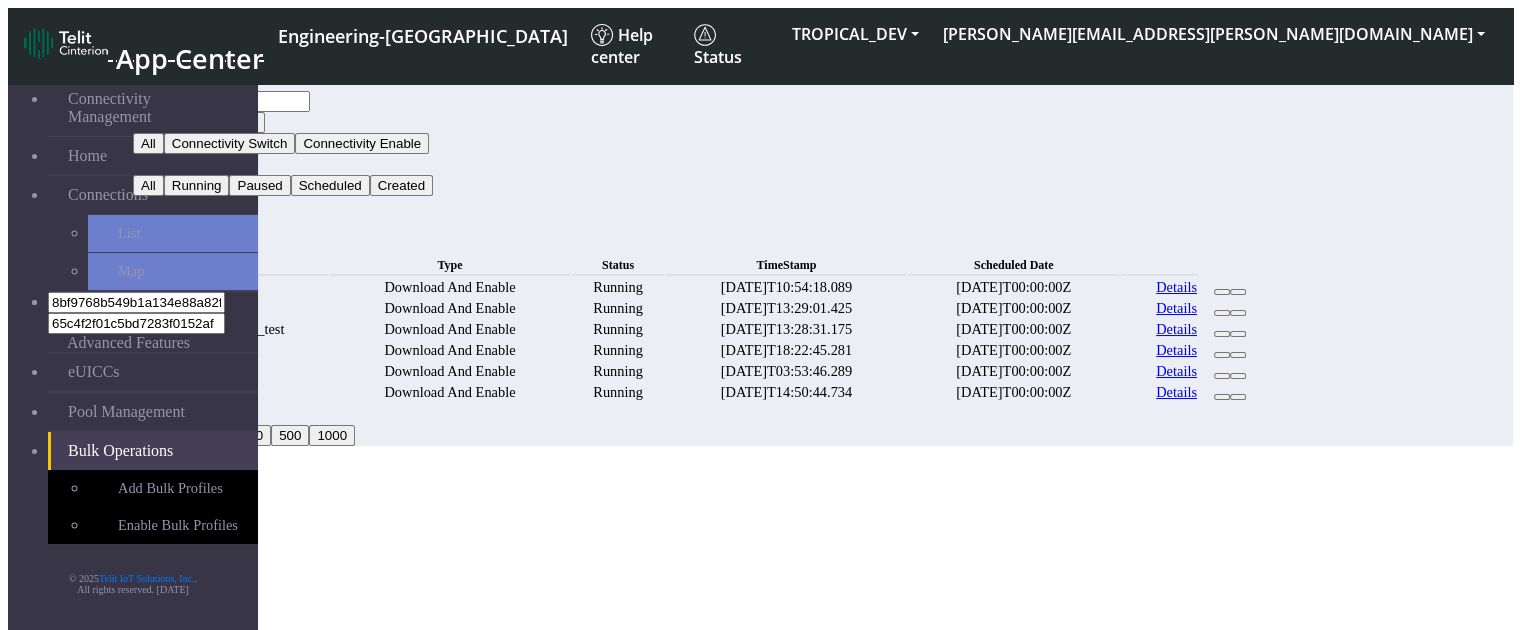 click on "Connectivity Switch" 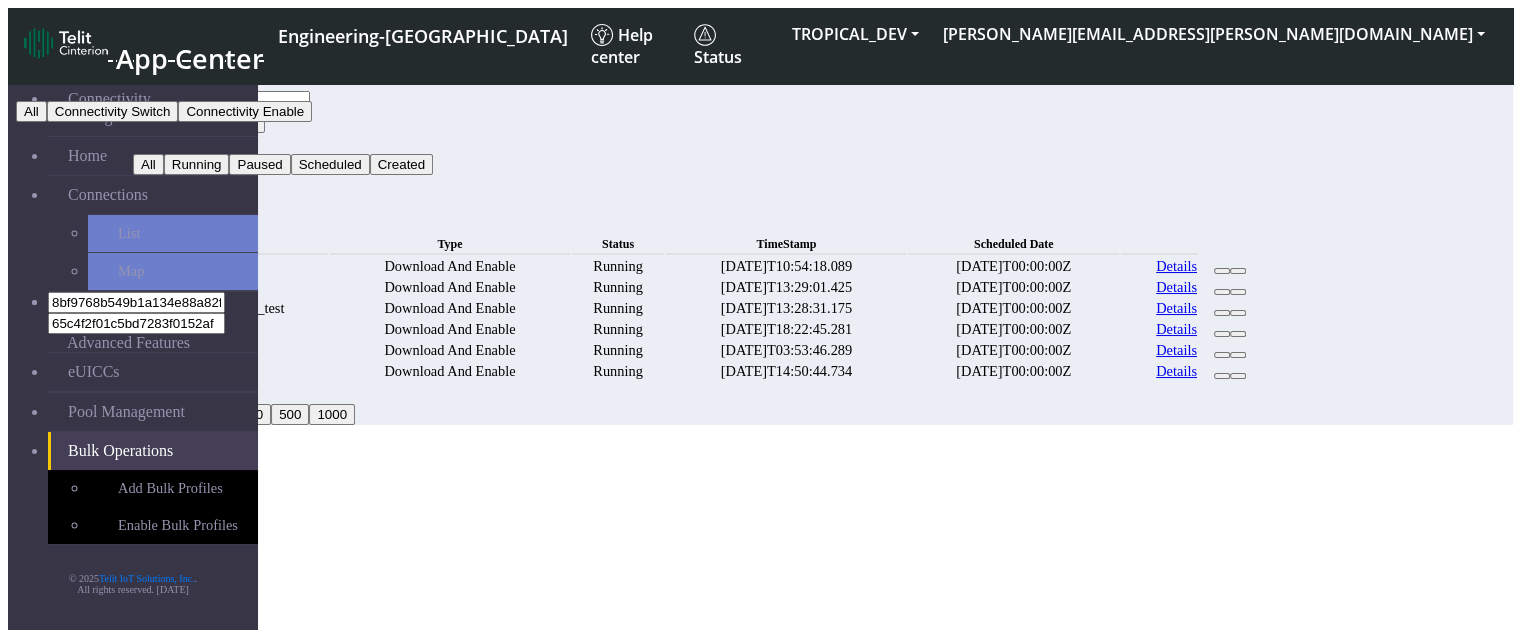 click on "All" 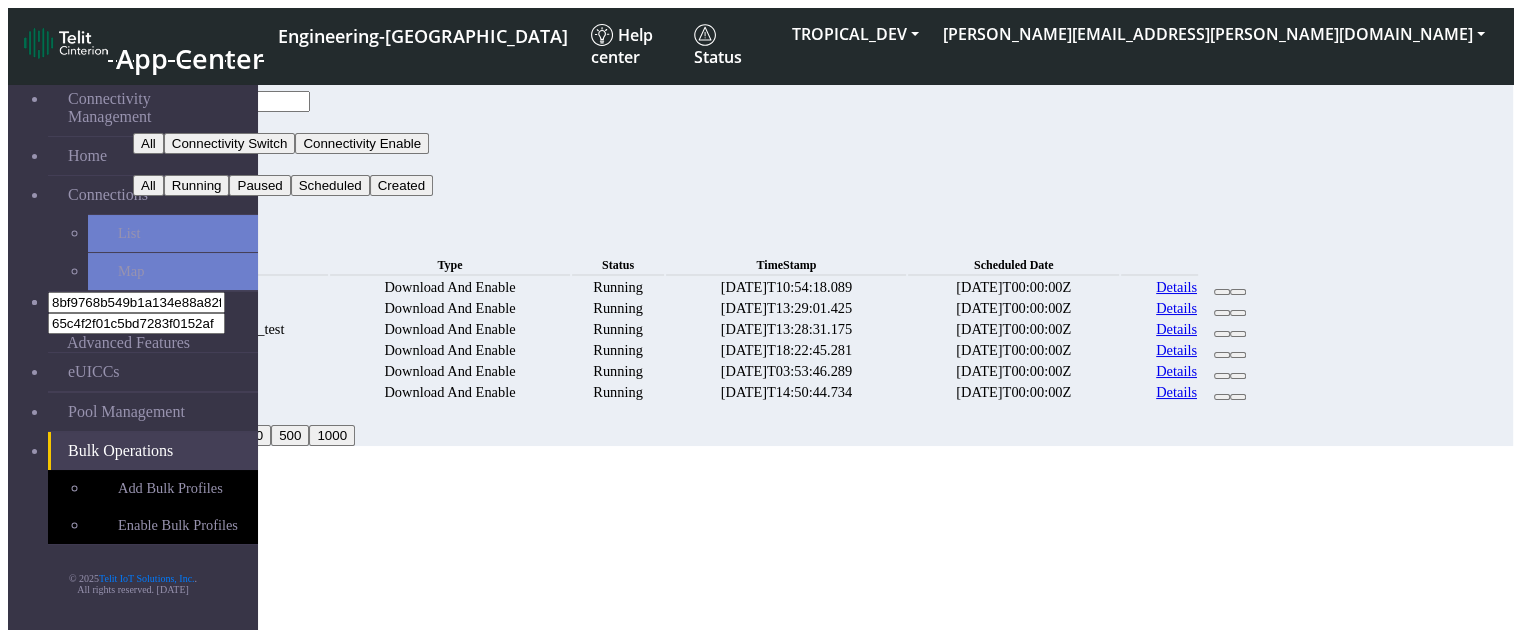 click on "RUNNING" 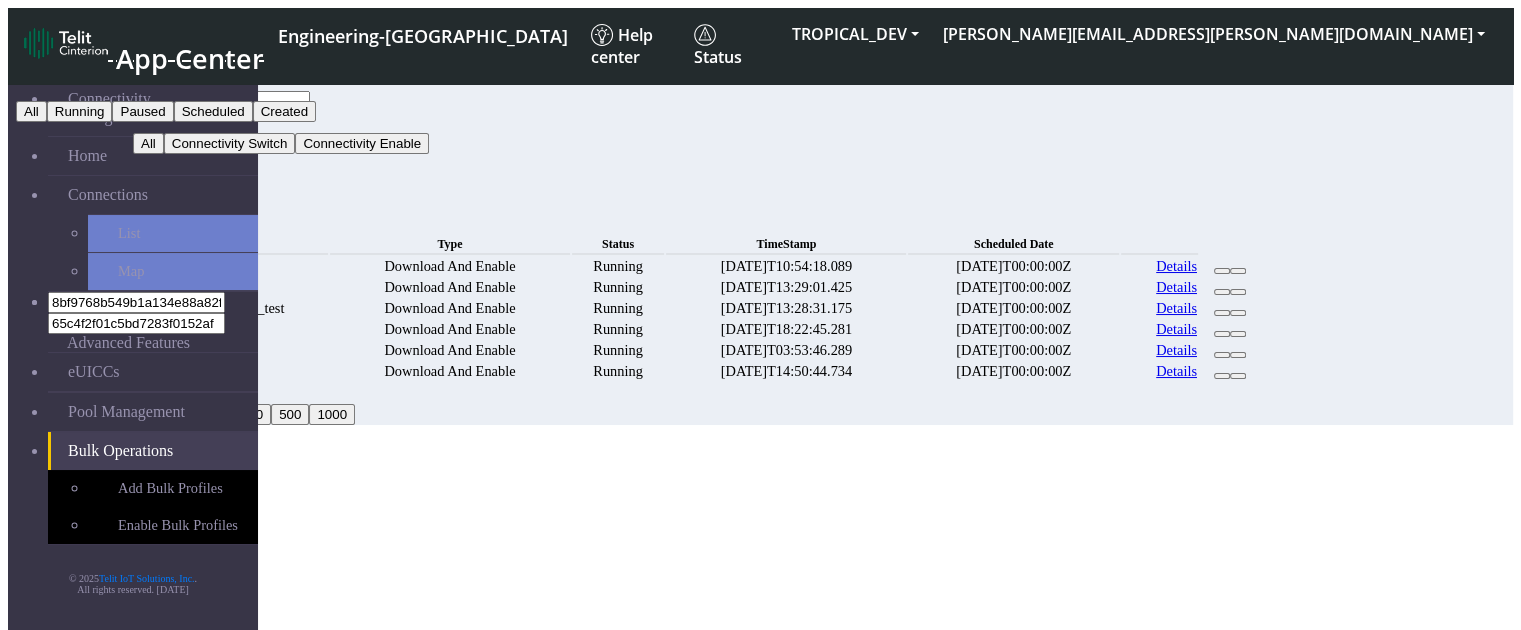 click on "All" 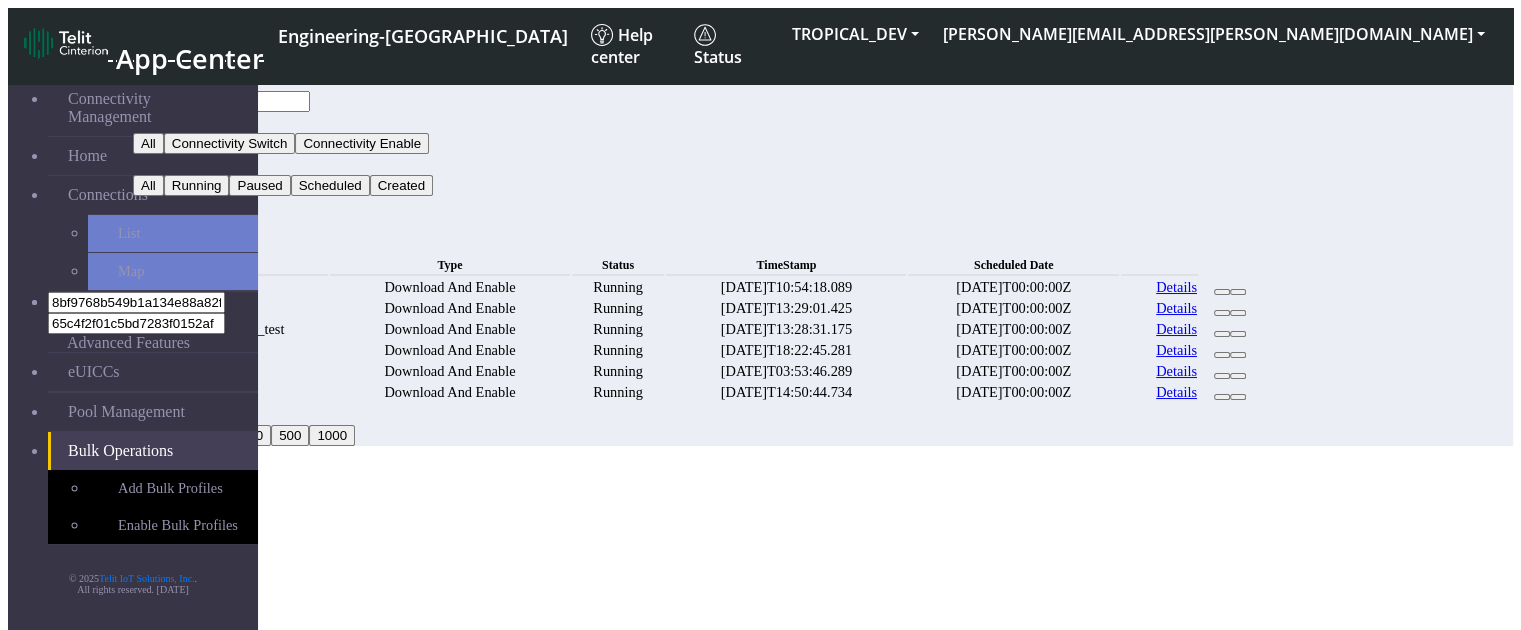 click on "Bulk Operations  New" 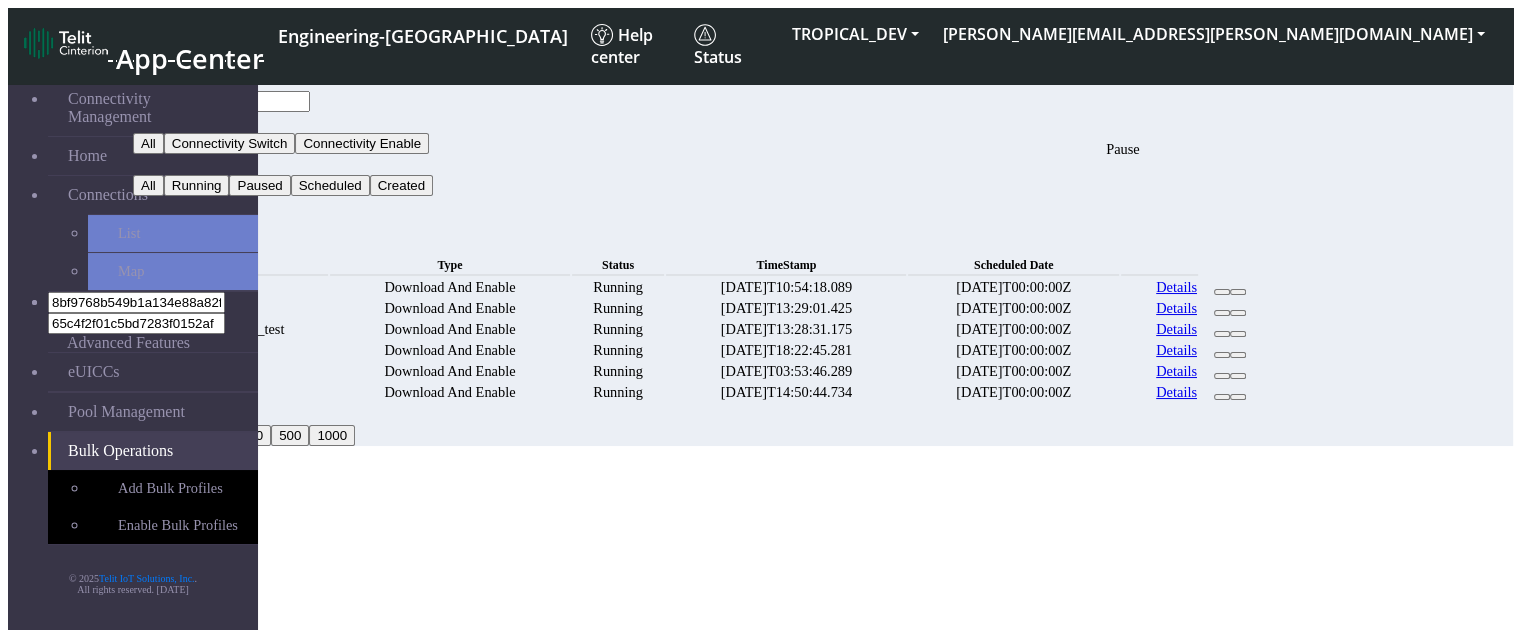drag, startPoint x: 1394, startPoint y: 250, endPoint x: 849, endPoint y: 103, distance: 564.47675 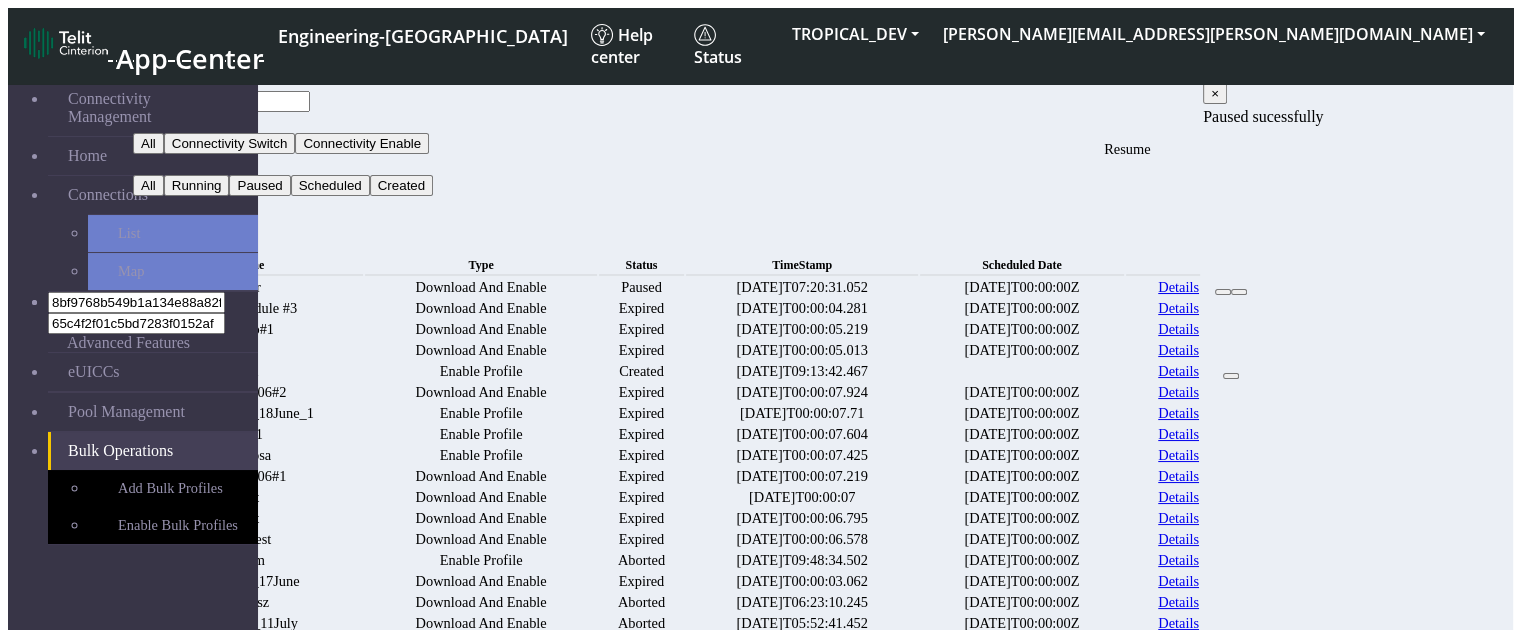 click at bounding box center (1223, 292) 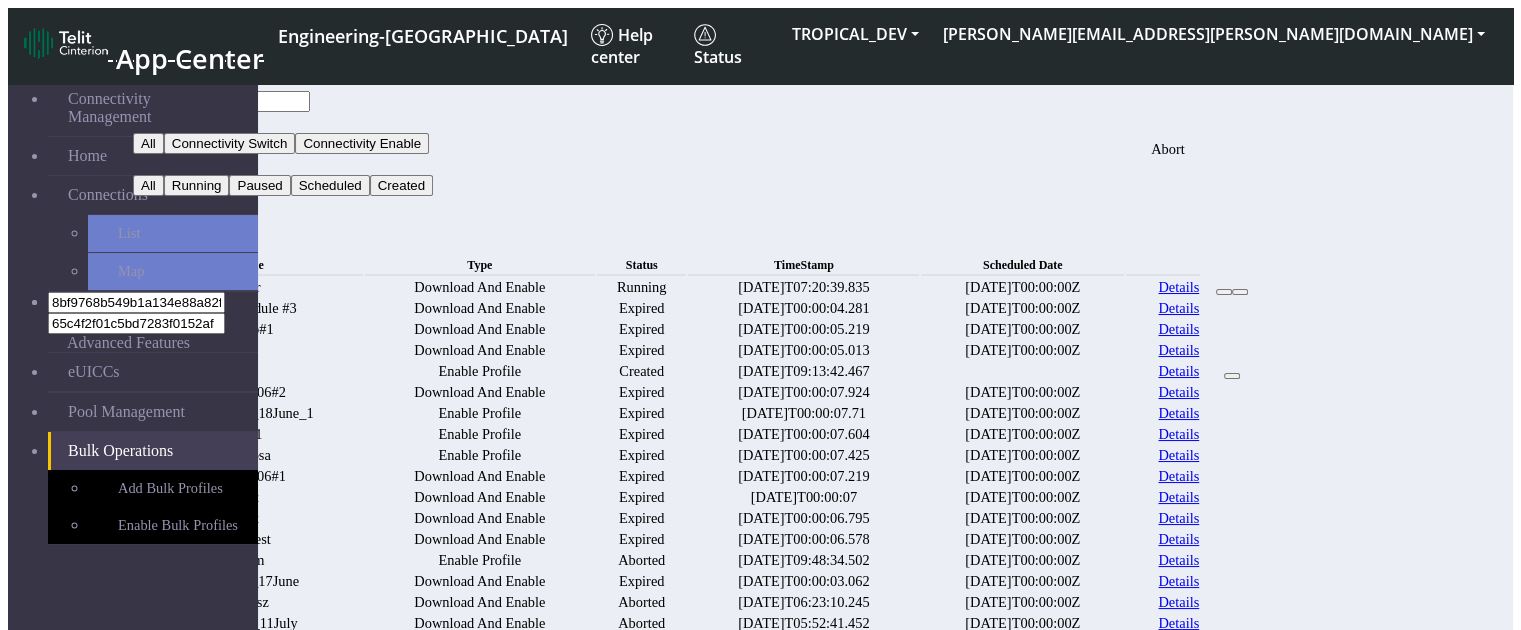 click at bounding box center [1240, 292] 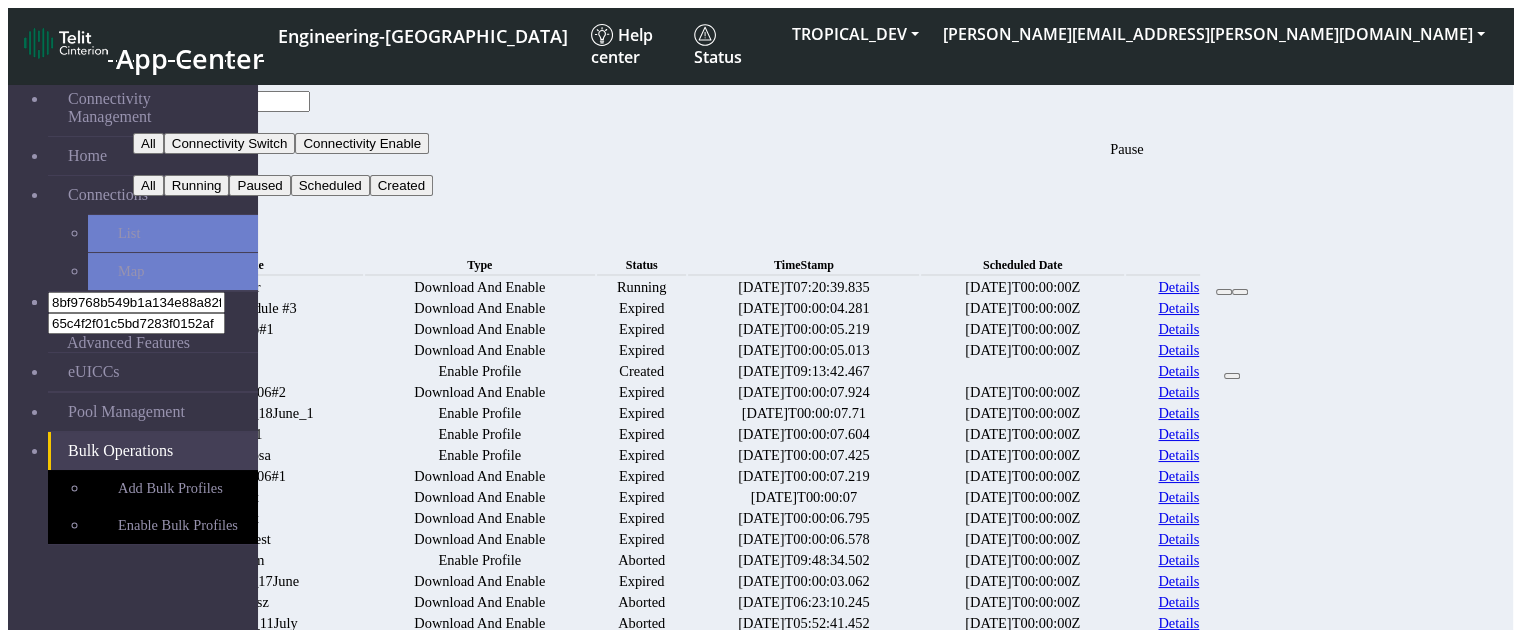 click at bounding box center (1224, 292) 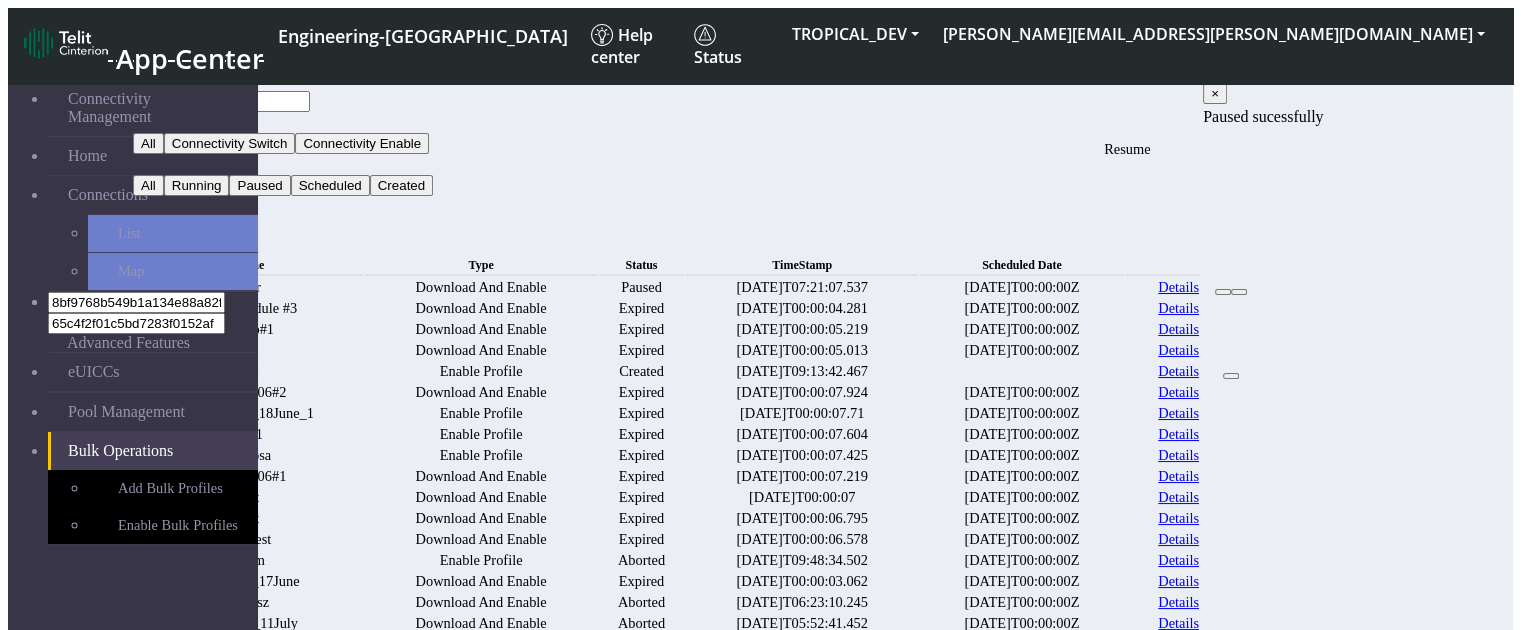 click at bounding box center [1223, 292] 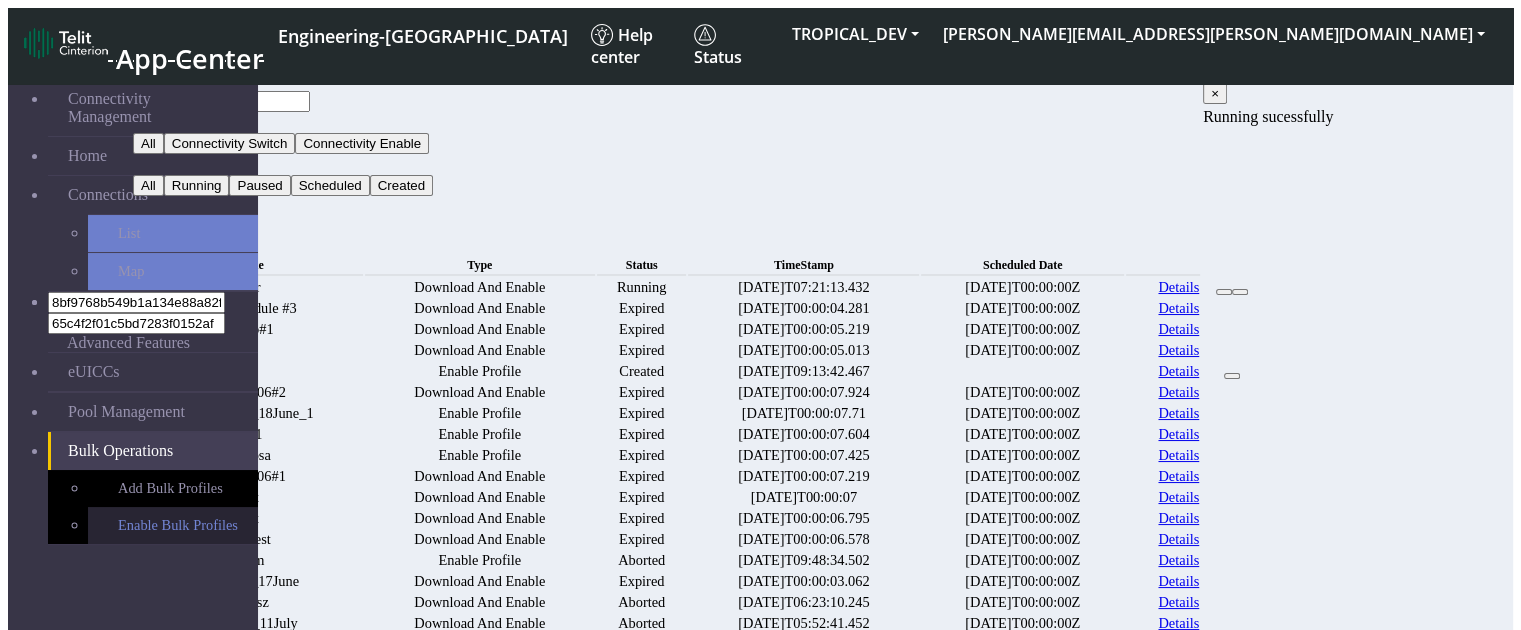 click on "Enable Bulk Profiles" at bounding box center (173, 525) 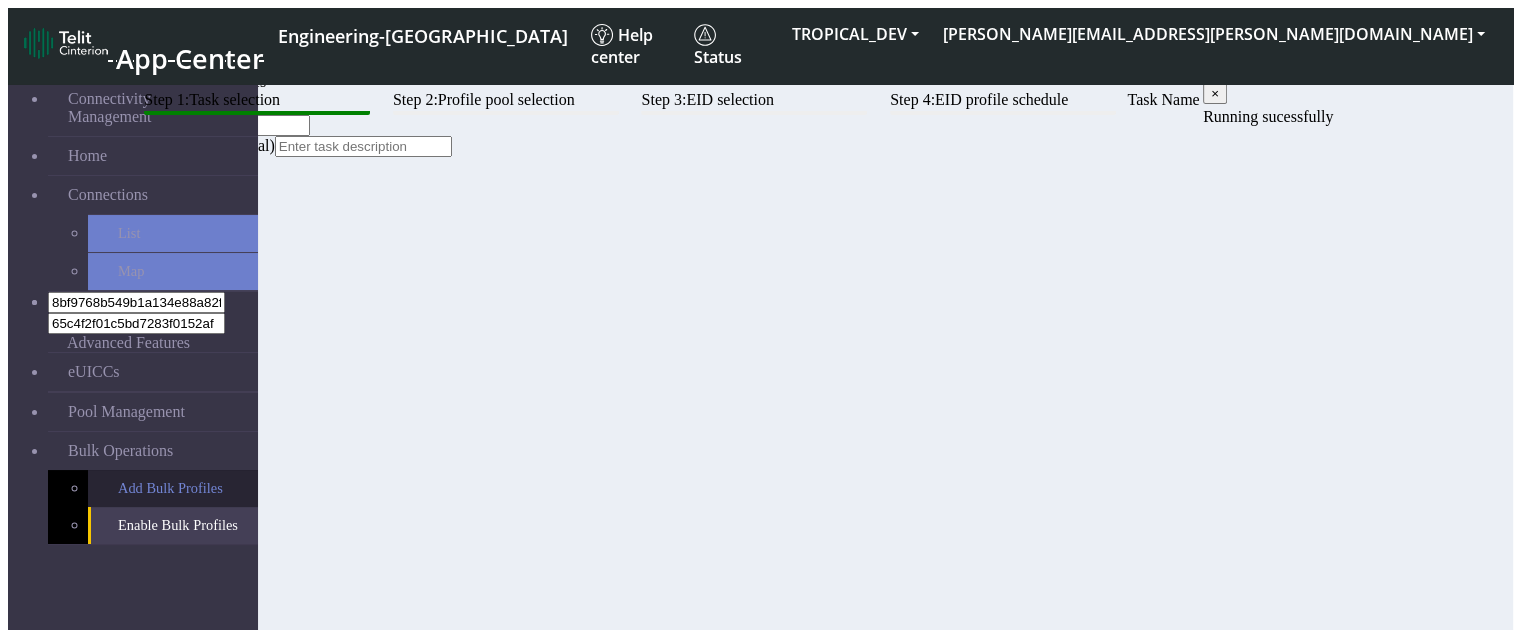 click on "Add Bulk Profiles" at bounding box center (173, 488) 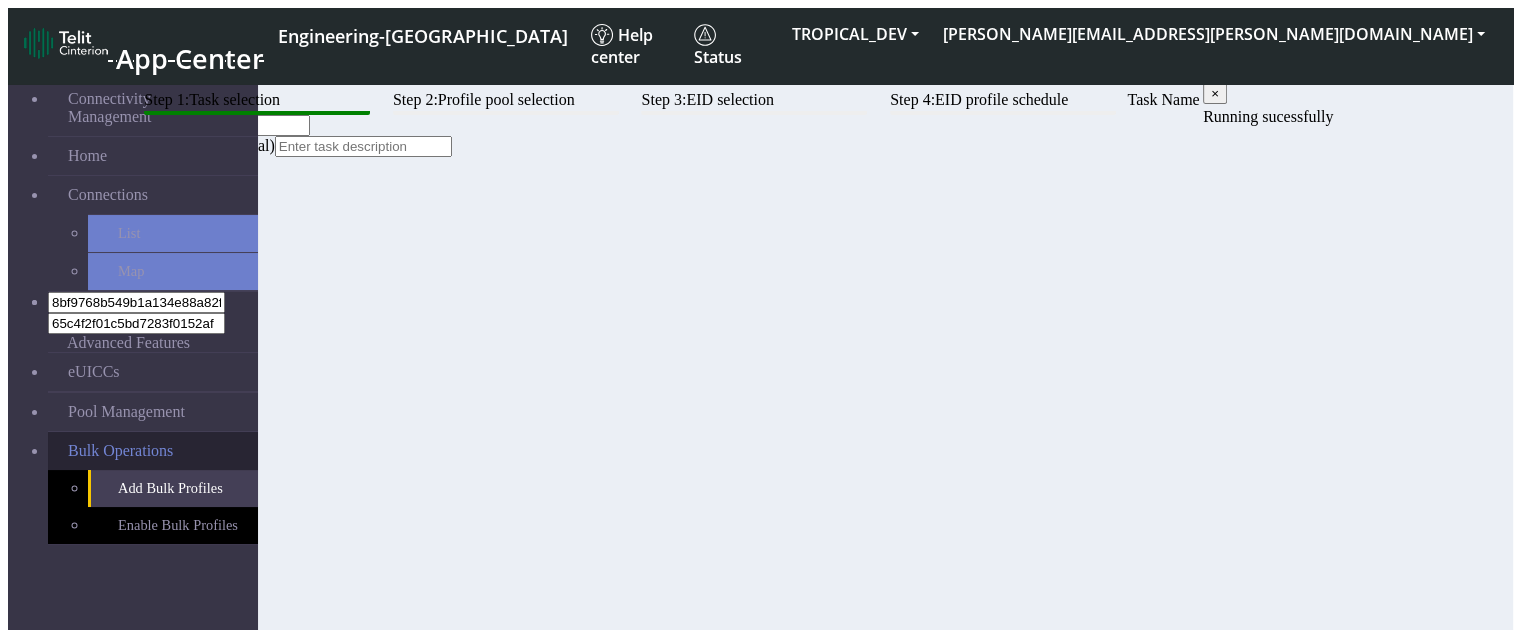 click on "Bulk Operations" at bounding box center (120, 451) 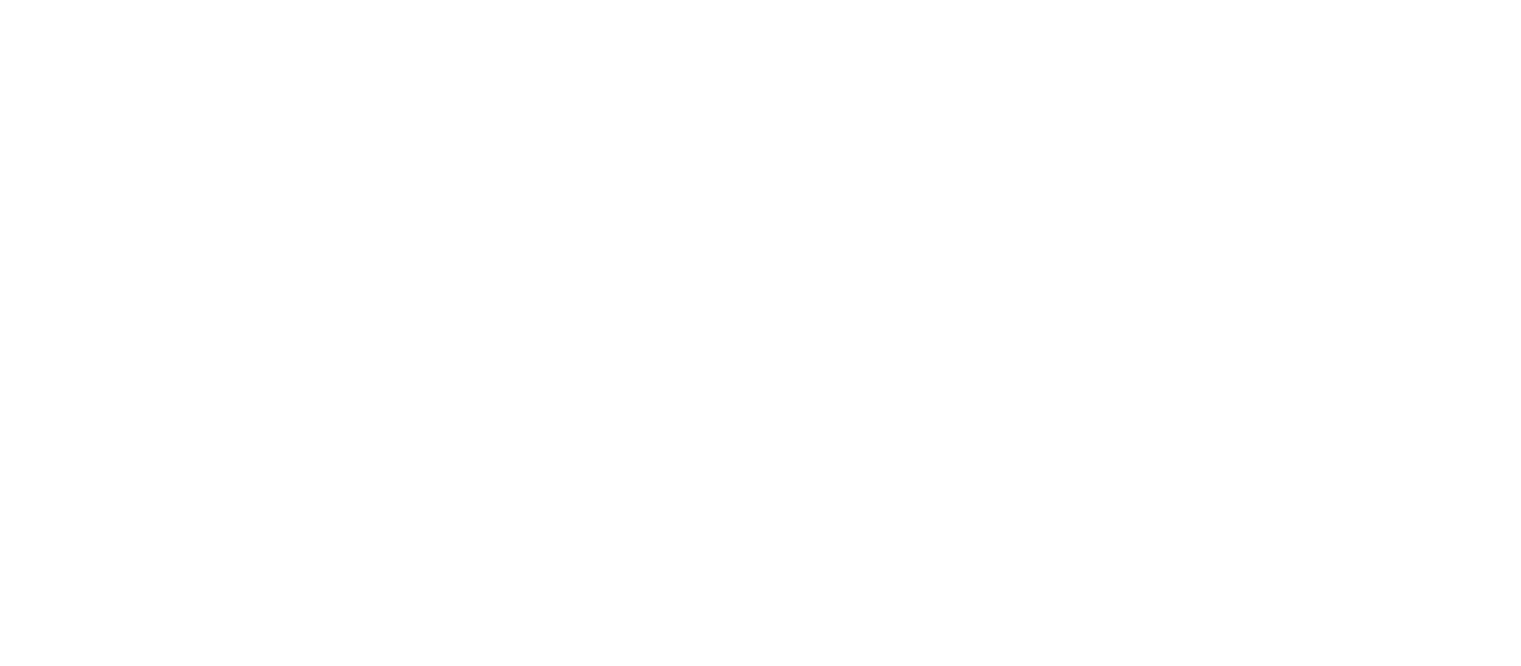 scroll, scrollTop: 0, scrollLeft: 0, axis: both 